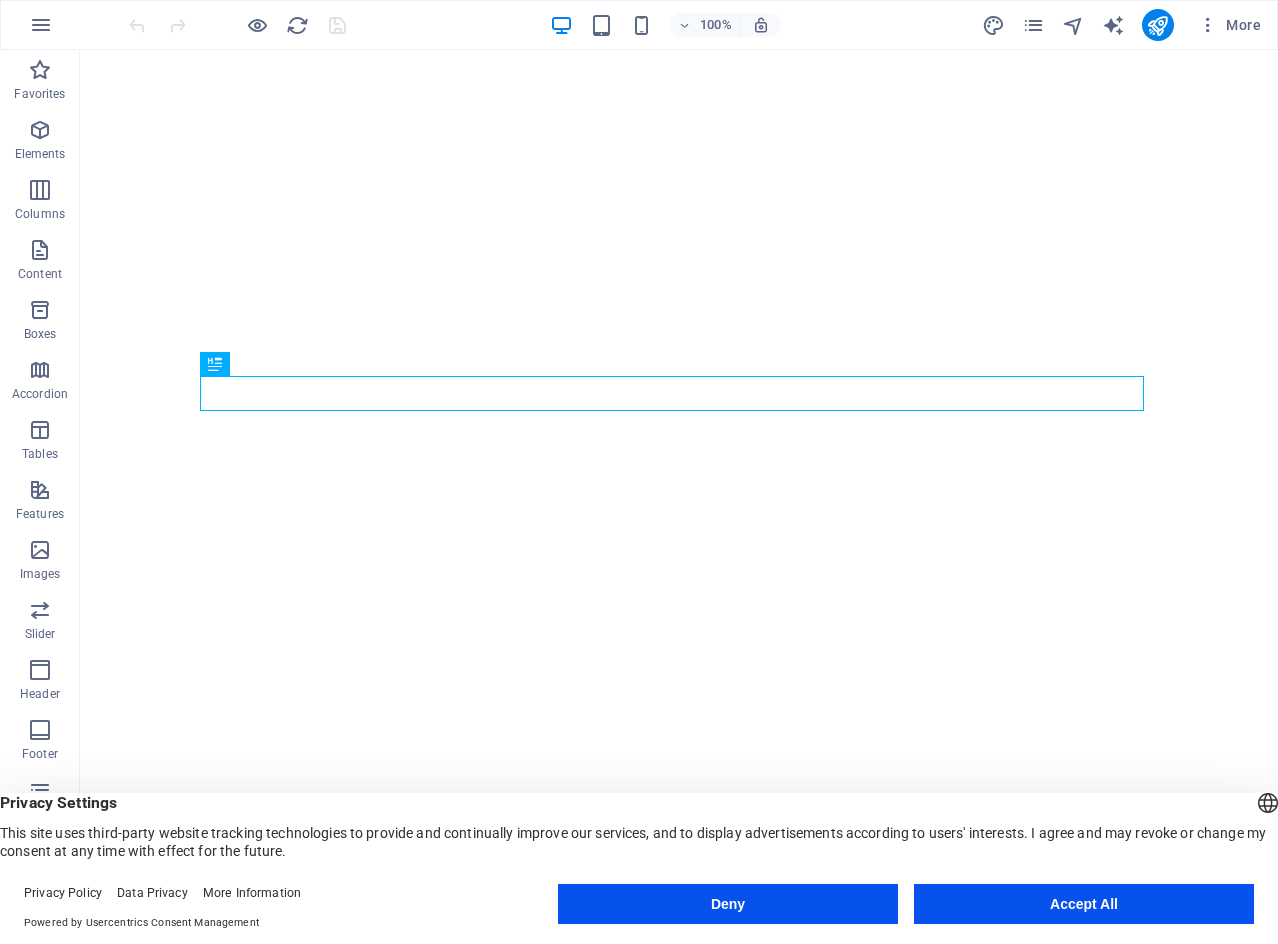 scroll, scrollTop: 0, scrollLeft: 0, axis: both 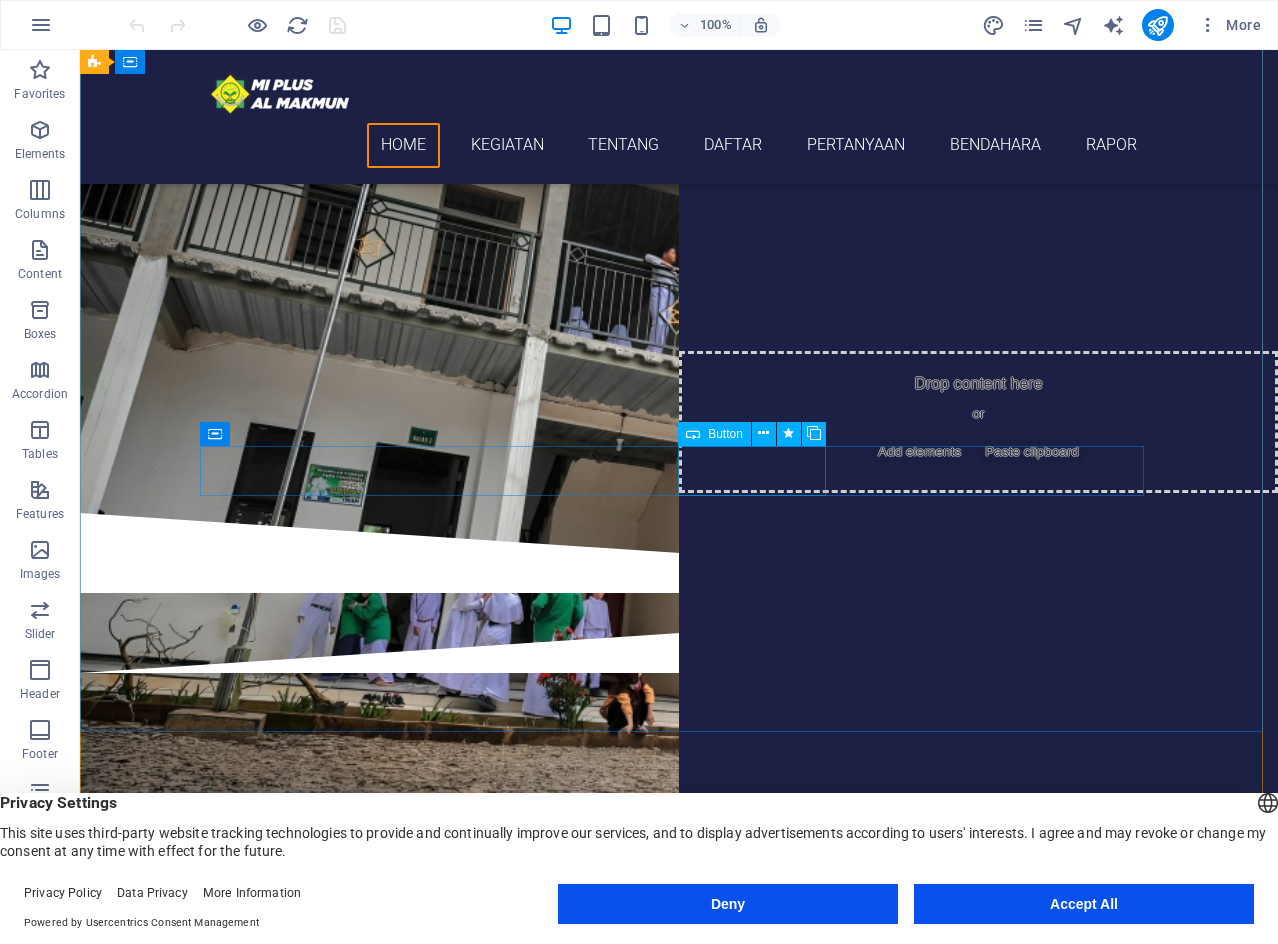 click on "RAPOR SISWA" at bounding box center [679, 392] 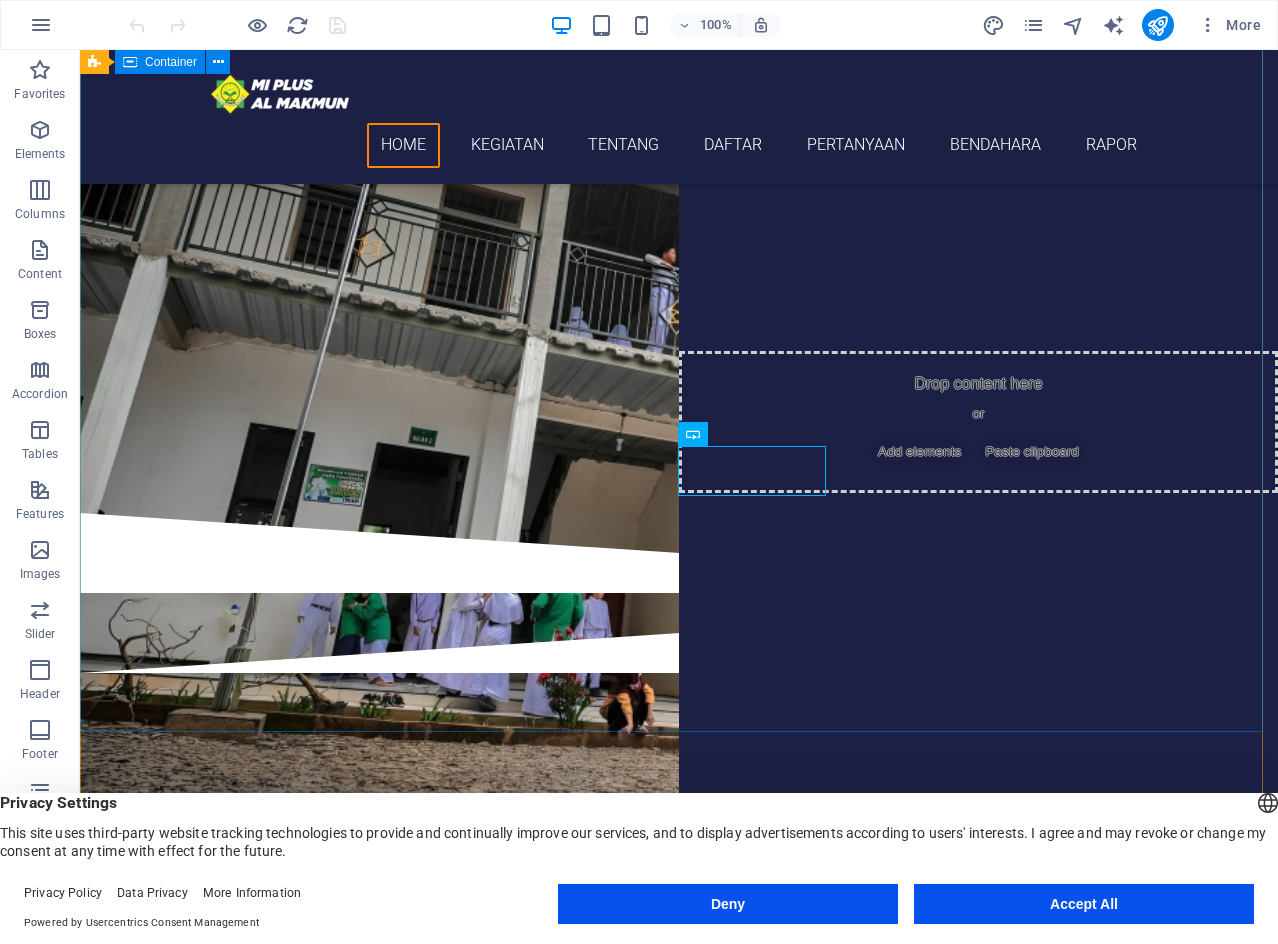 drag, startPoint x: 753, startPoint y: 495, endPoint x: 749, endPoint y: 507, distance: 12.649111 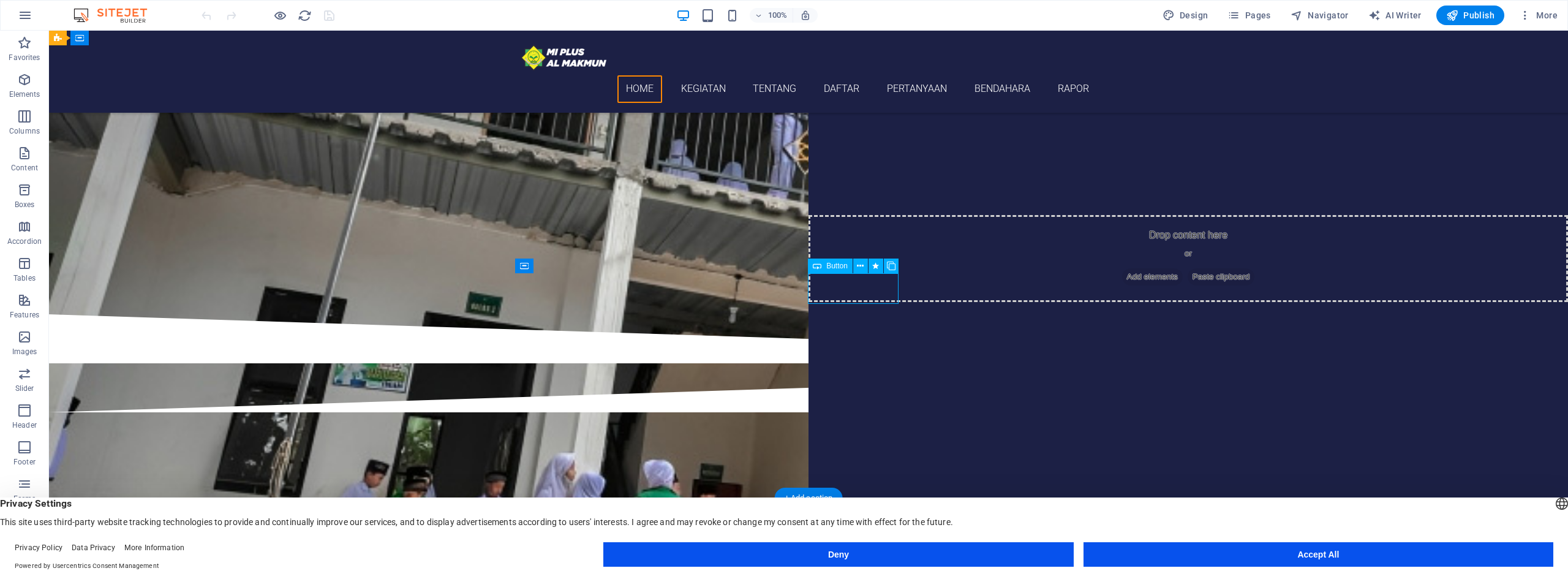 drag, startPoint x: 836, startPoint y: 285, endPoint x: 831, endPoint y: 298, distance: 13.928388 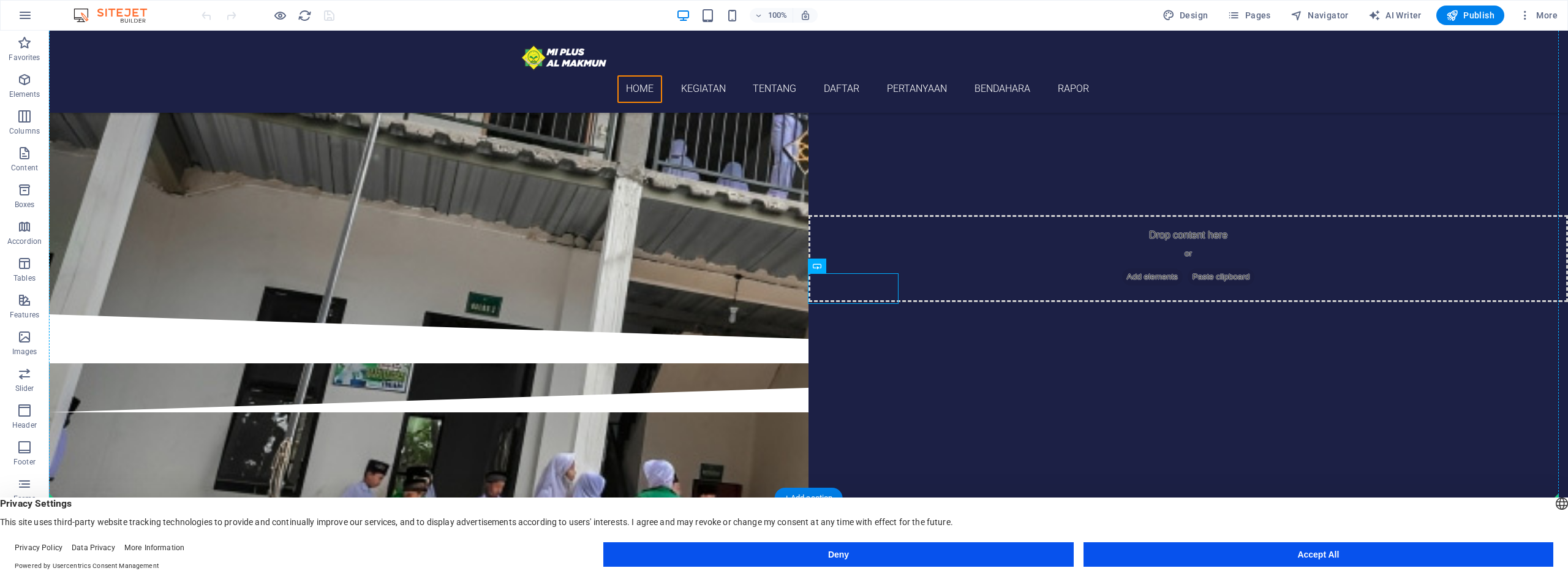drag, startPoint x: 886, startPoint y: 298, endPoint x: 809, endPoint y: 312, distance: 78.26238 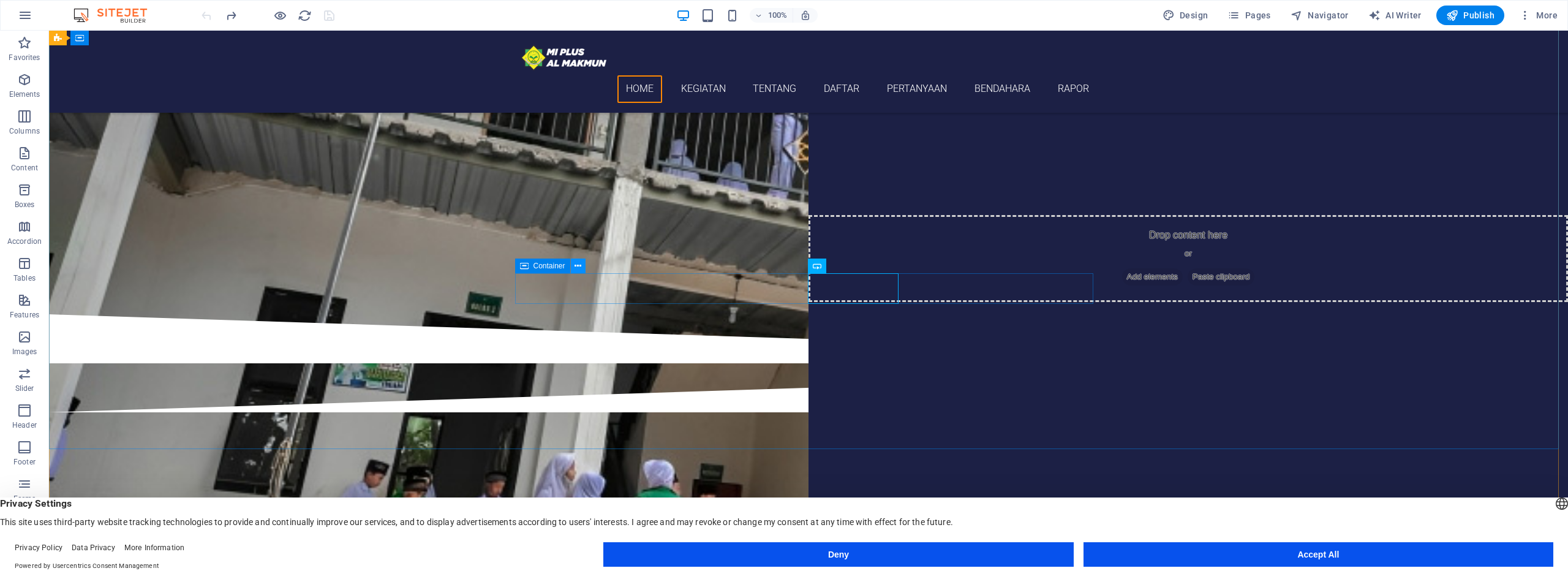 click at bounding box center (578, 266) 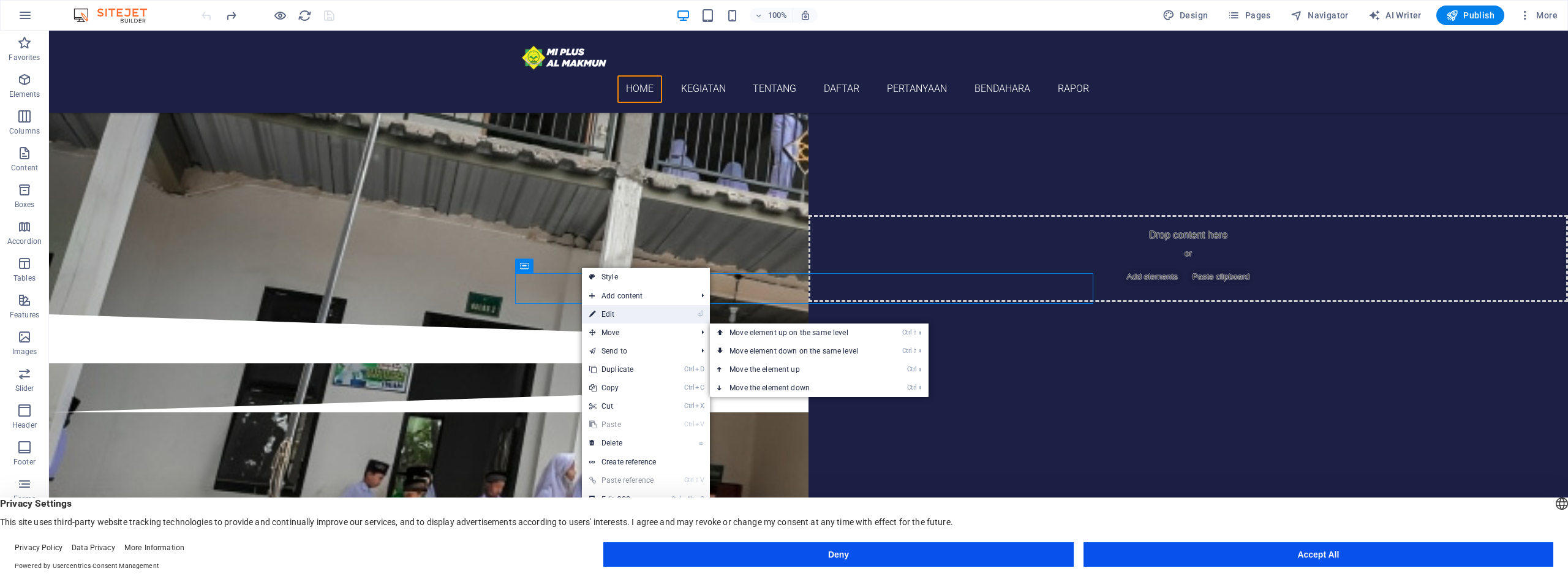 click on "⏎  Edit" at bounding box center [623, 314] 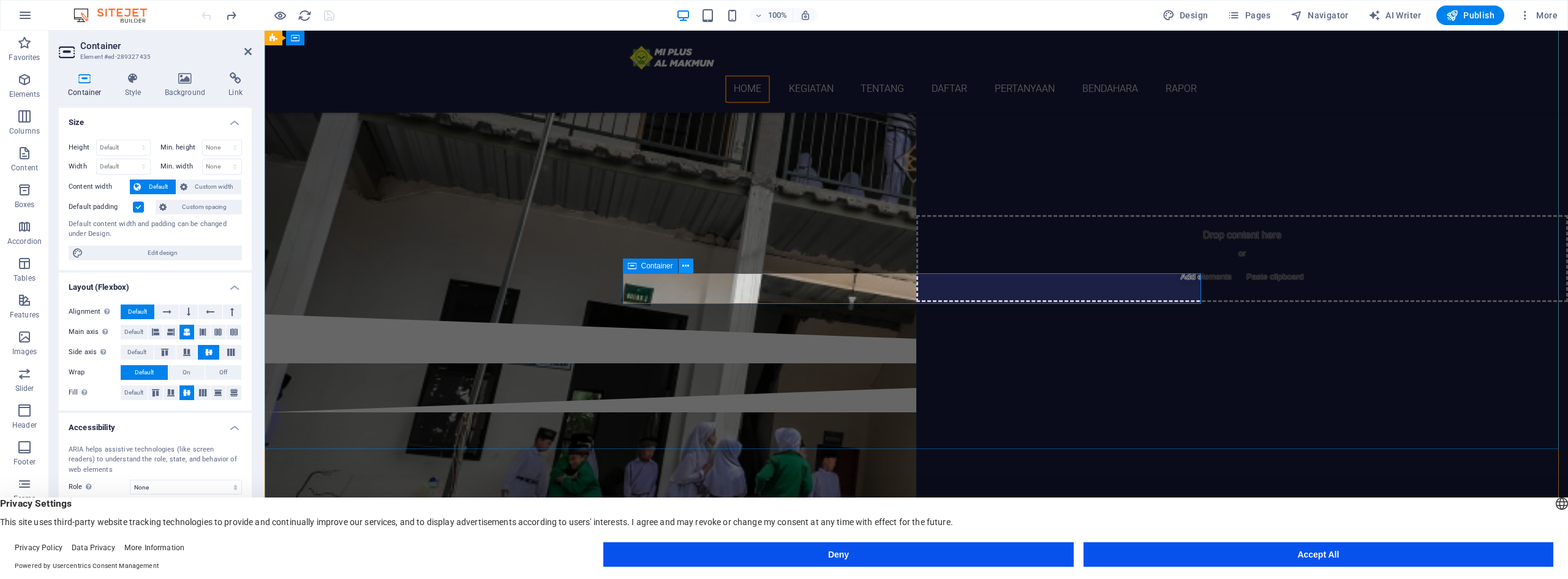 click at bounding box center (686, 266) 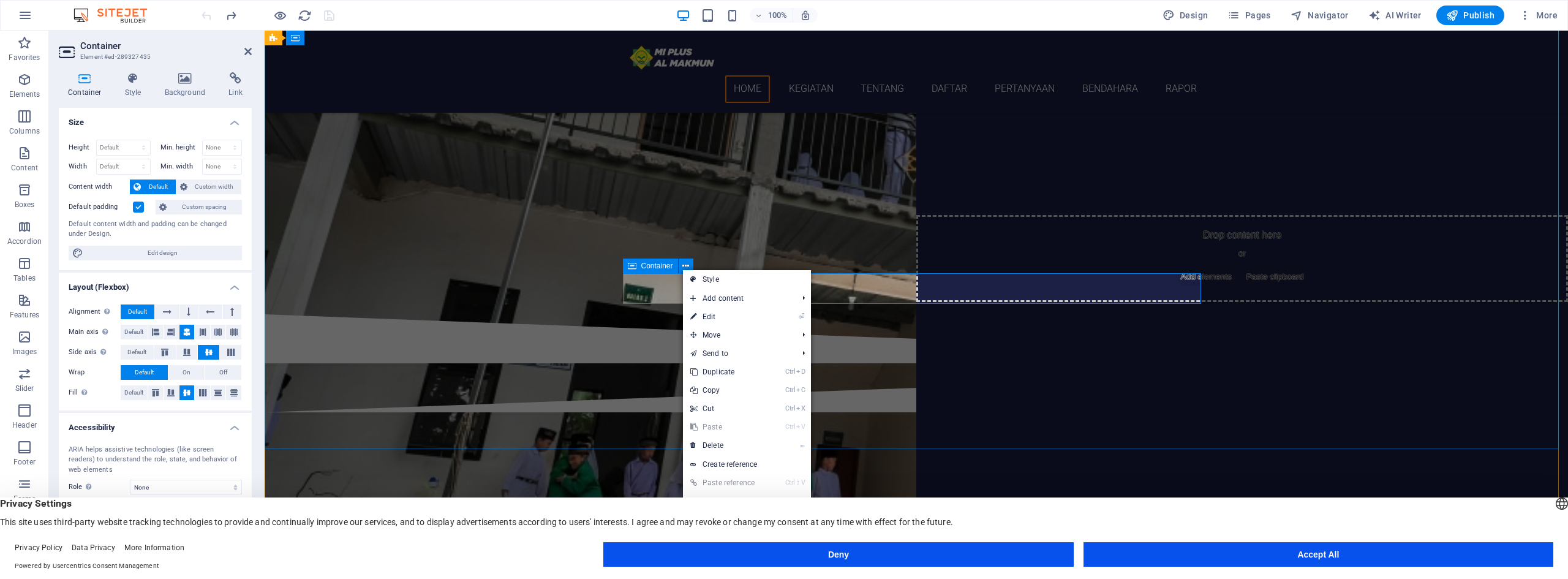 click on "BENDAHARA RAPOR SISWA" at bounding box center [916, 221] 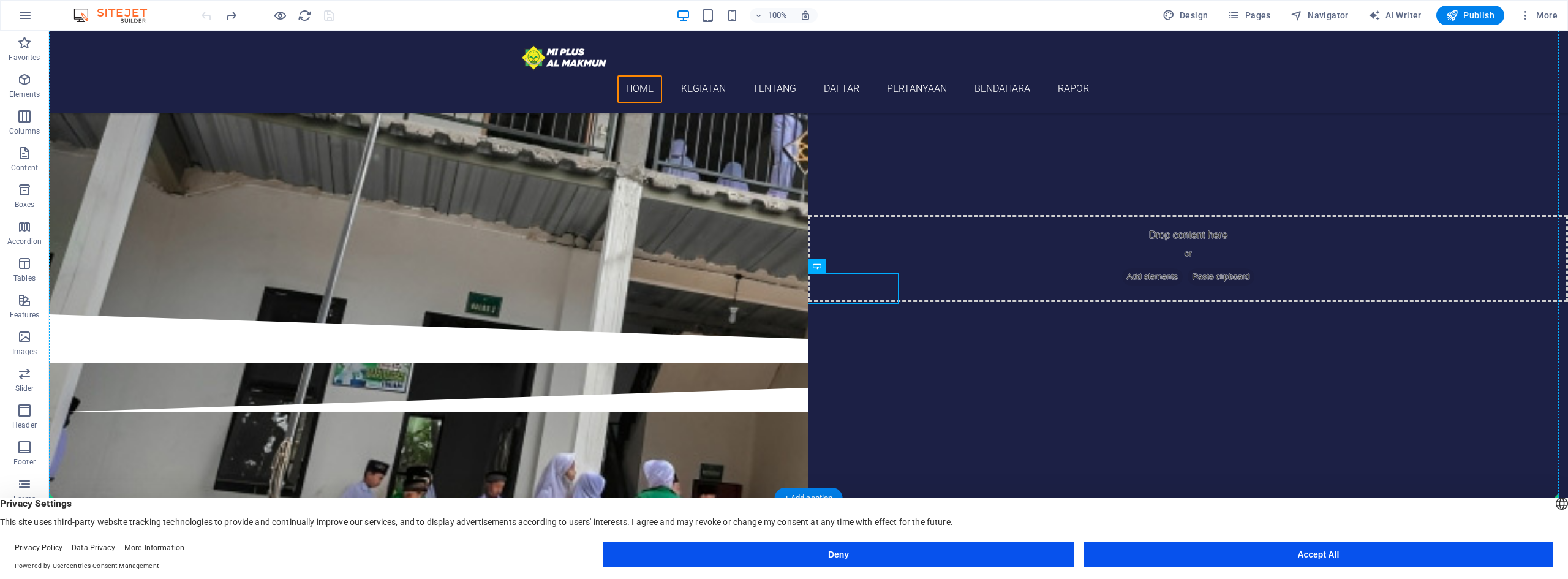 drag, startPoint x: 730, startPoint y: 292, endPoint x: 945, endPoint y: 305, distance: 215.39266 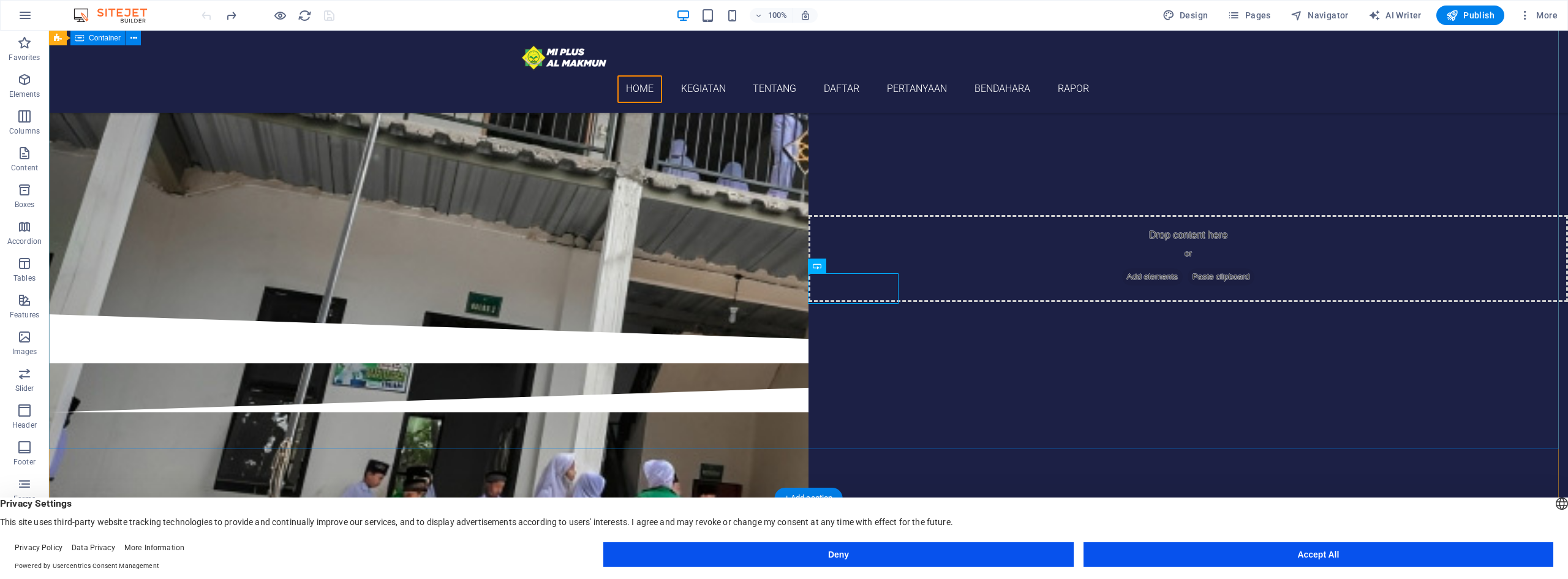 click on "SELAMAT DATANG MaDRASAH IBTIDAIYAH PLUS AL MAKMUN BENDAHARA RAPOR SISWA" at bounding box center (809, 169) 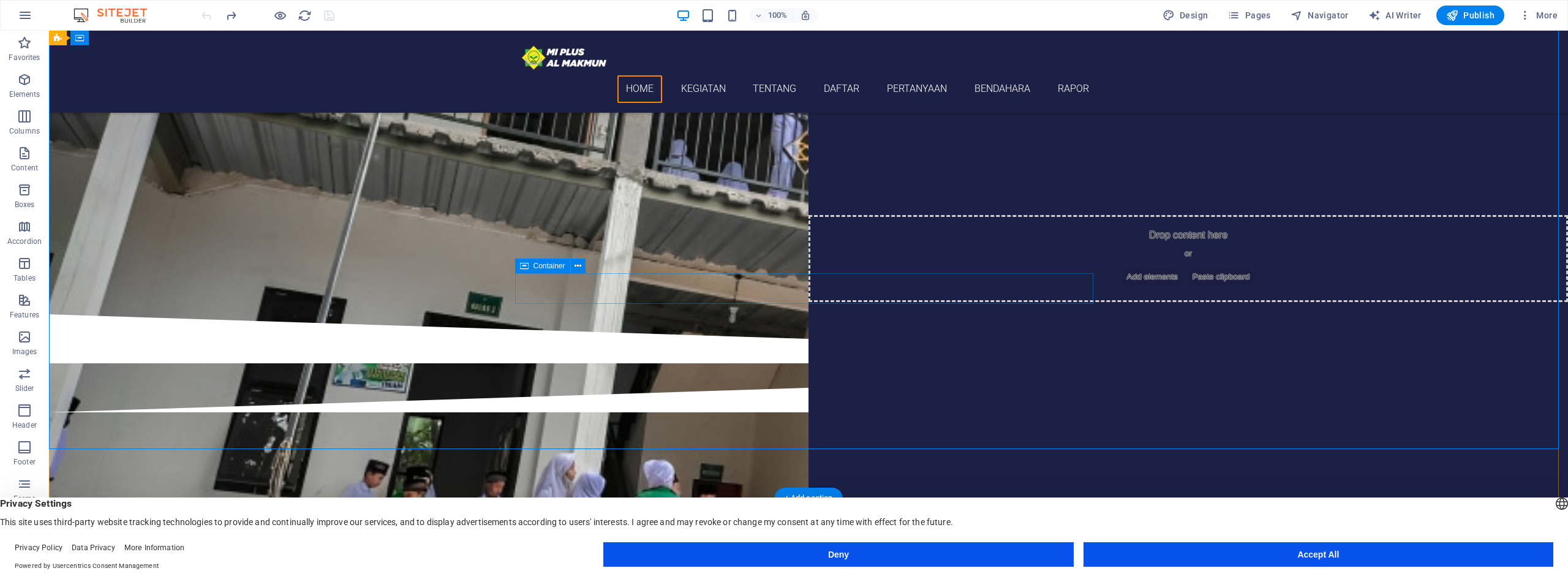click on "BENDAHARA RAPOR SISWA" at bounding box center (809, 221) 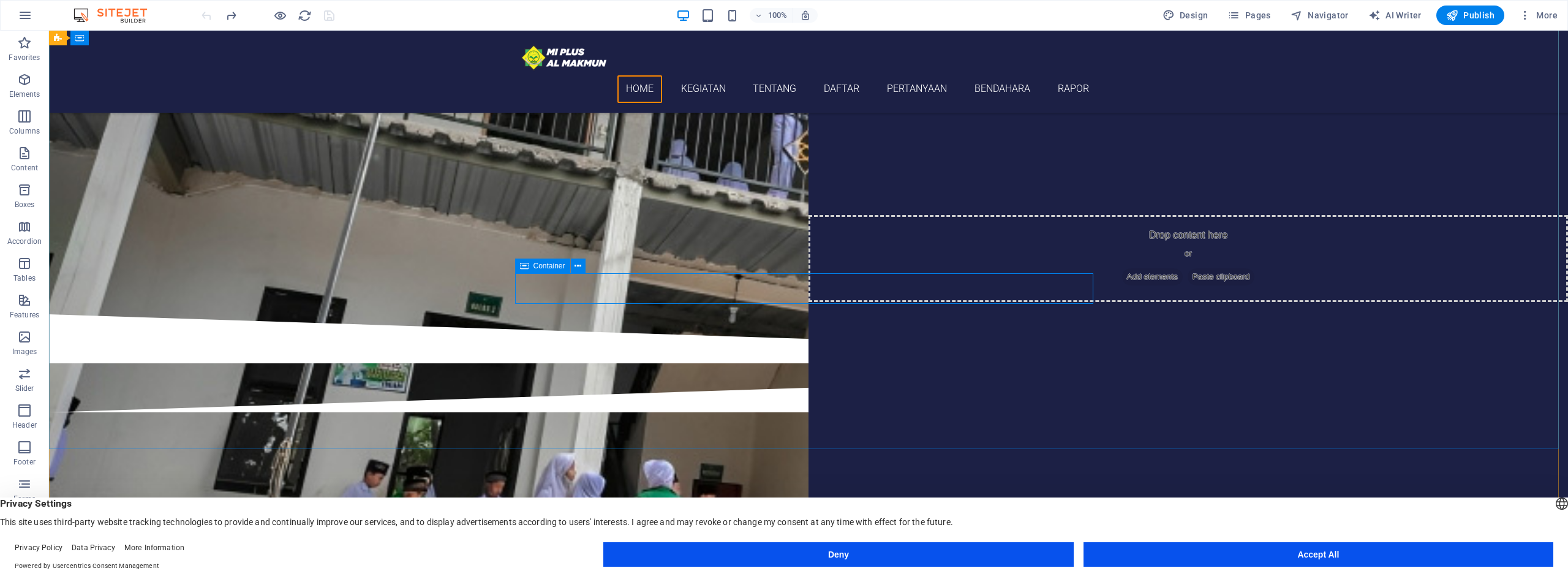 click on "Container" at bounding box center (549, 266) 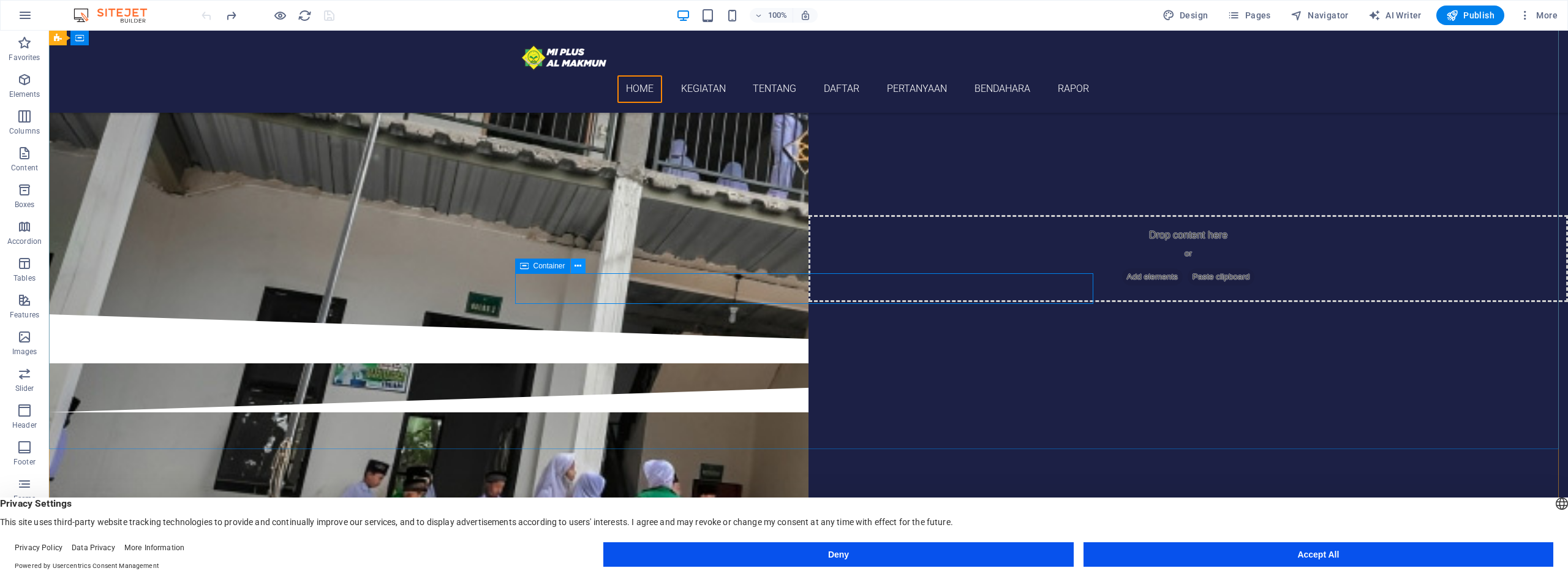 click at bounding box center [578, 266] 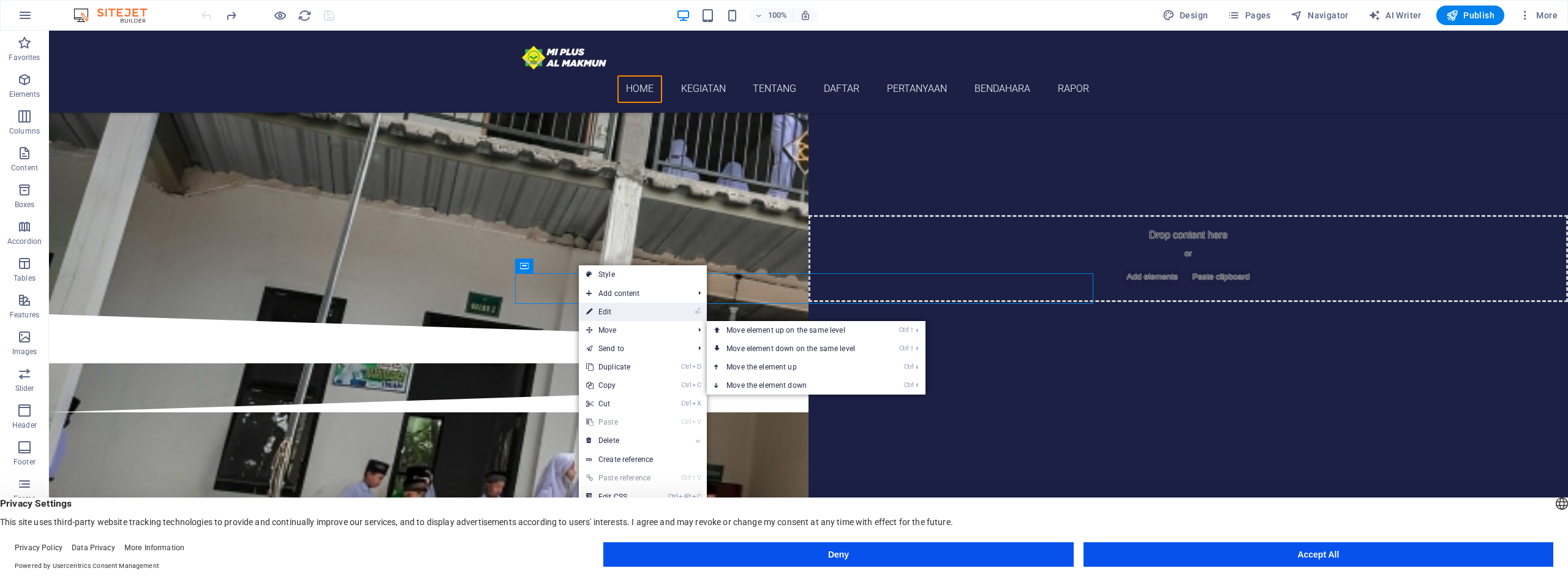 click on "⏎  Edit" at bounding box center [643, 312] 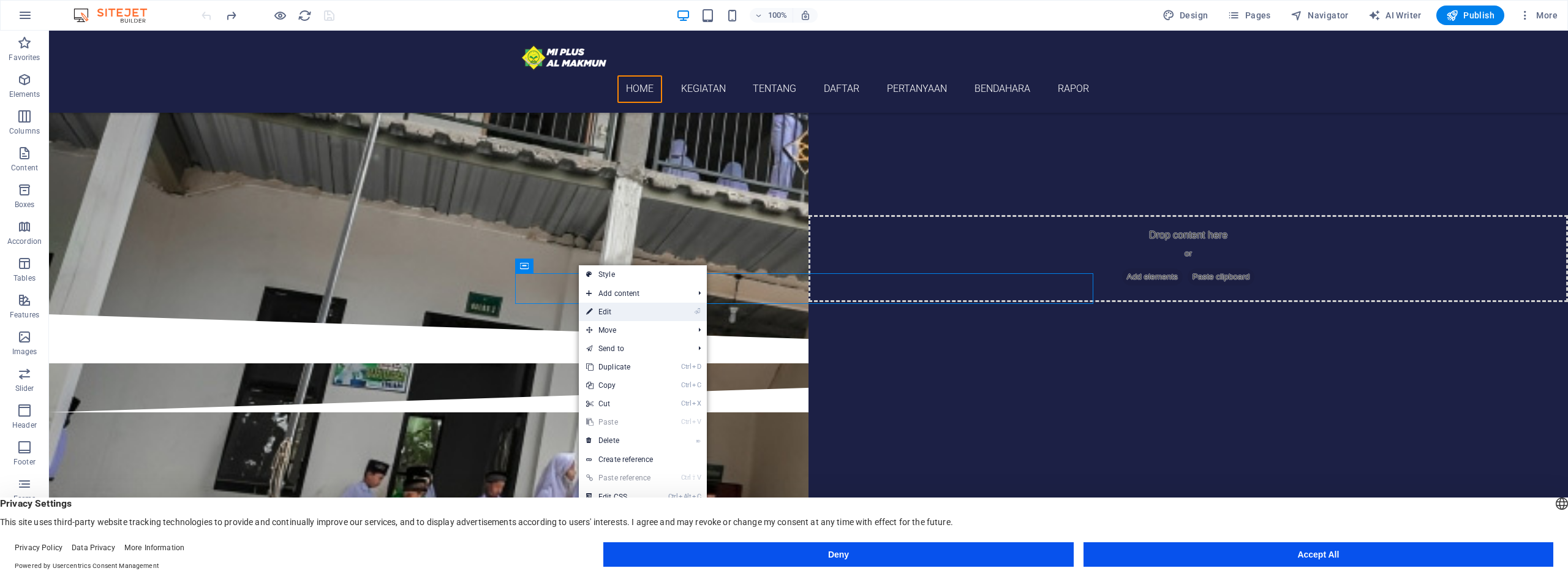 click on "⏎  Edit" at bounding box center (620, 312) 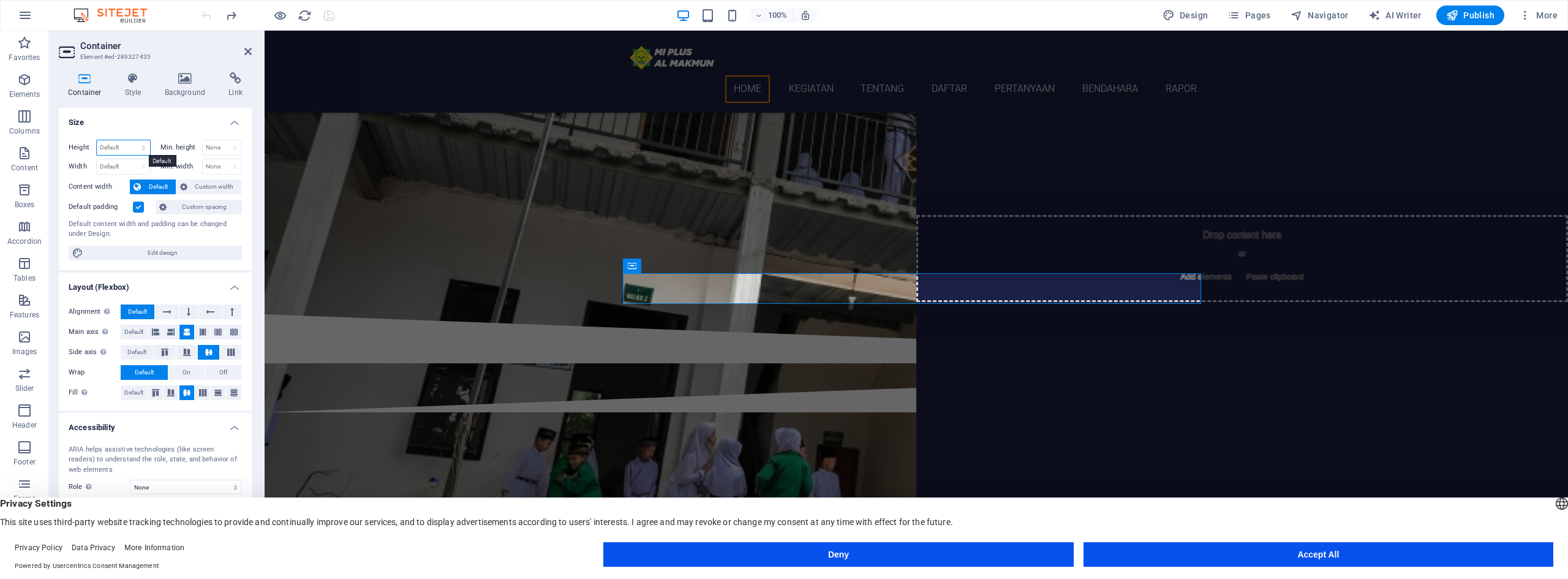 click on "Default px rem % vh vw" at bounding box center (123, 148) 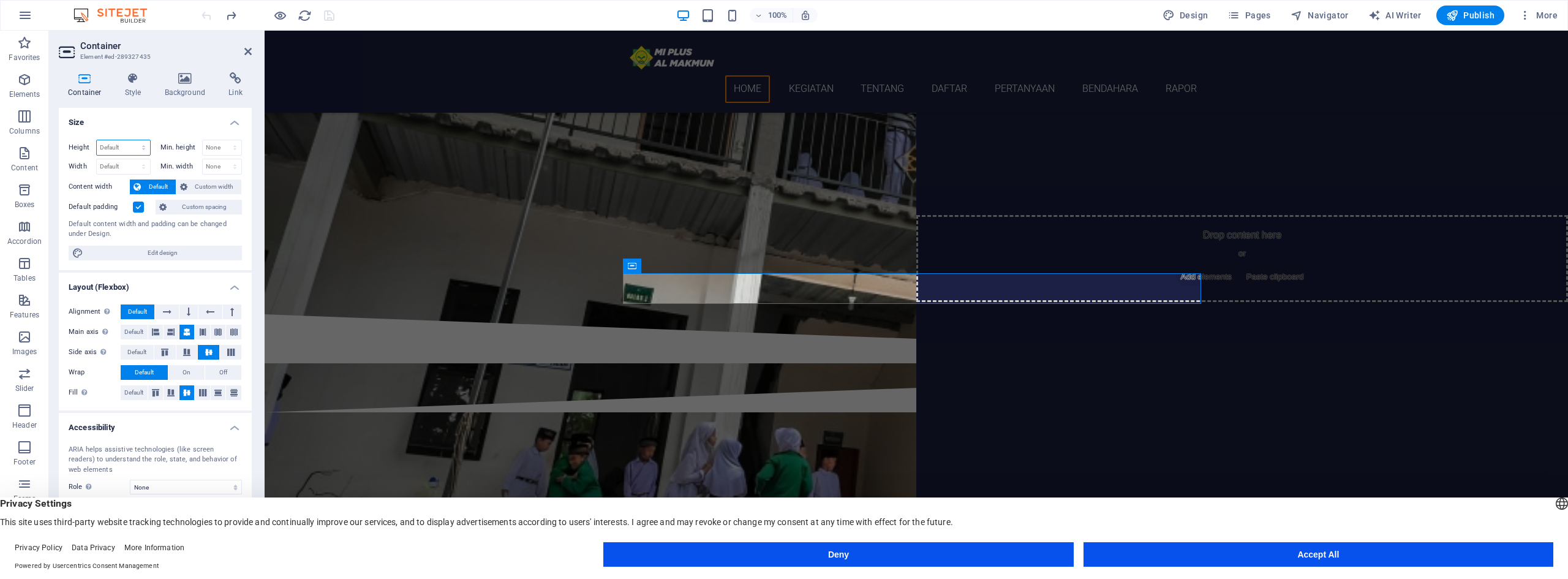 click on "Default px rem % vh vw" at bounding box center (123, 148) 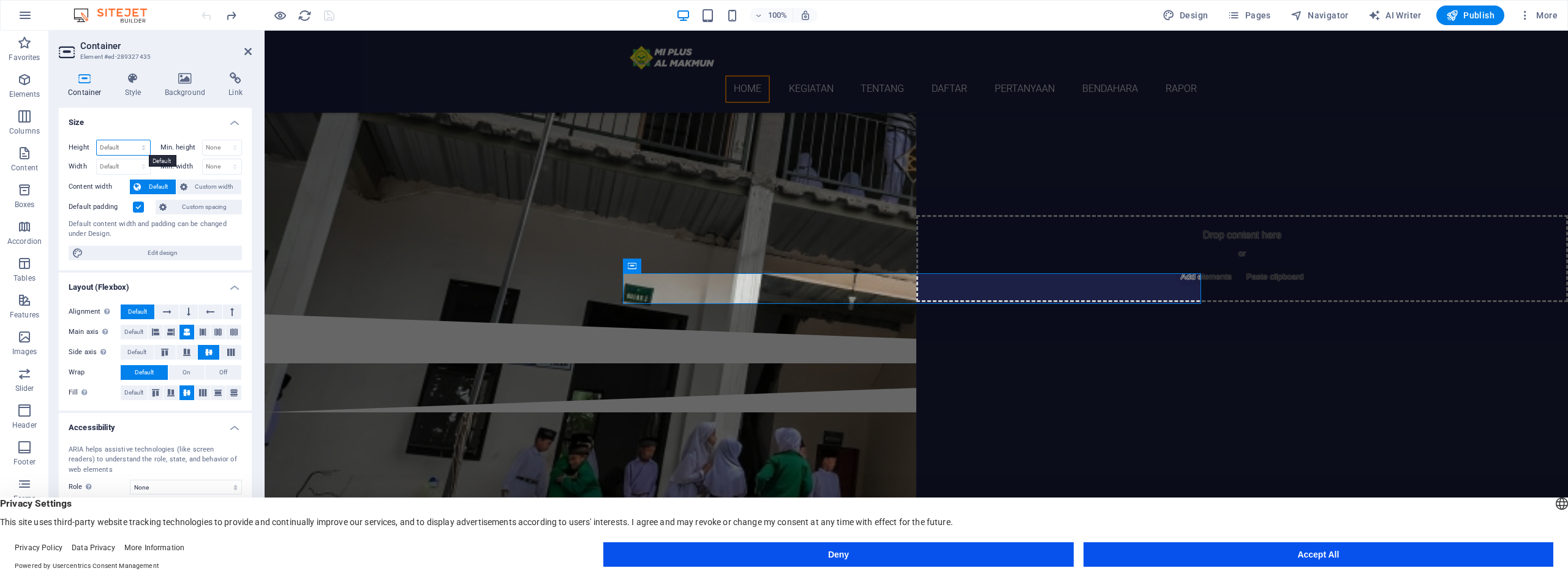 click on "Default px rem % vh vw" at bounding box center (123, 148) 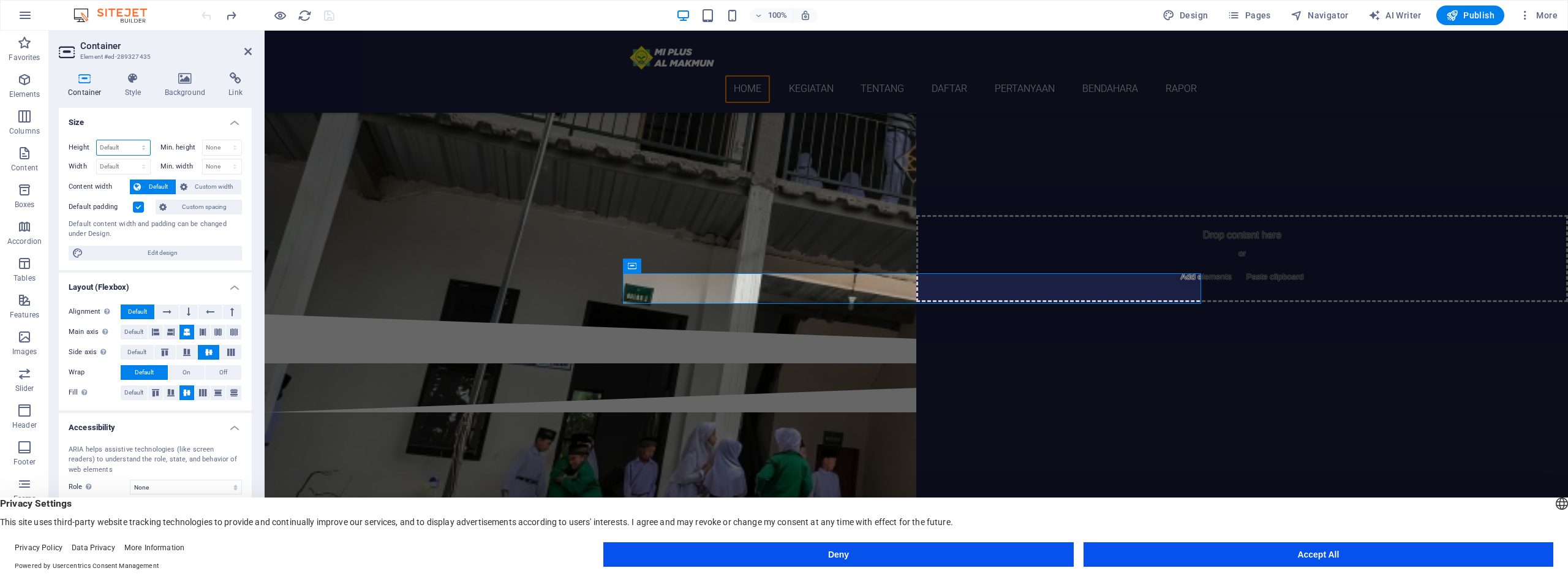 select on "px" 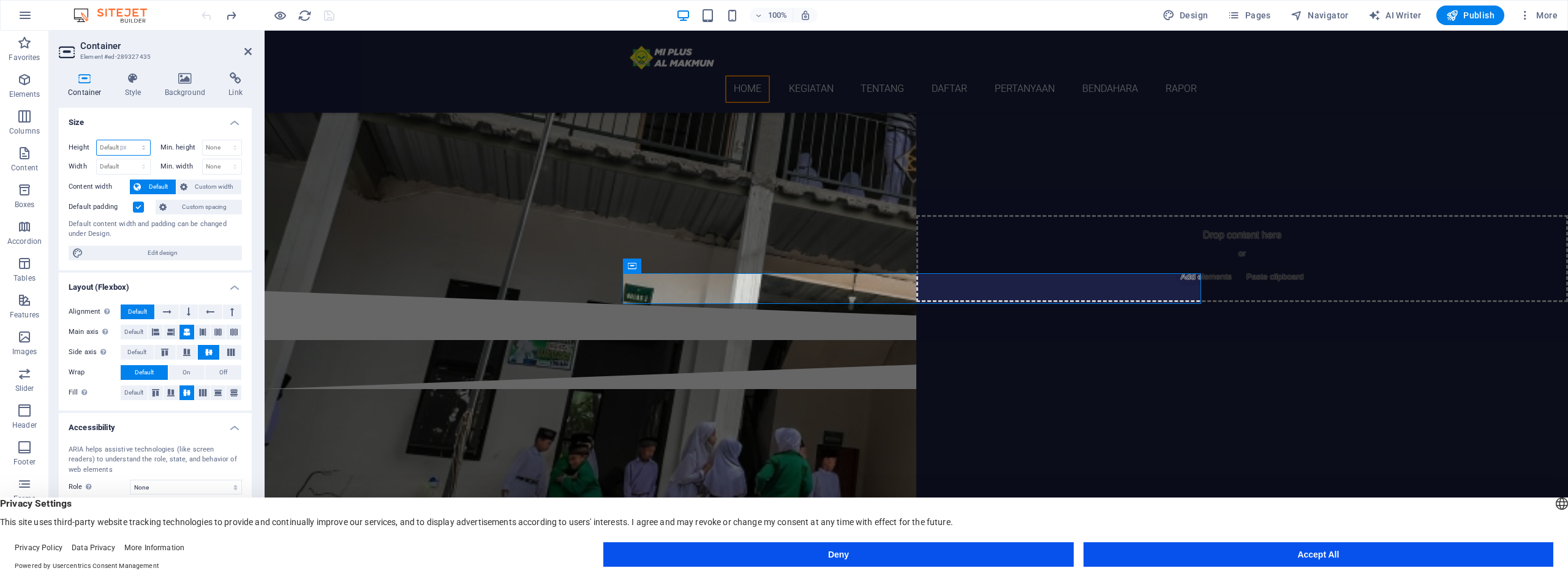 click on "Default px rem % vh vw" at bounding box center [123, 148] 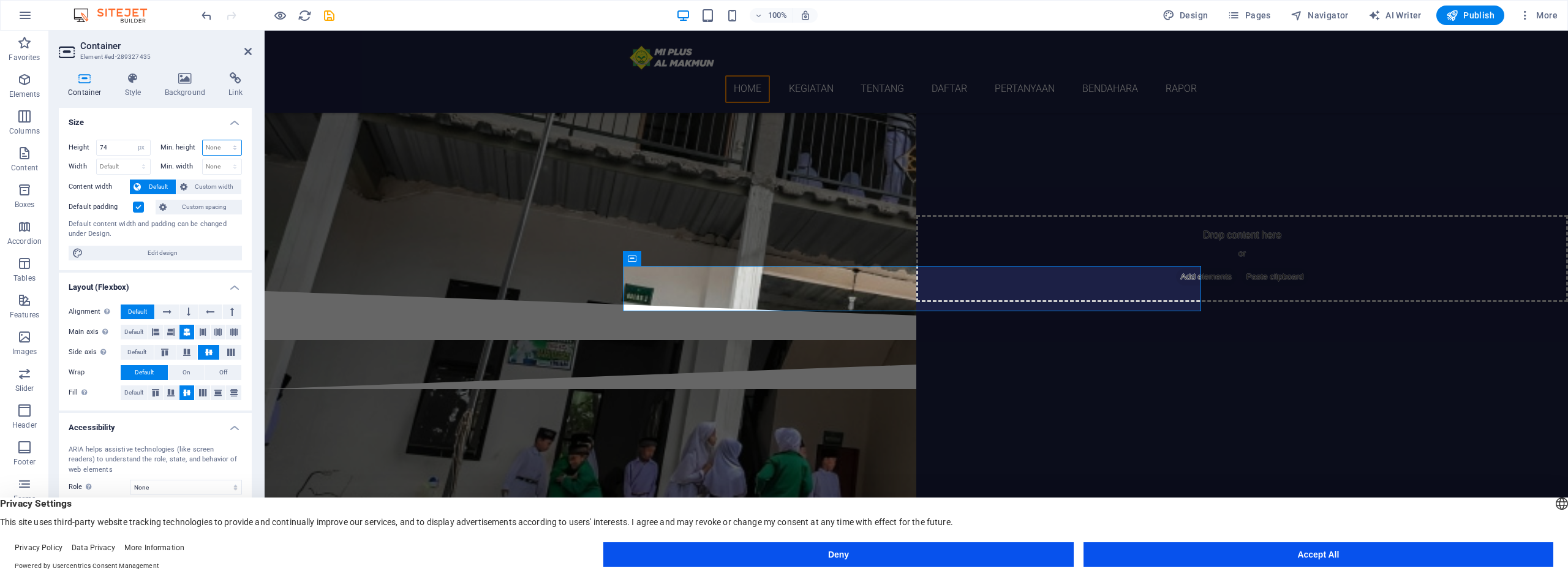 click on "None px rem % vh vw" at bounding box center (222, 148) 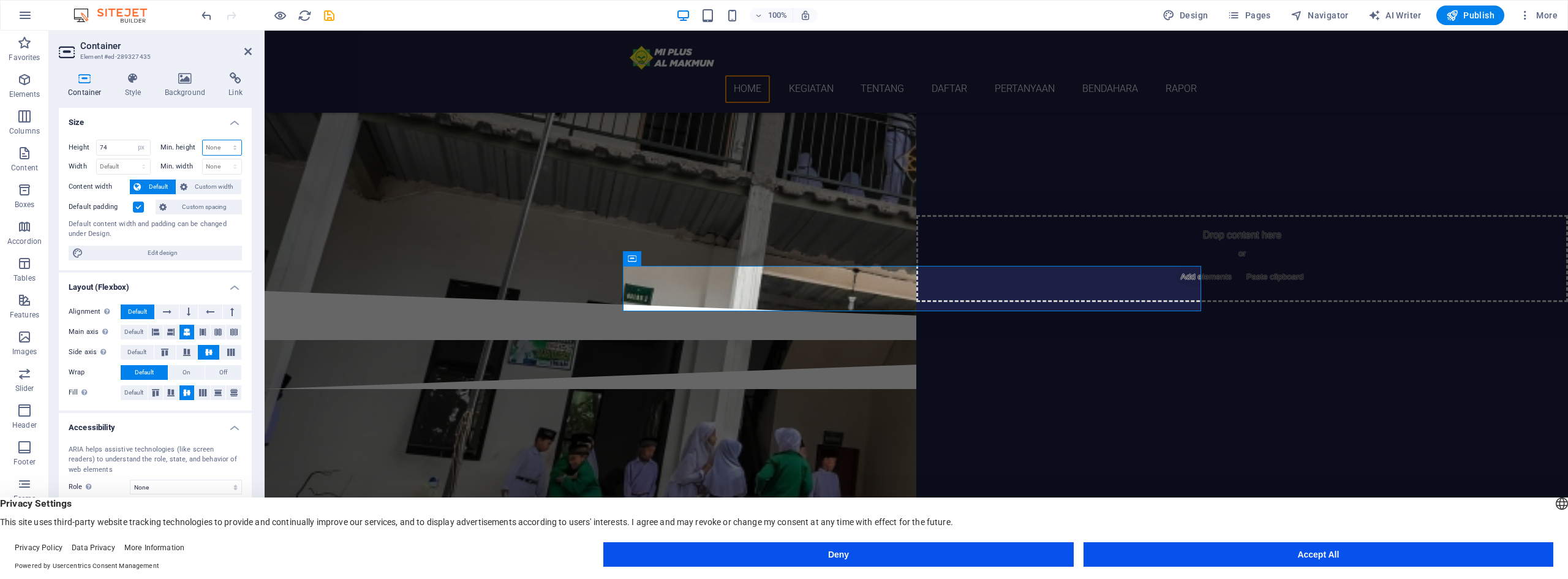 click on "None px rem % vh vw" at bounding box center (222, 148) 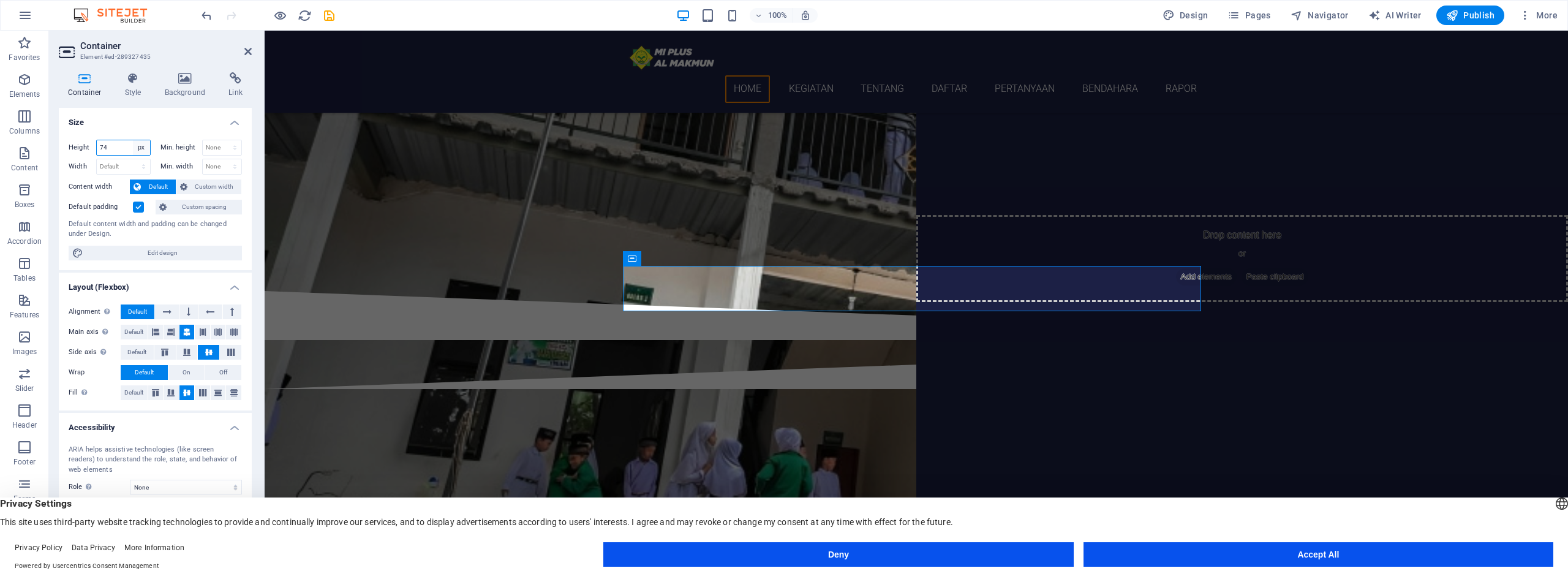 click on "Default px rem % vh vw" at bounding box center (141, 148) 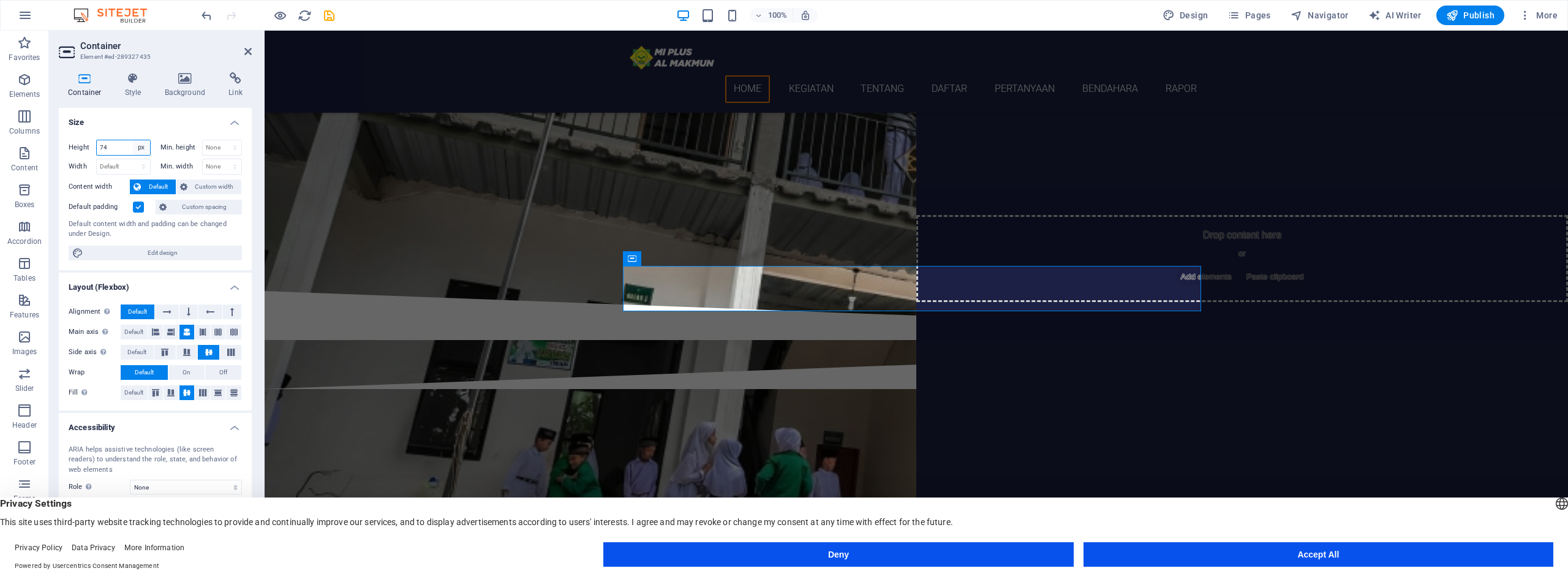 click on "Default px rem % vh vw" at bounding box center (141, 148) 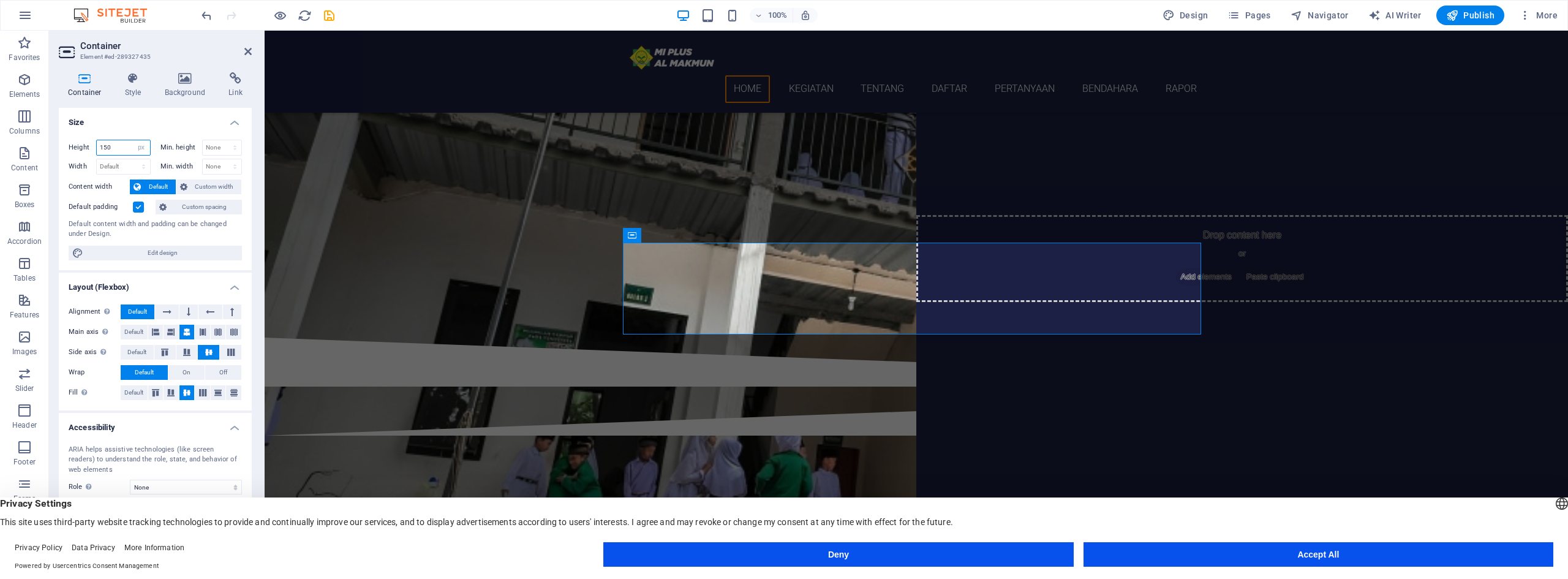 drag, startPoint x: 118, startPoint y: 149, endPoint x: 100, endPoint y: 149, distance: 18 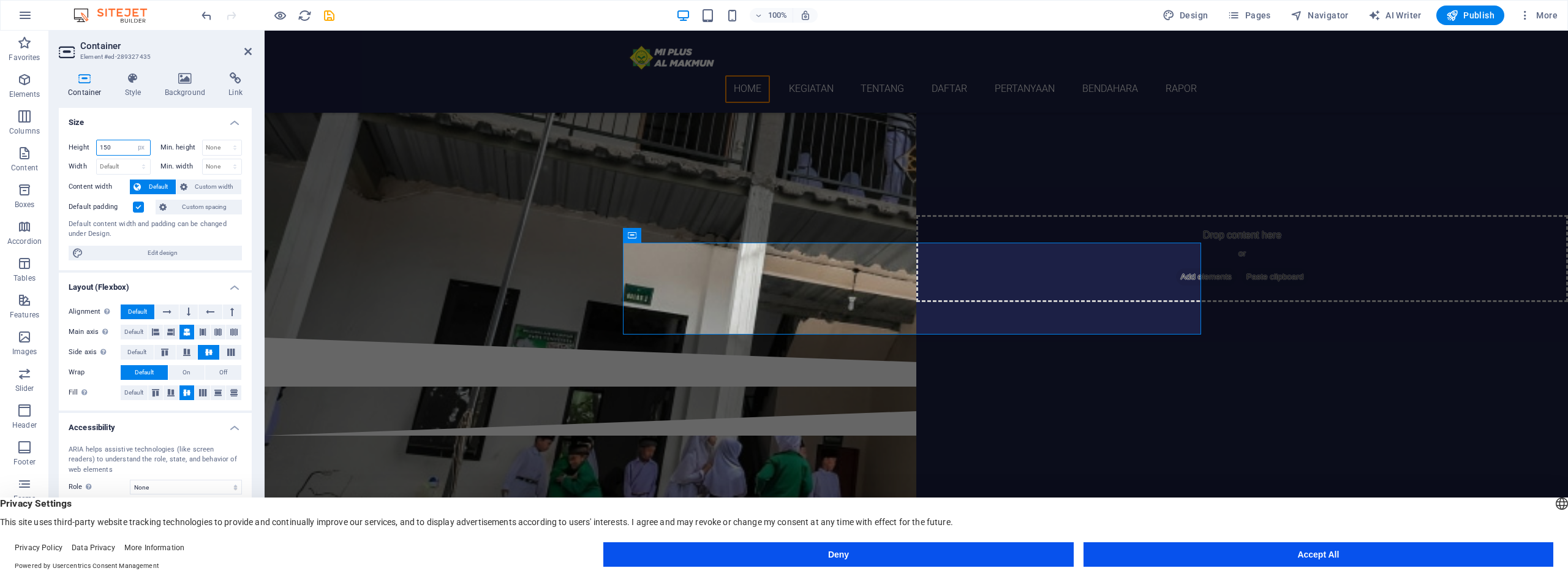 click on "150" at bounding box center [123, 148] 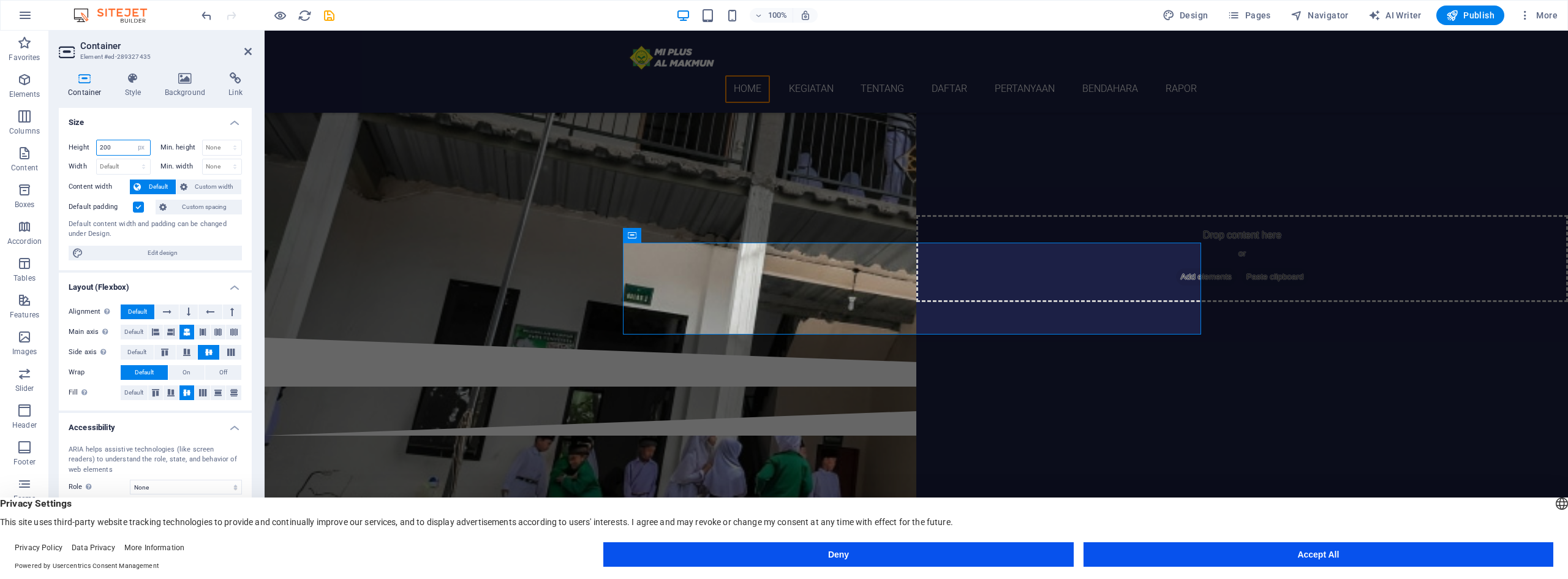 type on "200" 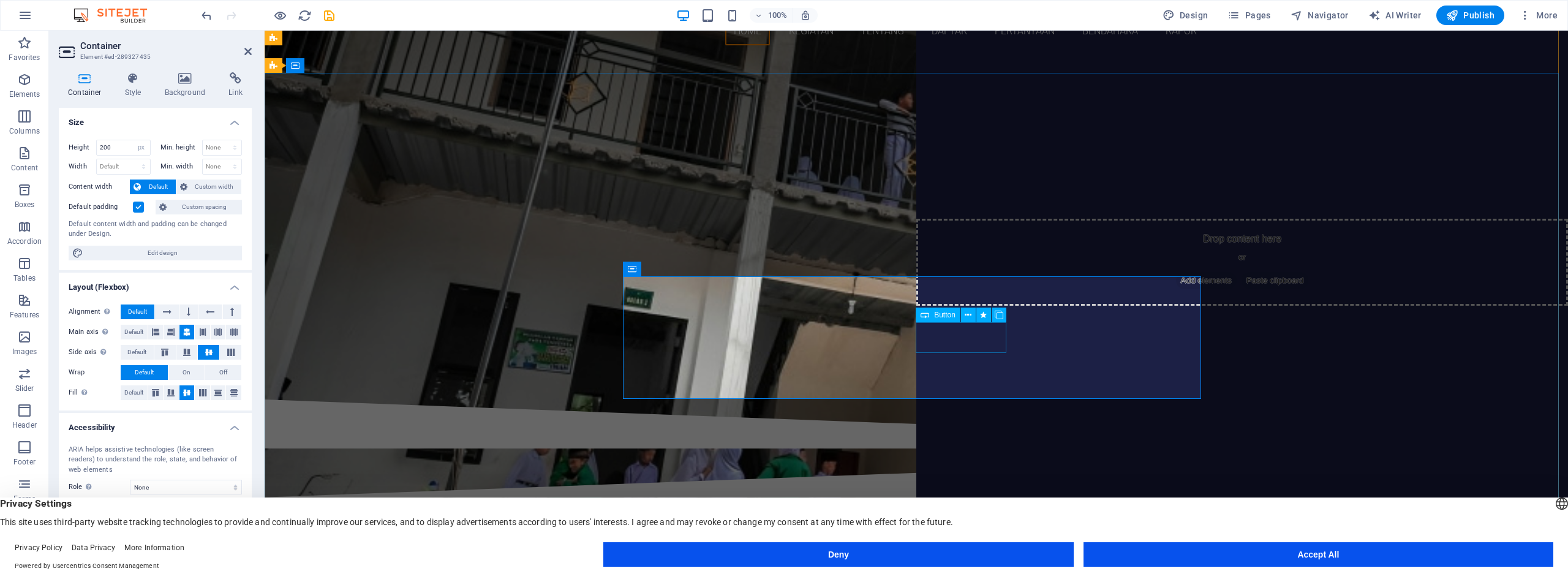 scroll, scrollTop: 0, scrollLeft: 0, axis: both 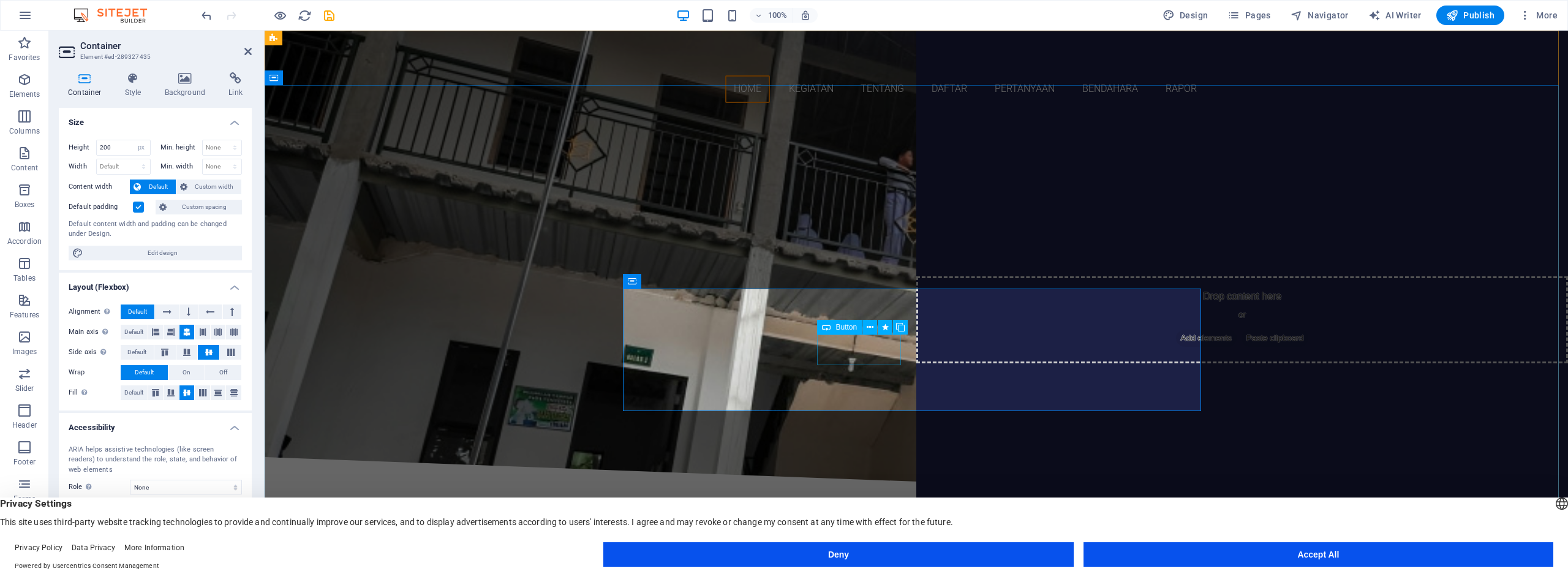 click on "BENDAHARA" at bounding box center (916, 318) 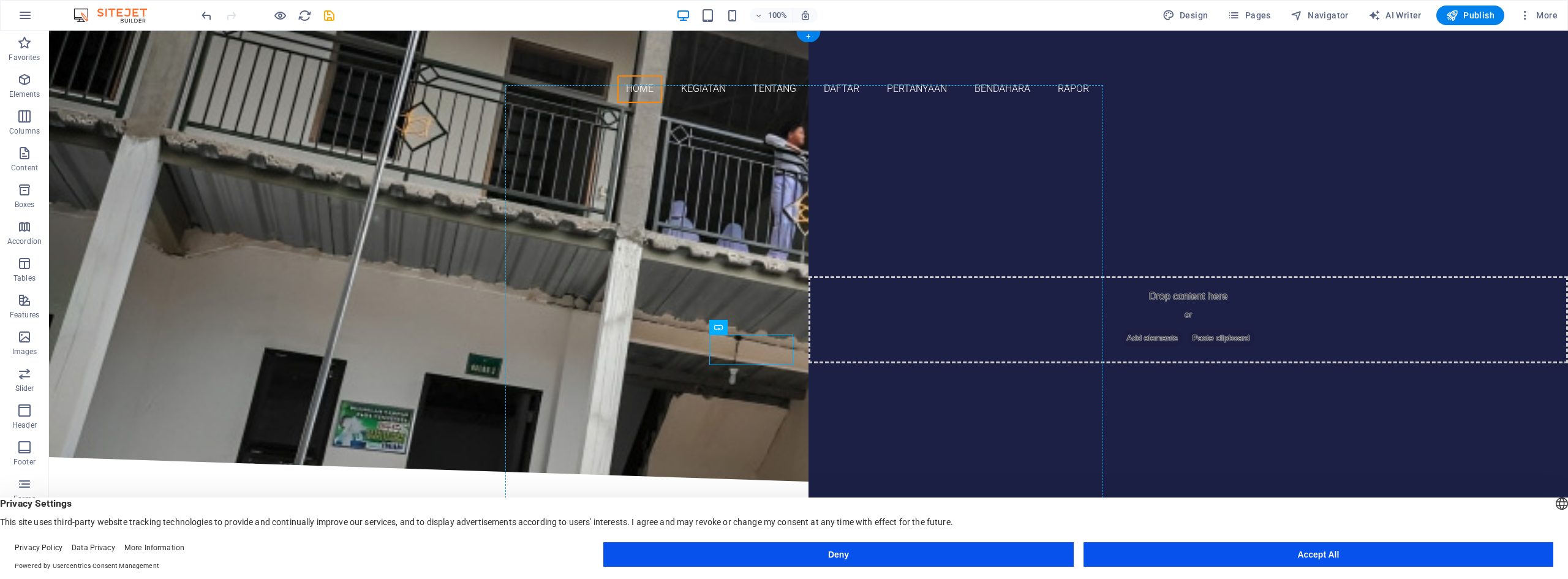 drag, startPoint x: 679, startPoint y: 365, endPoint x: 912, endPoint y: 353, distance: 233.3088 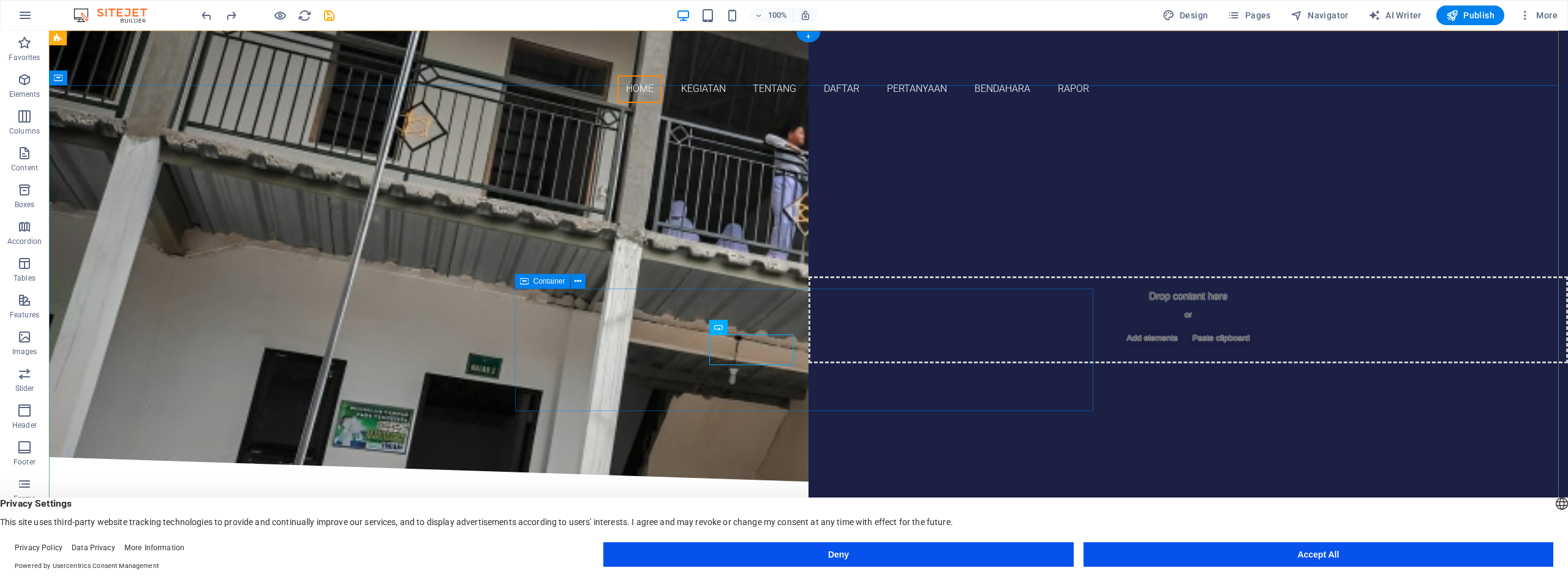 click on "BENDAHARA RAPOR SISWA" at bounding box center (809, 337) 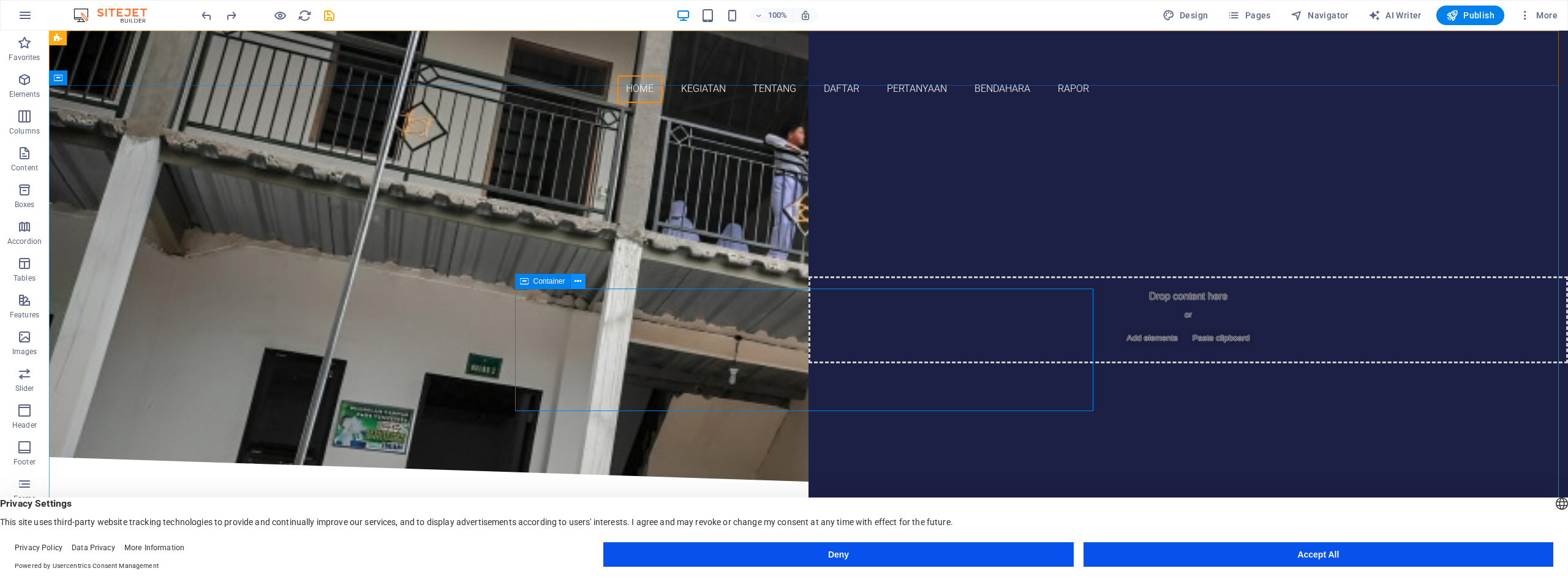 click at bounding box center [578, 281] 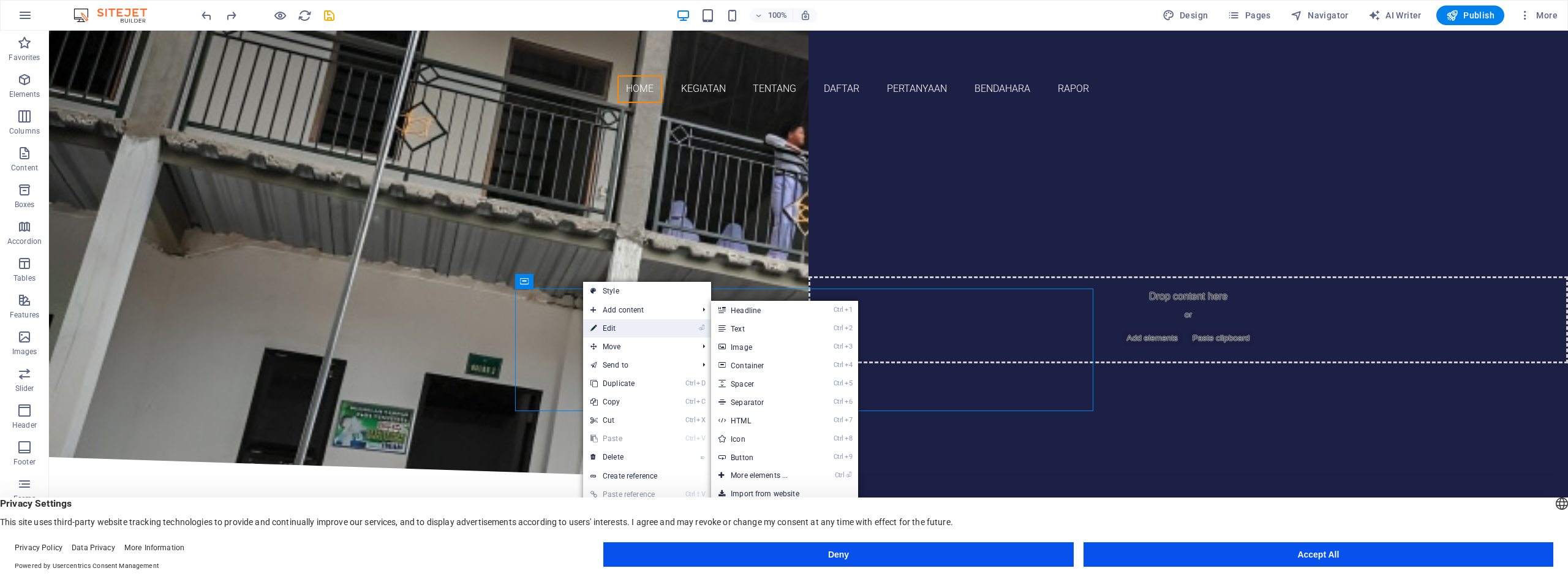 click on "⏎  Edit" at bounding box center [624, 328] 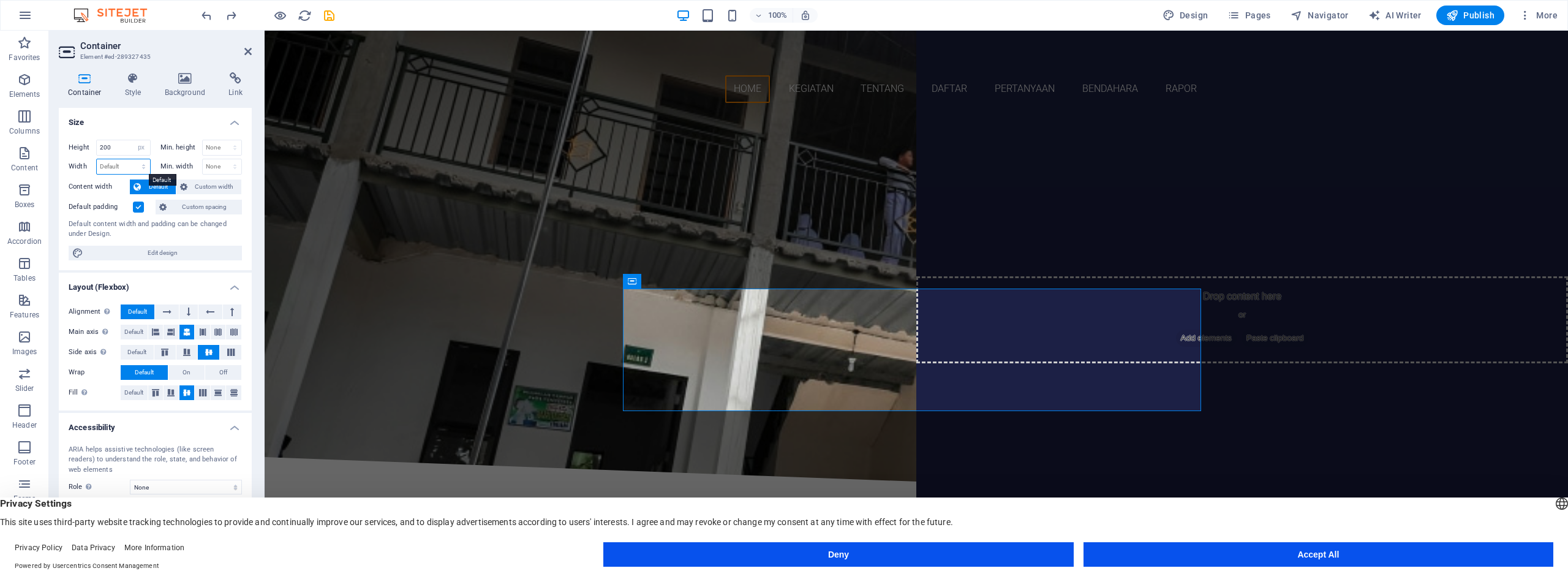 click on "Default px rem % em vh vw" at bounding box center (123, 167) 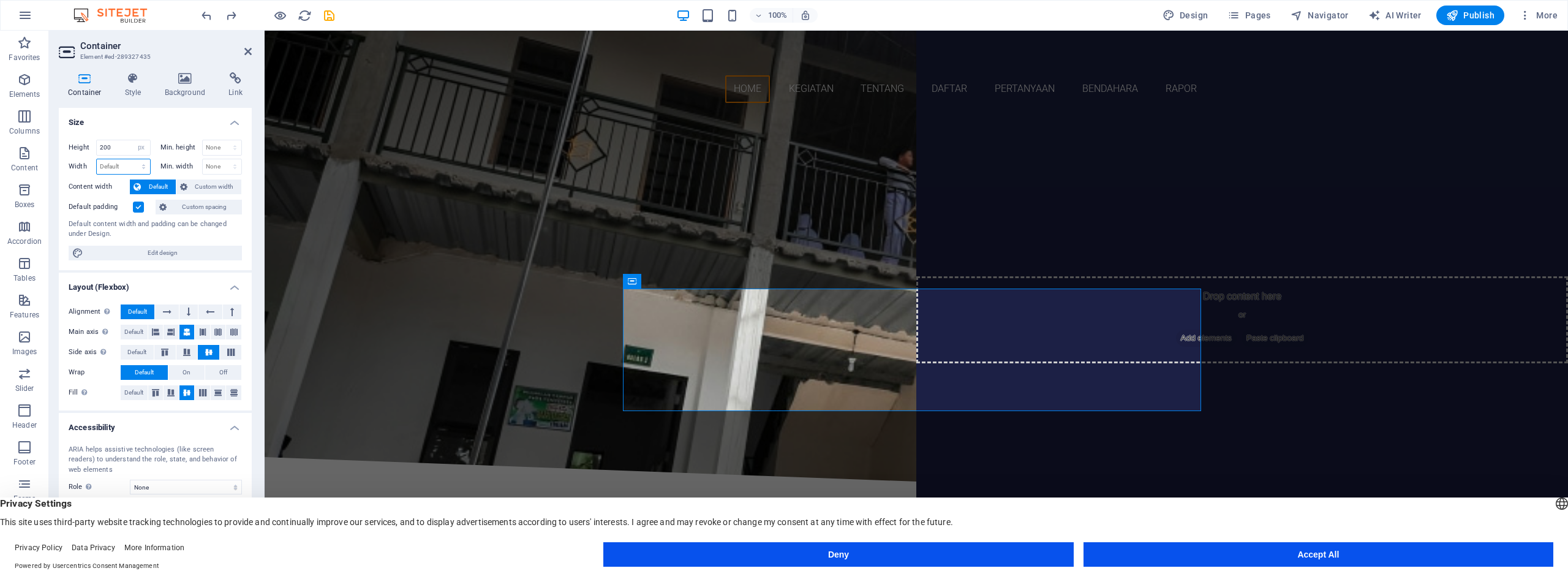 select on "px" 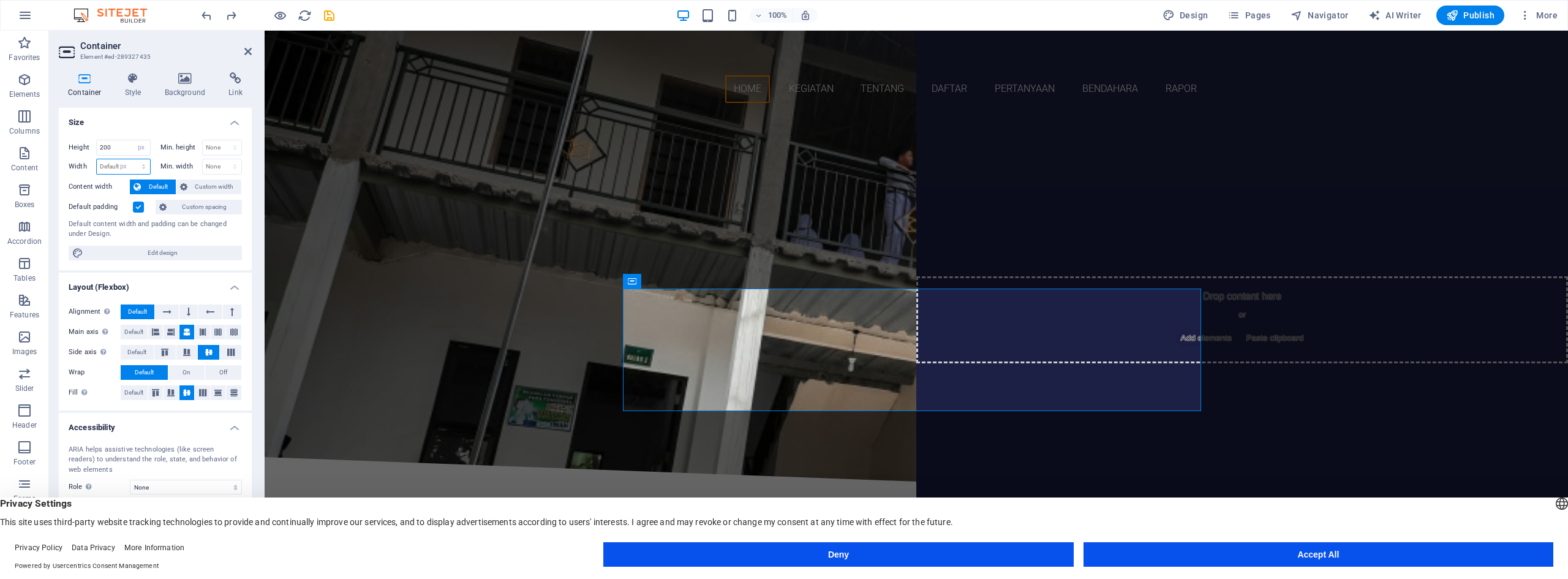 click on "Default px rem % em vh vw" at bounding box center [123, 167] 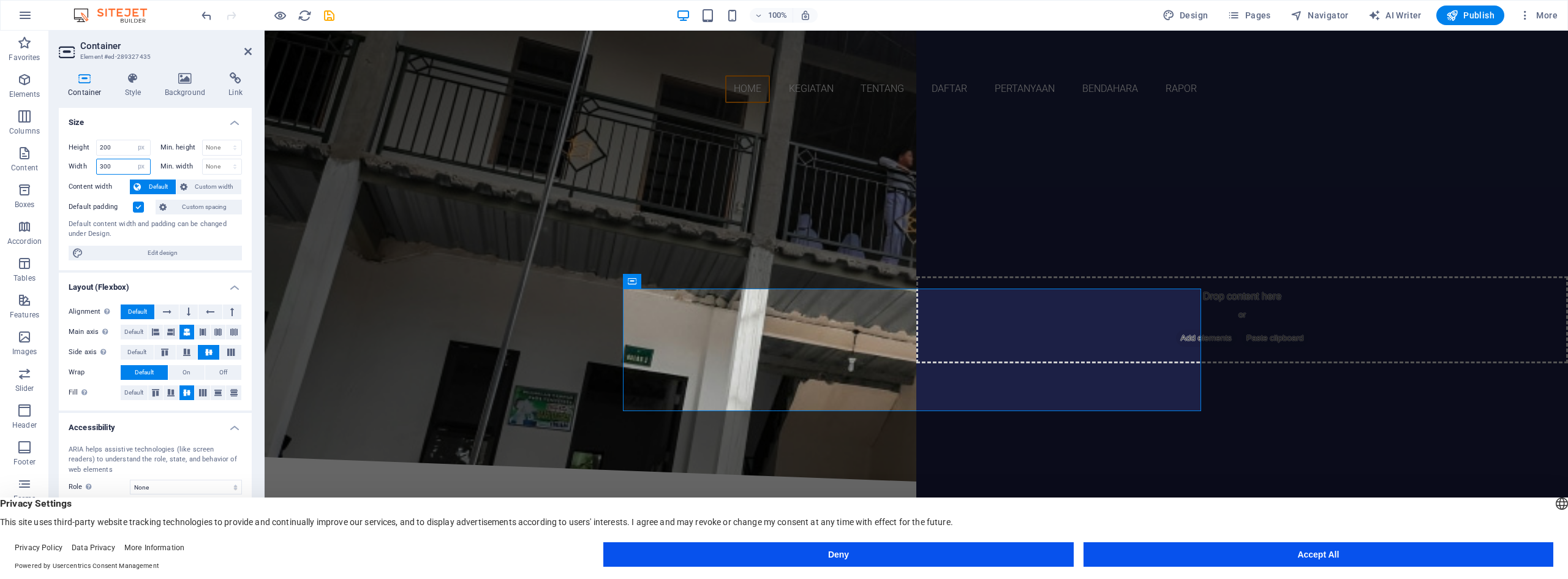 type on "300" 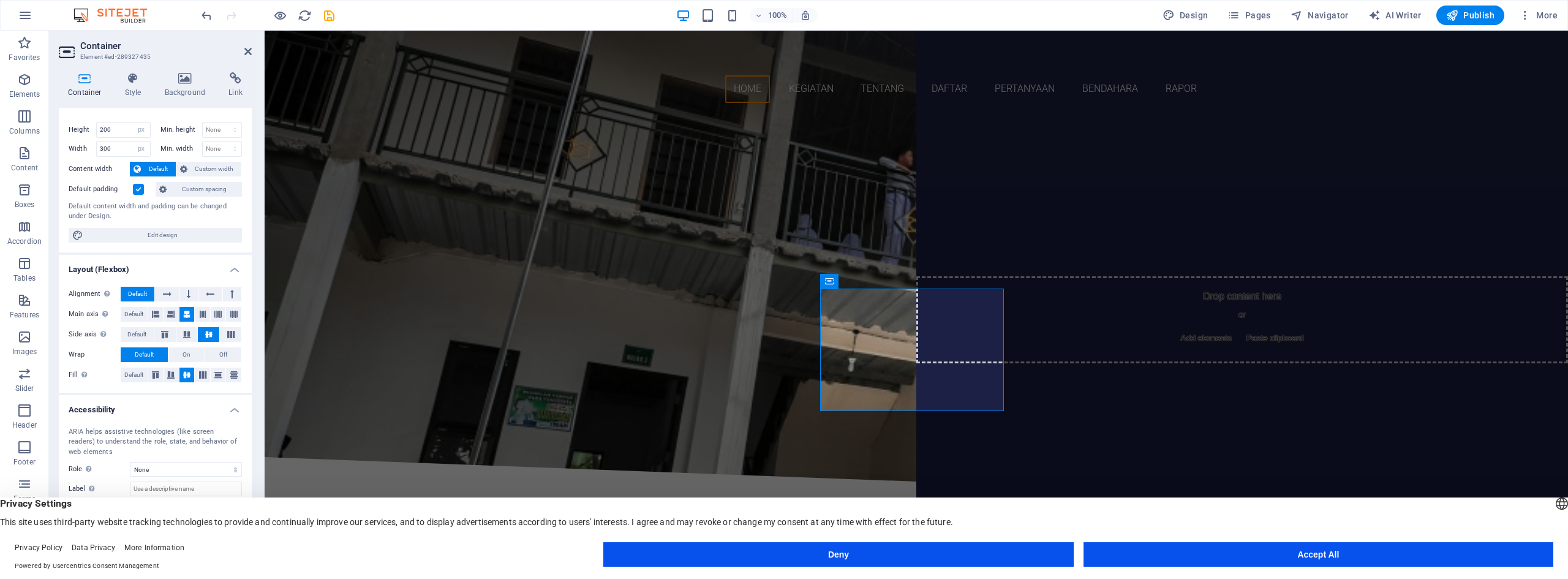 scroll, scrollTop: 33, scrollLeft: 0, axis: vertical 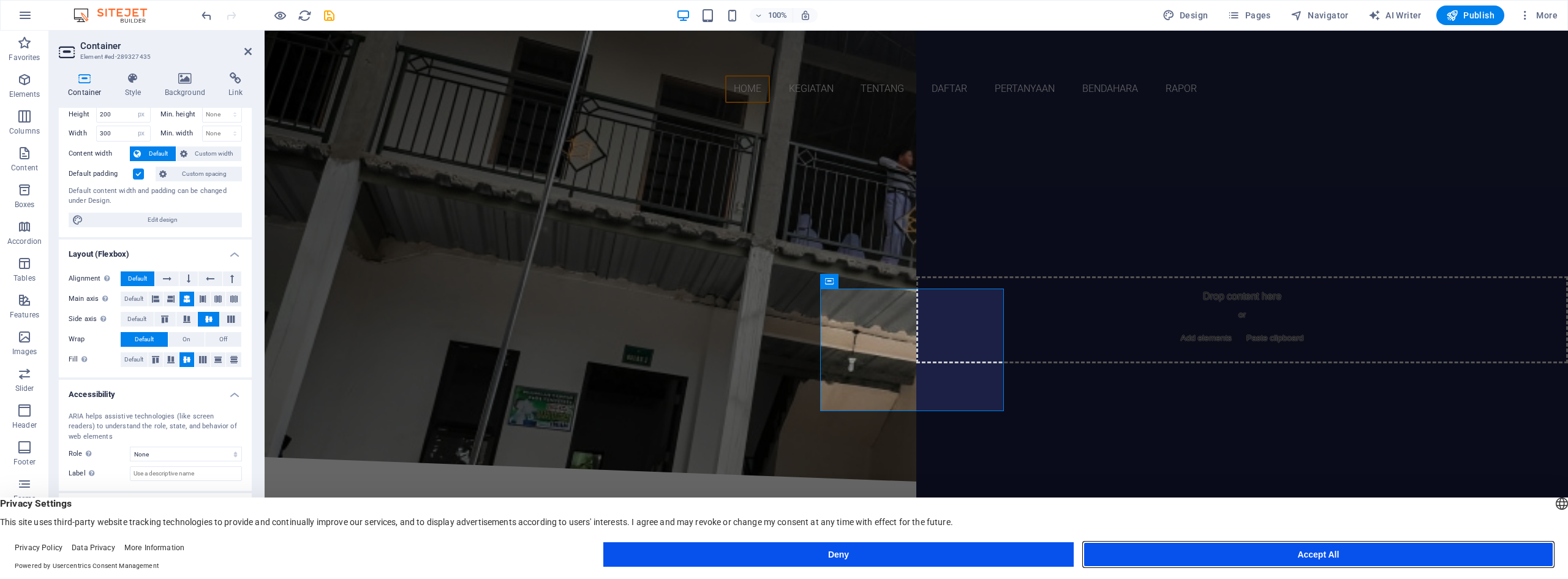 click on "Accept All" at bounding box center [1318, 554] 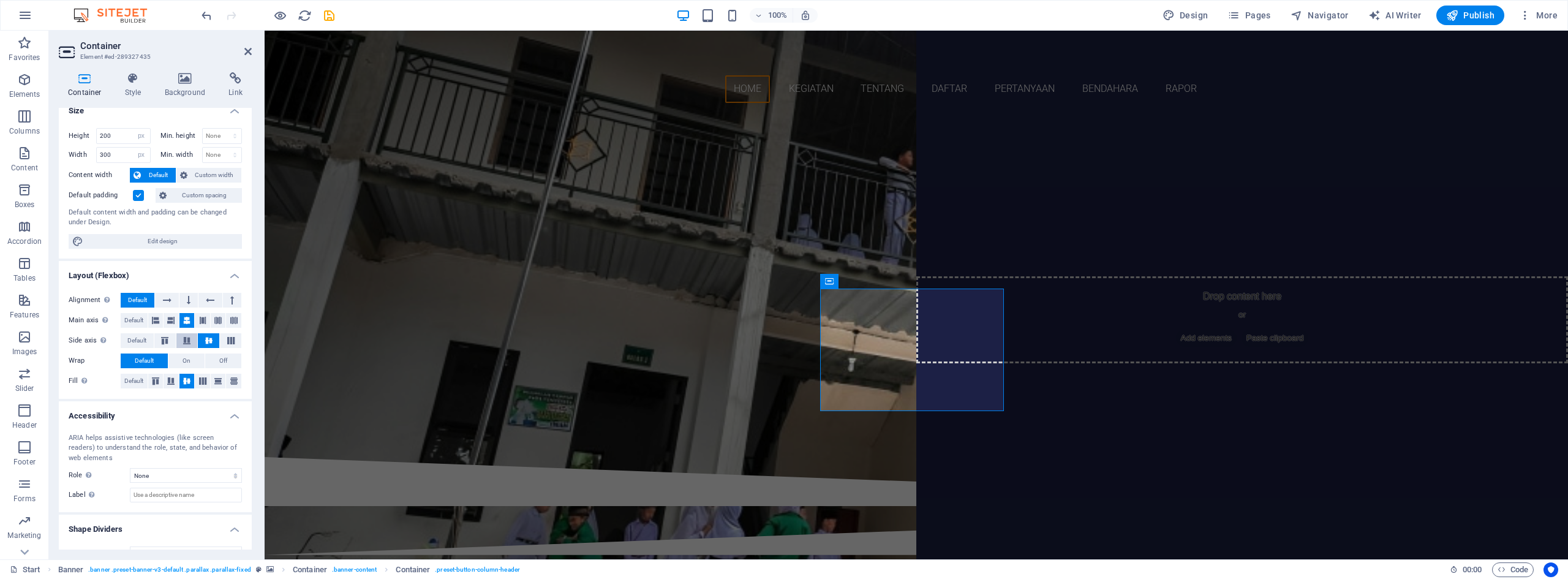scroll, scrollTop: 0, scrollLeft: 0, axis: both 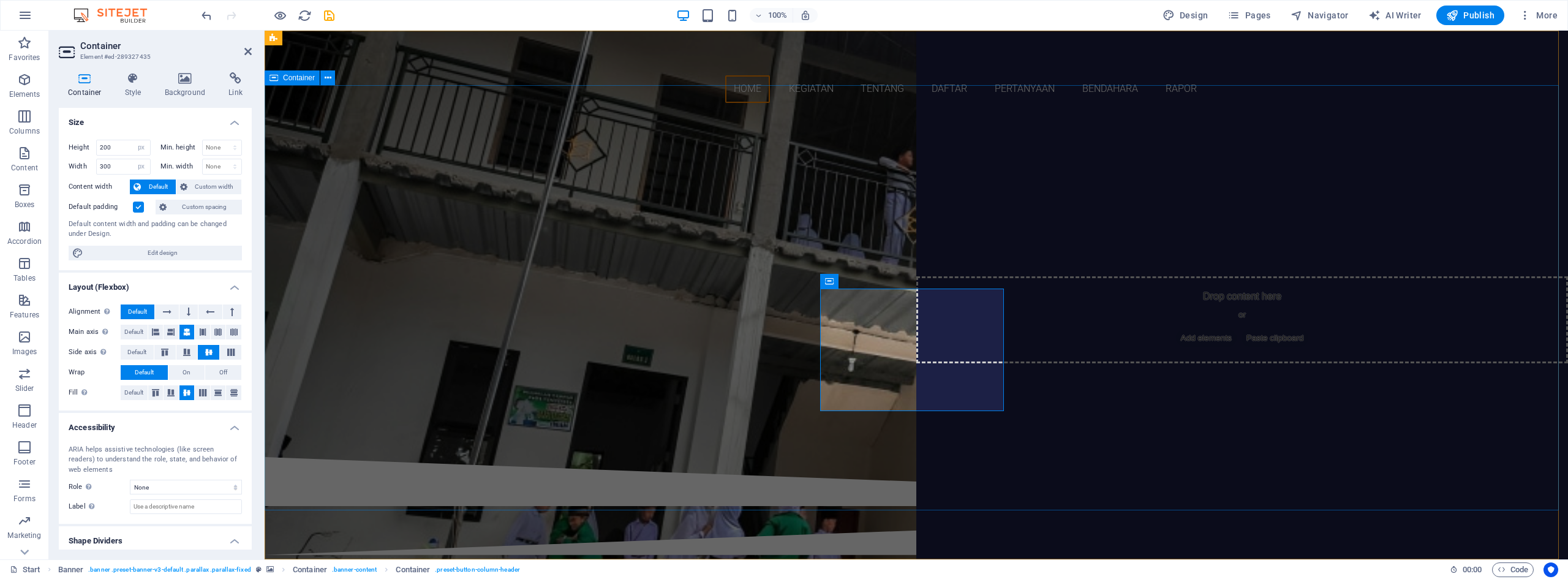 click on "SELAMAT DATANG MaDRASAH IBTIDAIYAH PLUS AL MAKMUN BENDAHARA RAPOR SISWA" at bounding box center (916, 285) 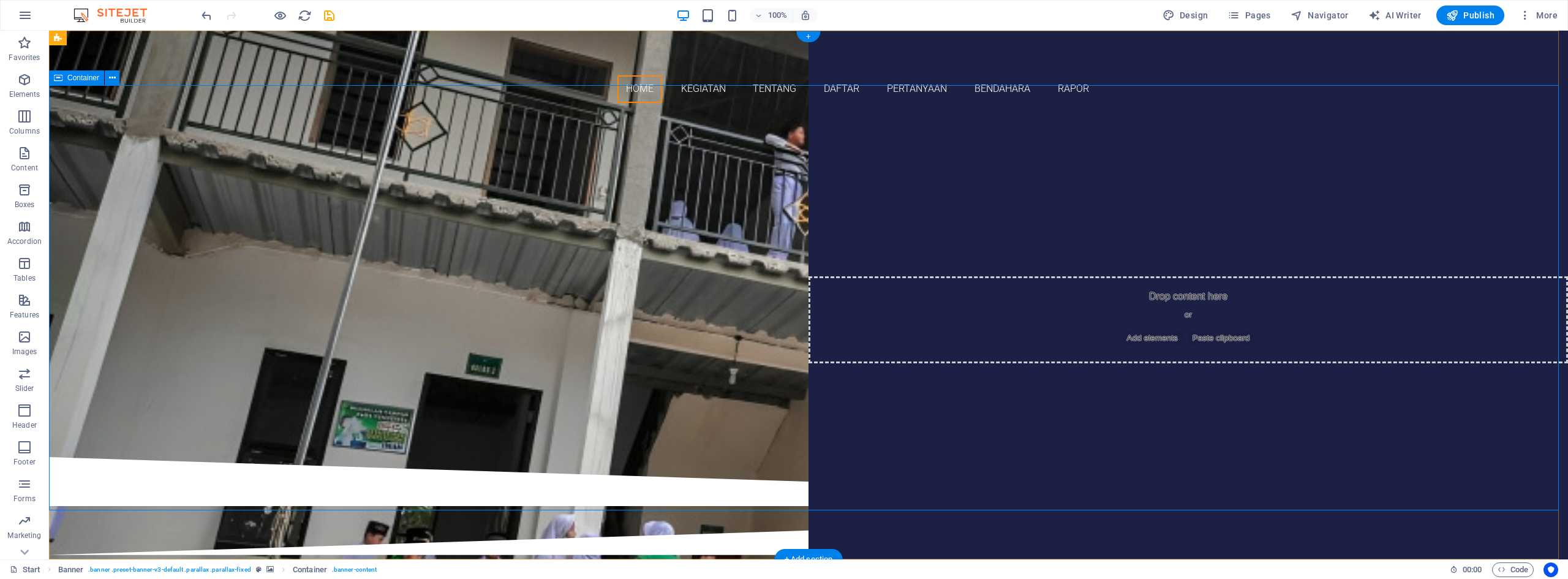 click on "SELAMAT DATANG MaDRASAH IBTIDAIYAH PLUS AL MAKMUN BENDAHARA RAPOR SISWA" at bounding box center (809, 285) 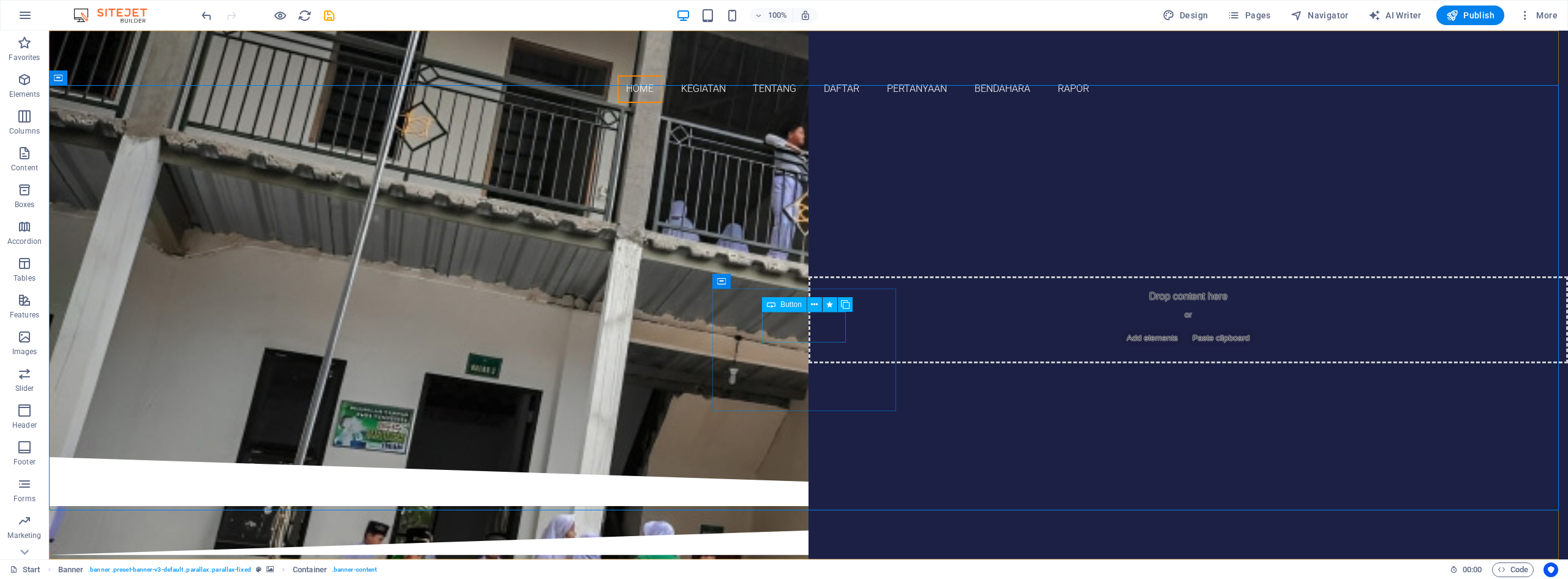 click on "Button" at bounding box center [791, 305] 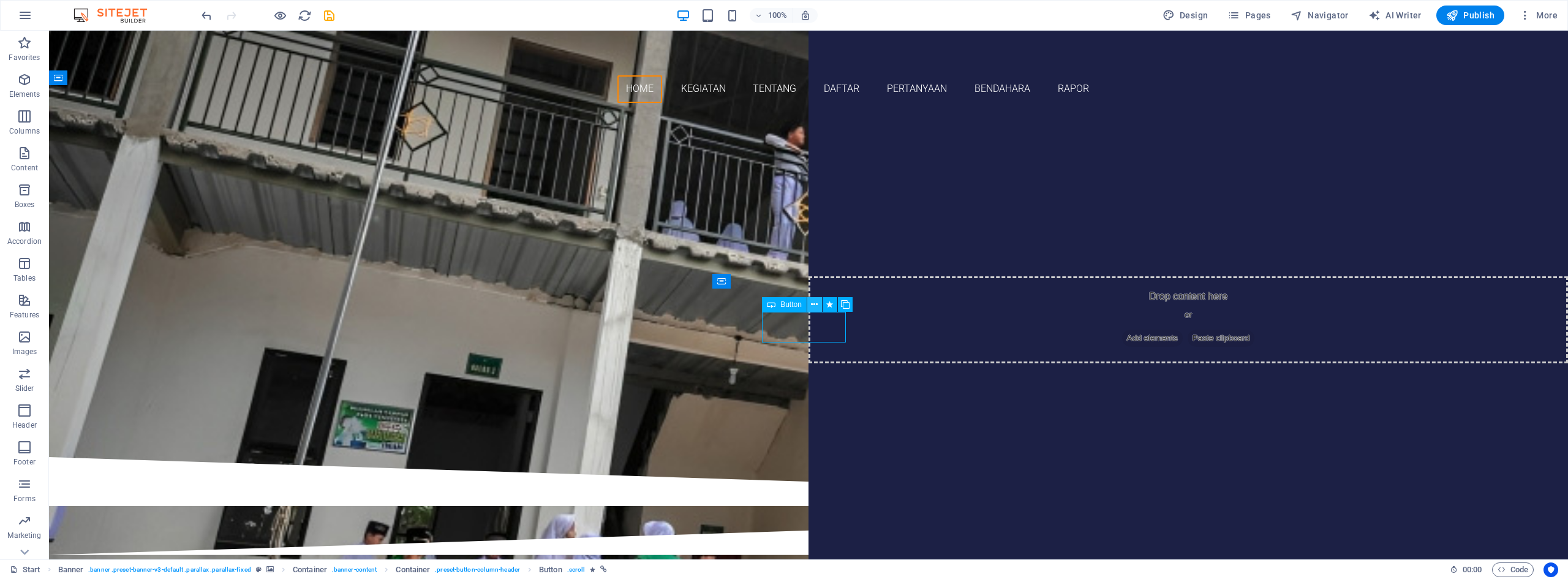 click at bounding box center (814, 305) 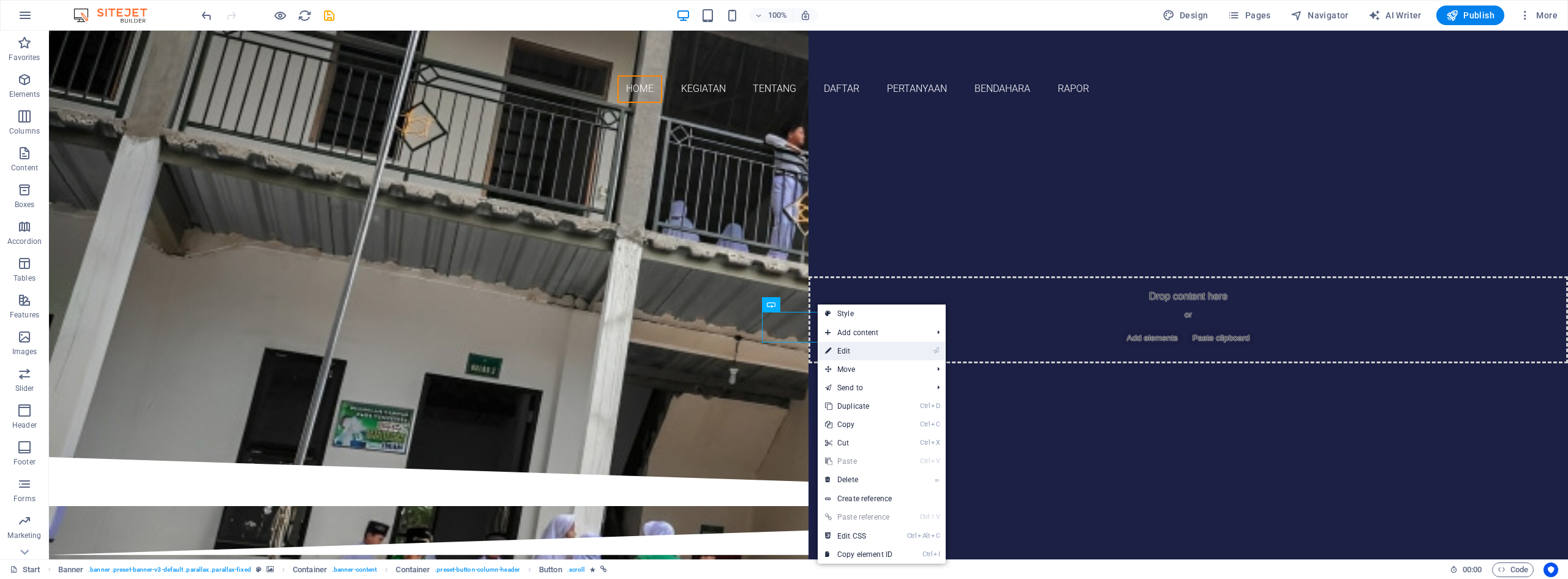 click on "⏎  Edit" at bounding box center (859, 351) 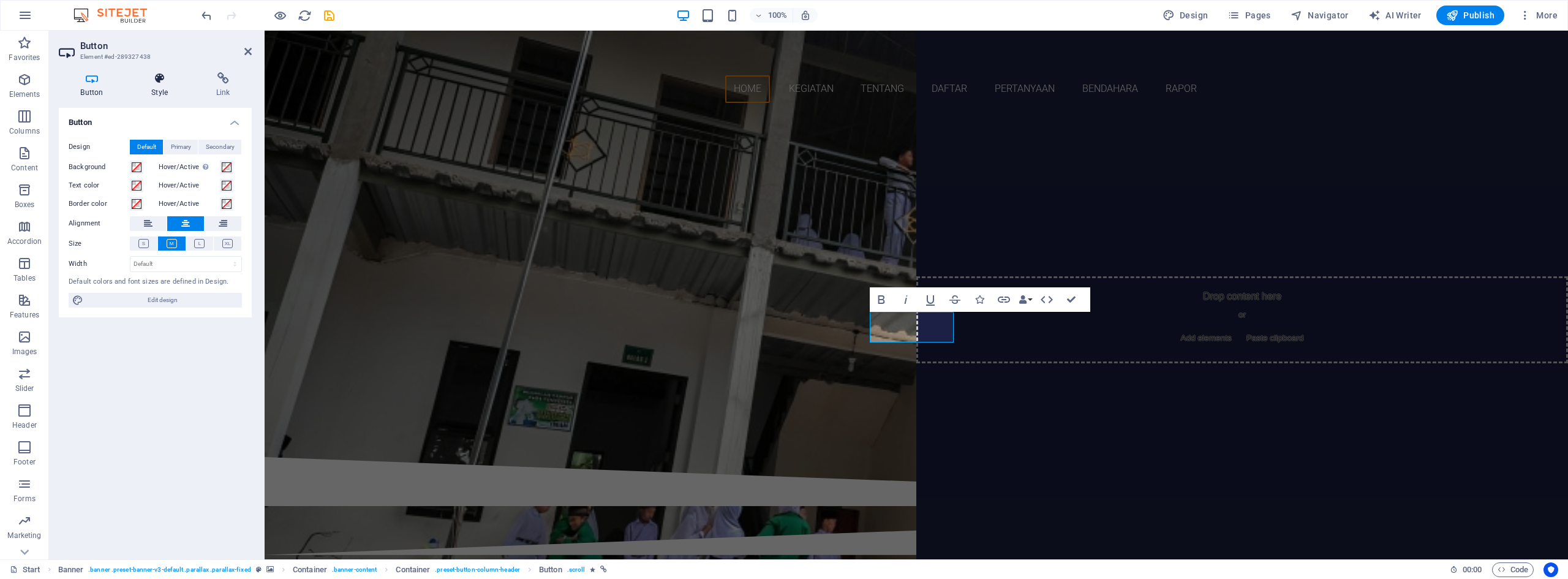 click on "Style" at bounding box center [162, 85] 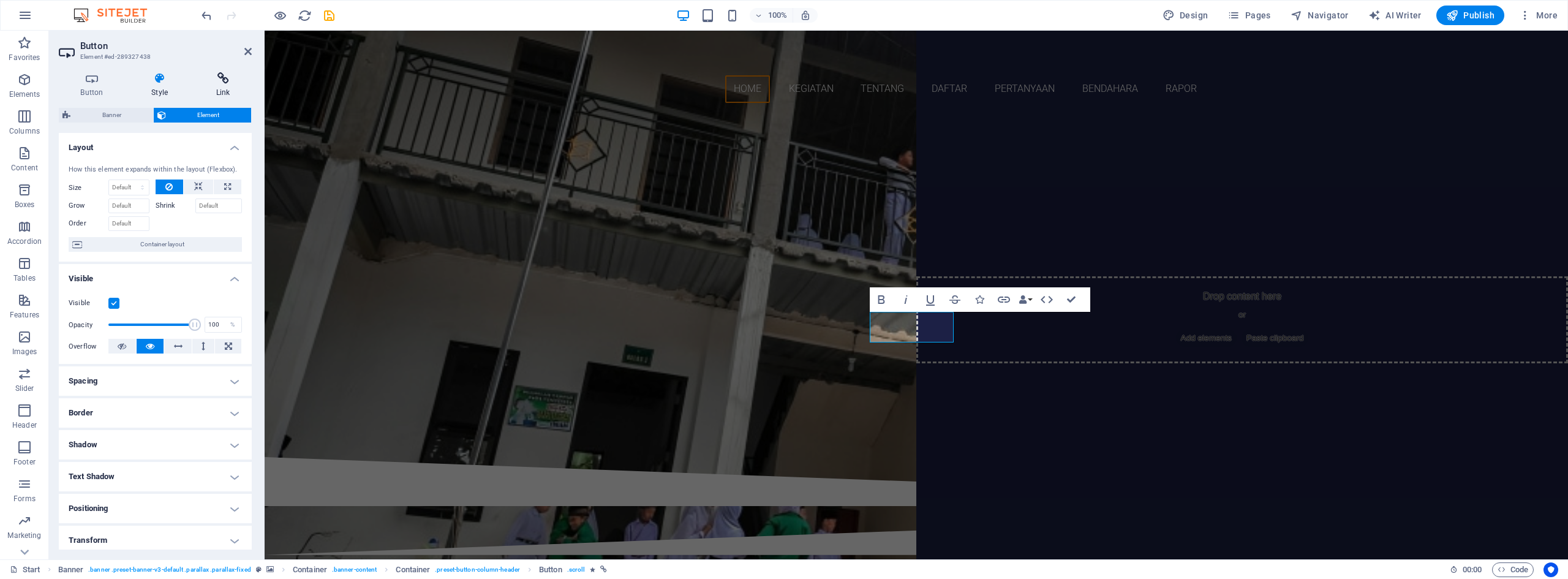 click at bounding box center [223, 78] 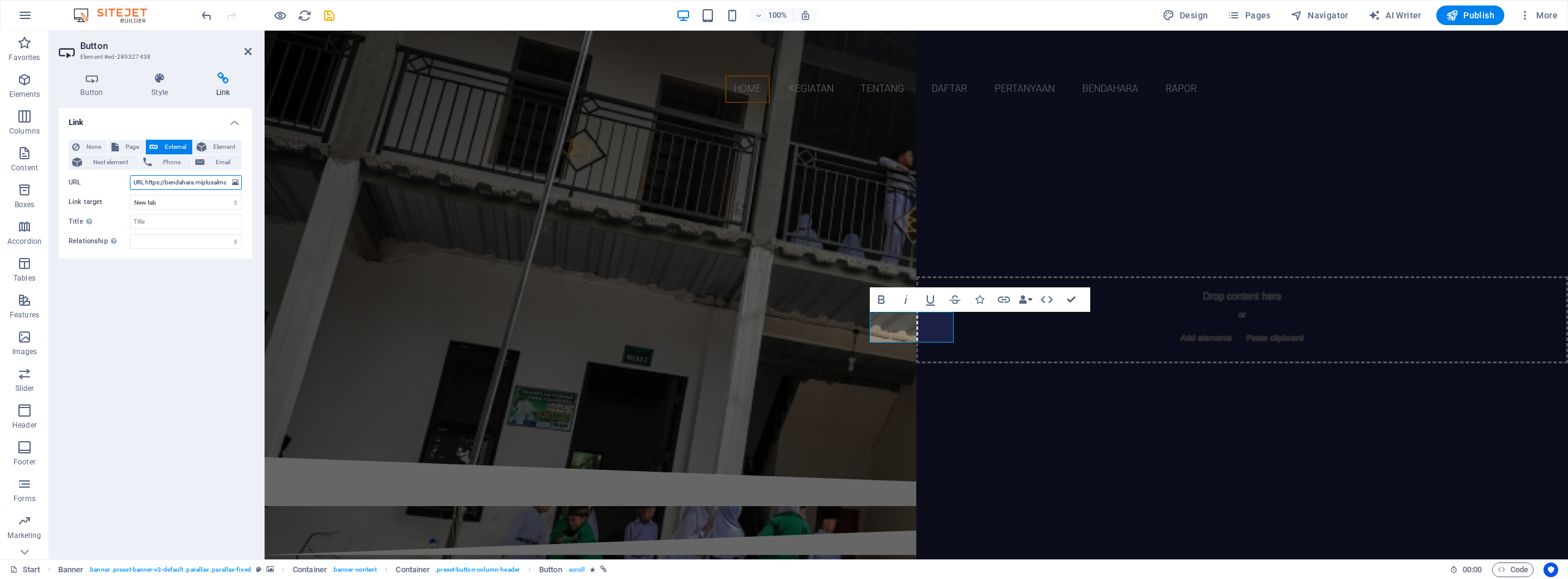 click on "URL https://bendahara.miplusalmakmun.sch.id" at bounding box center [186, 183] 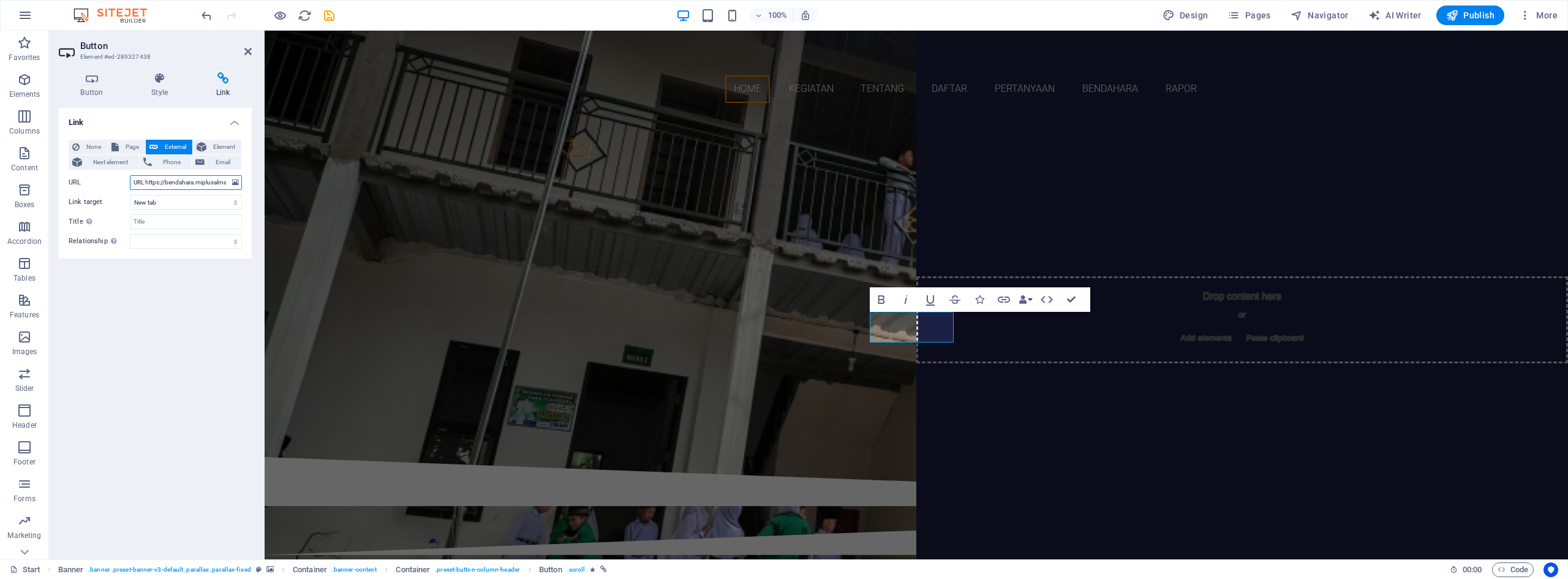 drag, startPoint x: 152, startPoint y: 183, endPoint x: 165, endPoint y: 184, distance: 13.038405 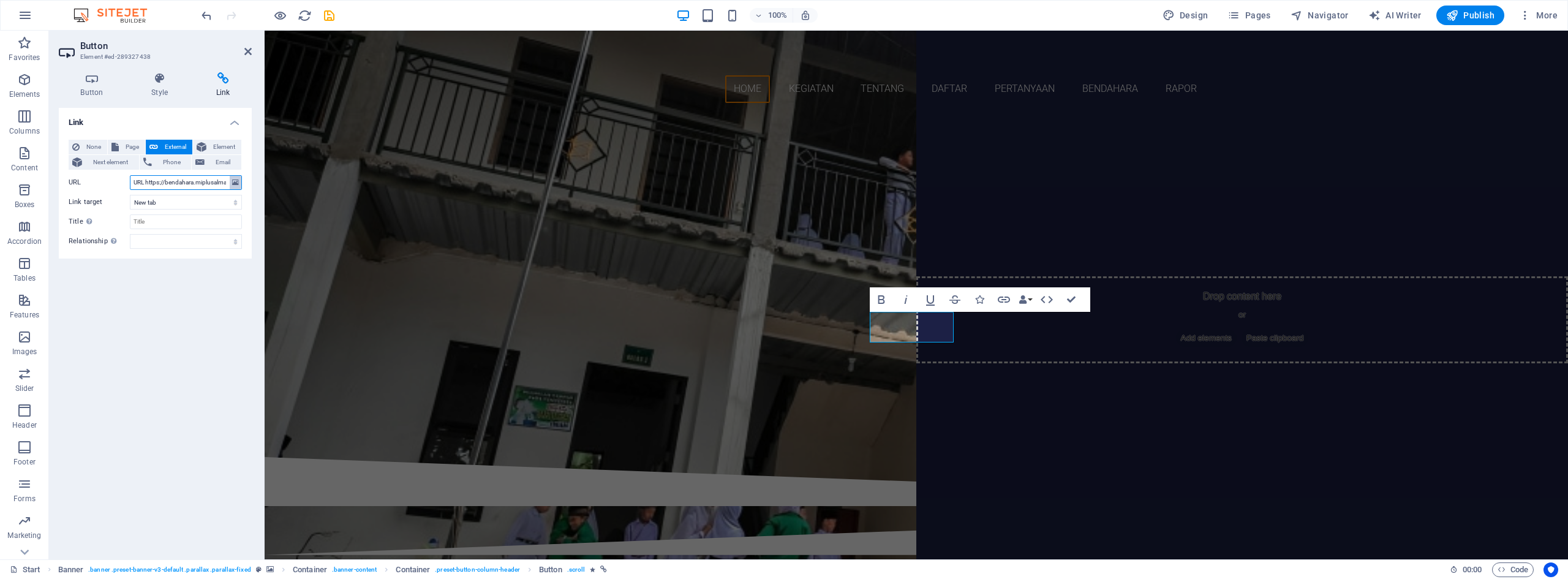 scroll, scrollTop: 0, scrollLeft: 23, axis: horizontal 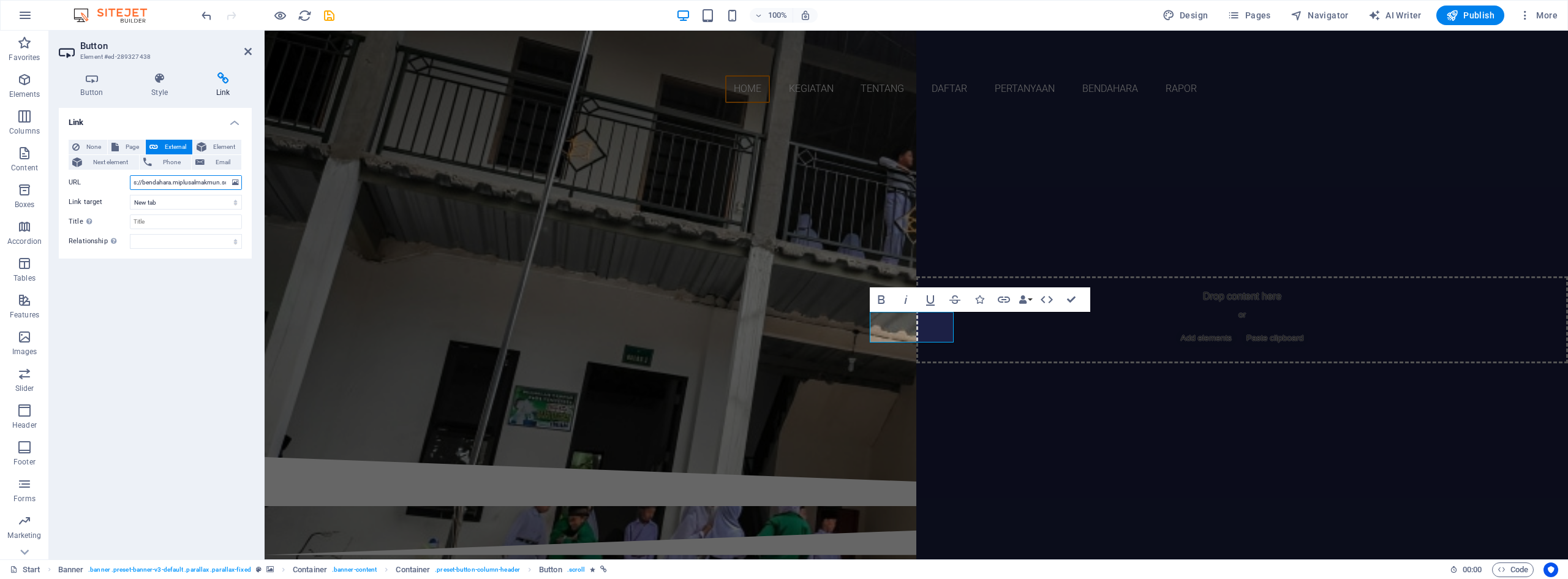 drag, startPoint x: 153, startPoint y: 184, endPoint x: 227, endPoint y: 183, distance: 74.006756 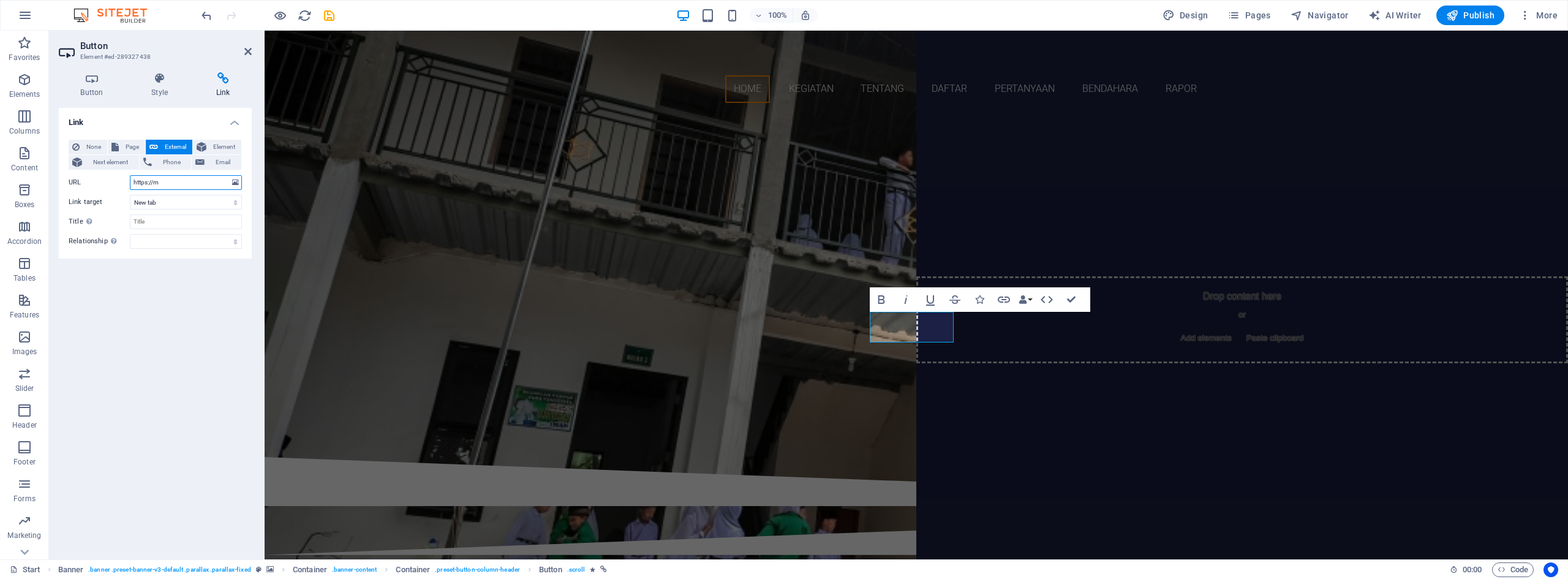 scroll, scrollTop: 0, scrollLeft: 0, axis: both 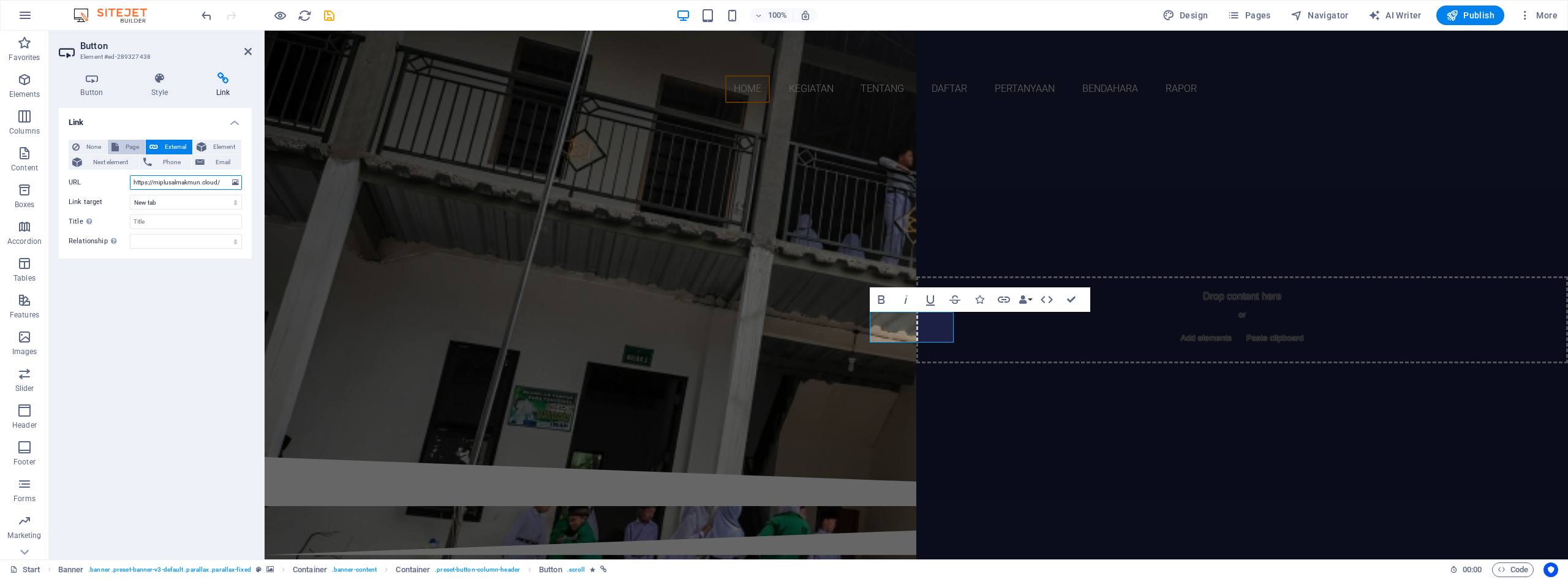 type on "https://miplusalmakmun.cloud/" 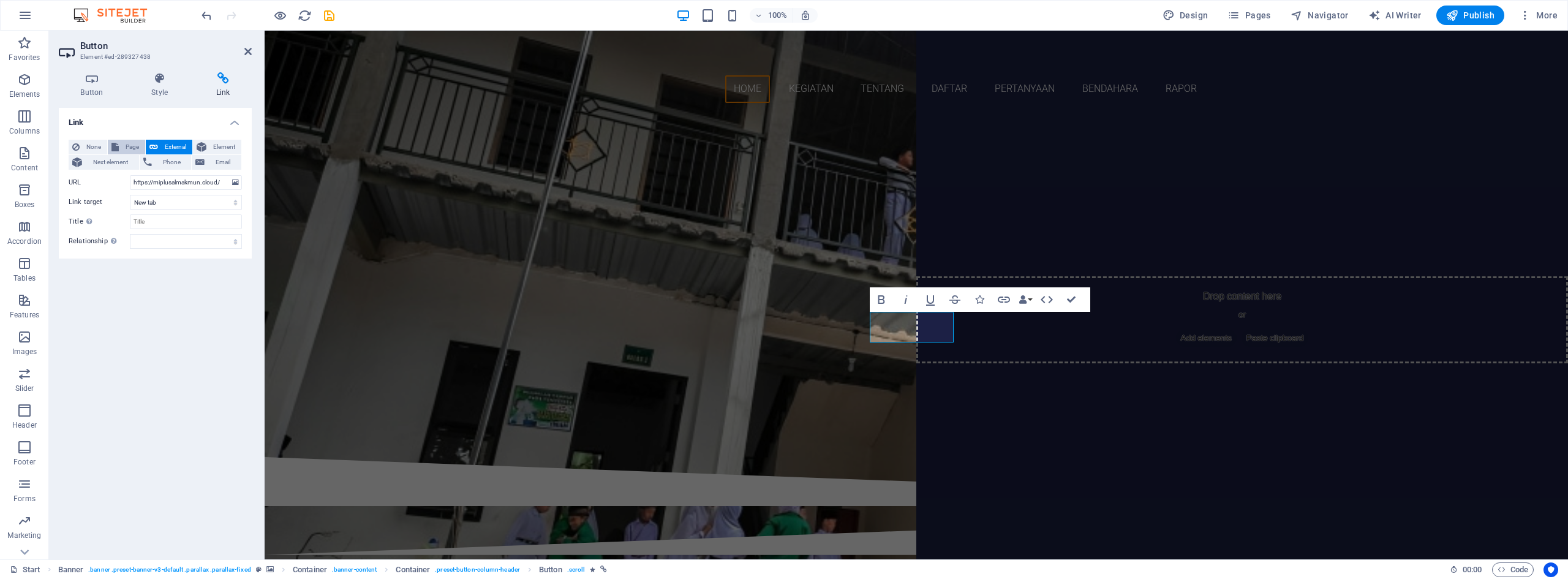 click on "Page" at bounding box center (132, 147) 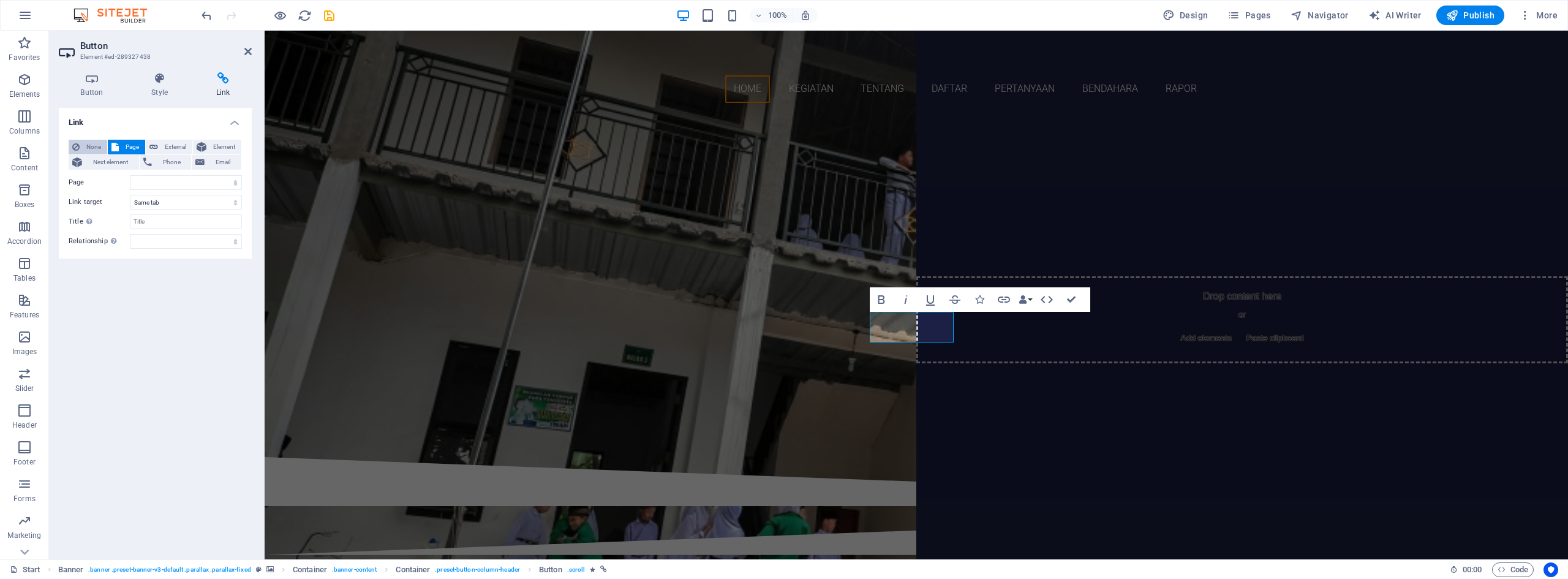 click on "None" at bounding box center [93, 147] 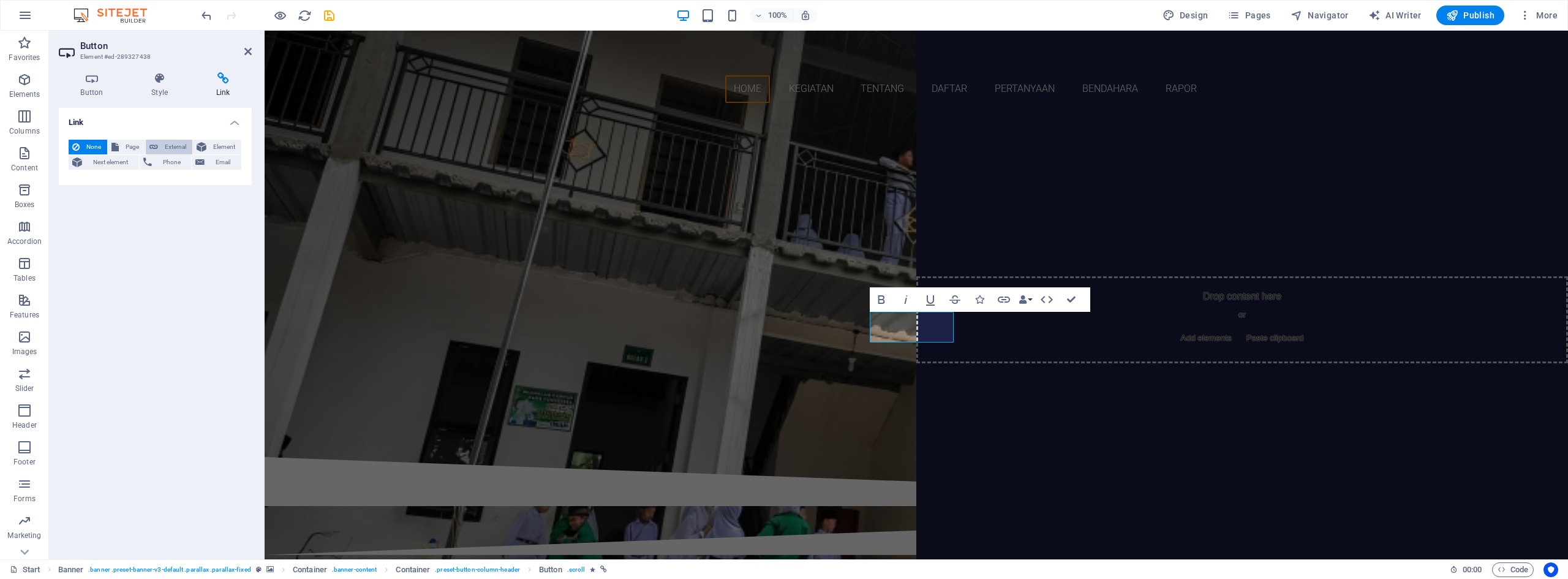 click at bounding box center (154, 147) 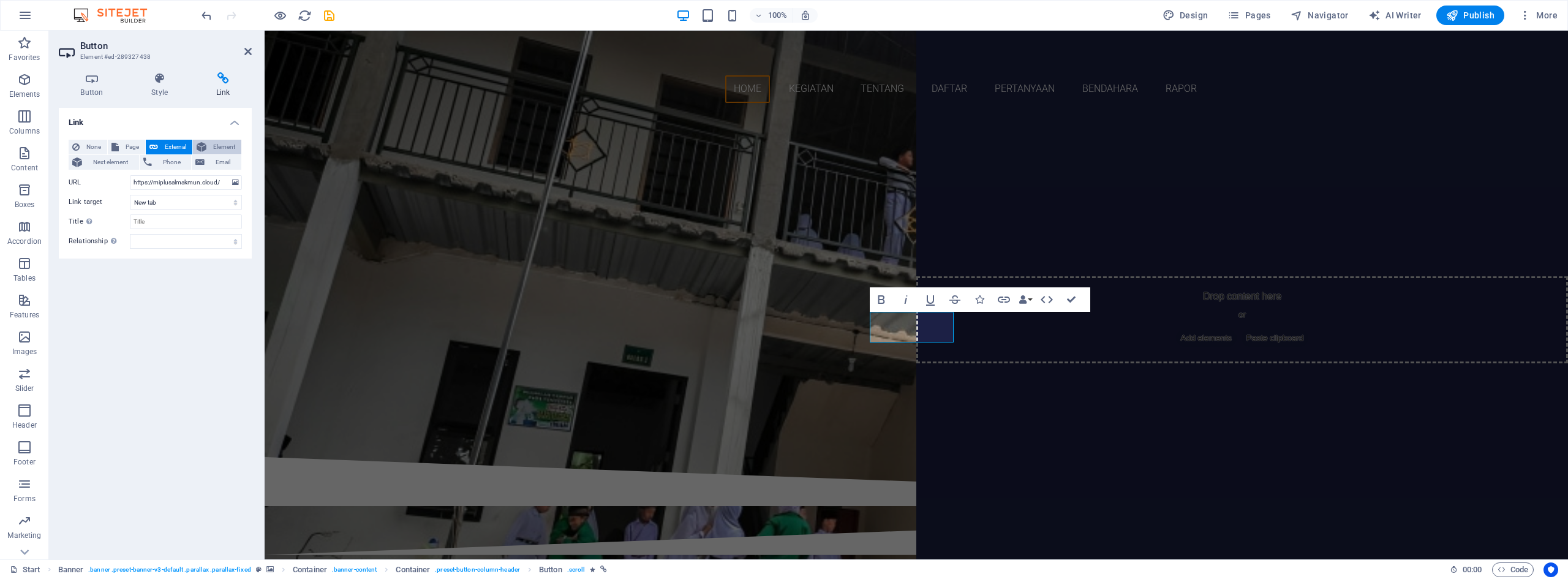 click on "Element" at bounding box center (224, 147) 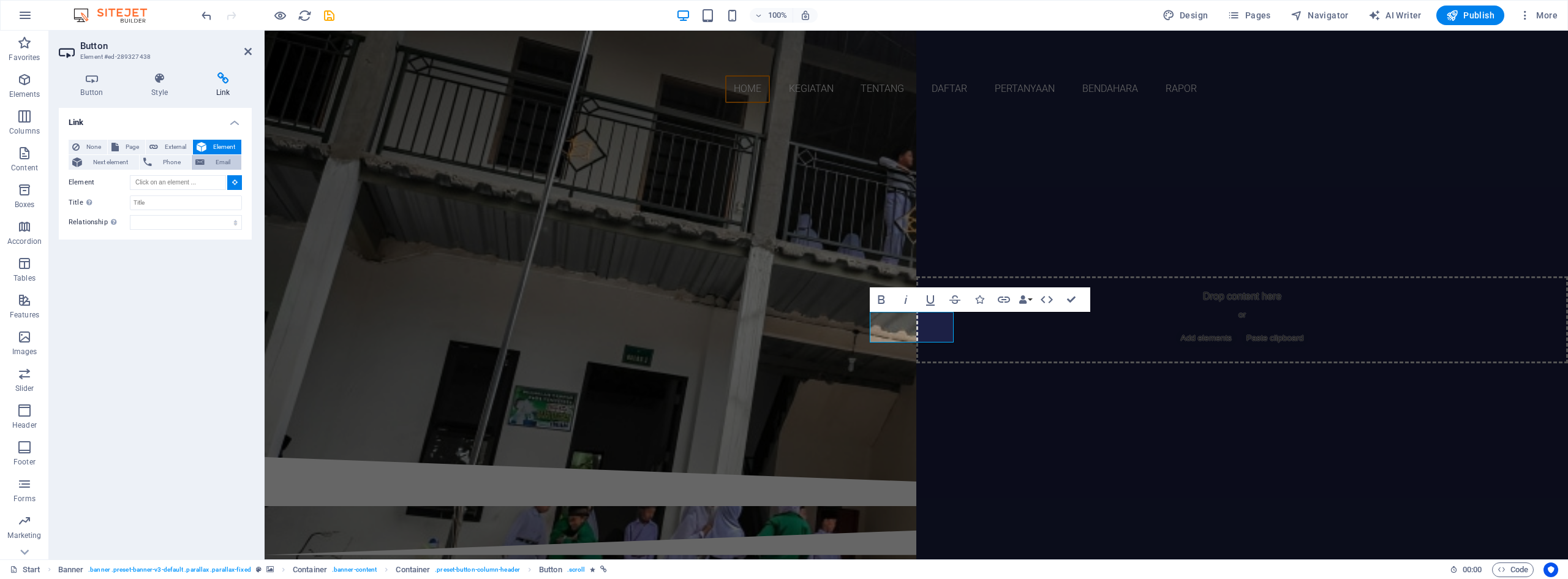 click on "Email" at bounding box center (223, 162) 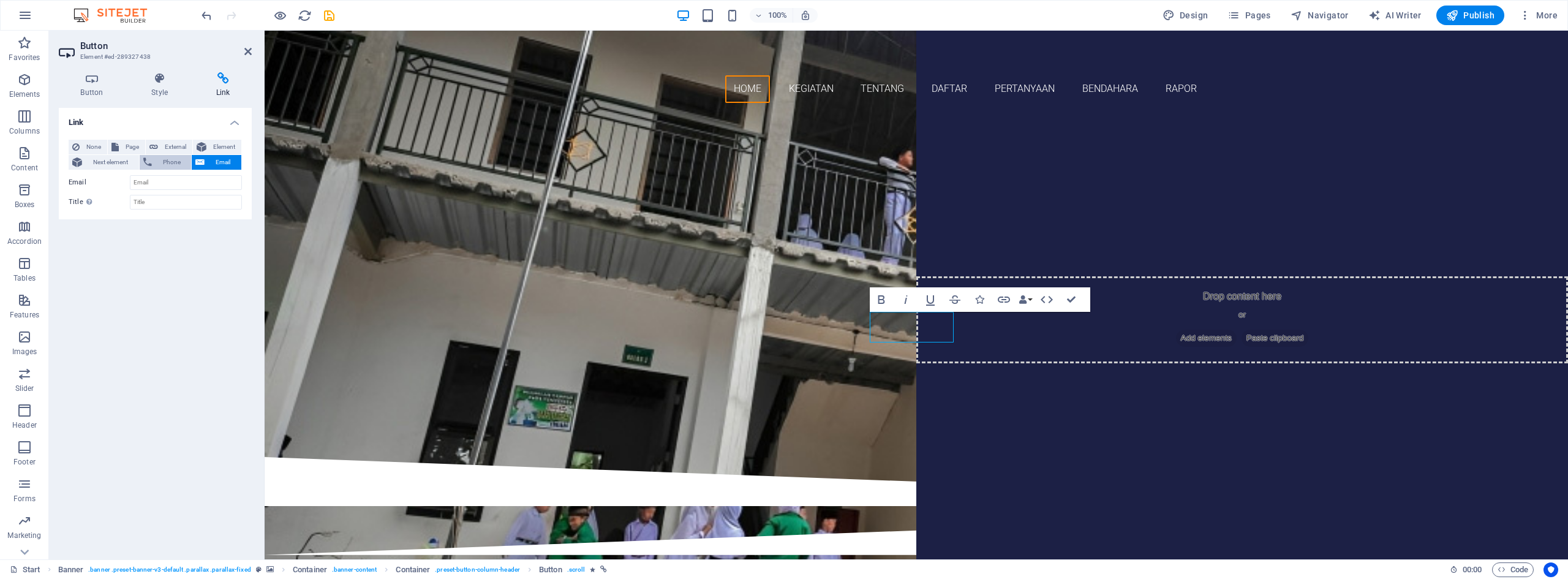 click on "Phone" at bounding box center (172, 162) 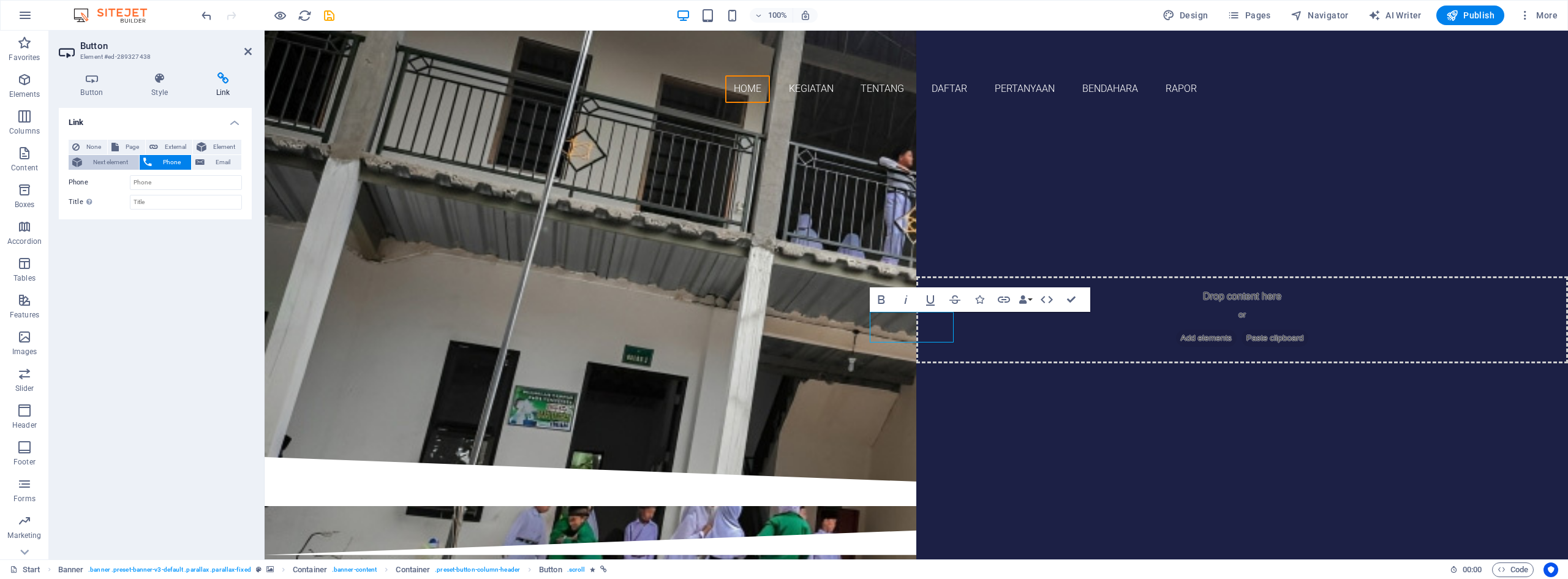 click on "Next element" at bounding box center [110, 162] 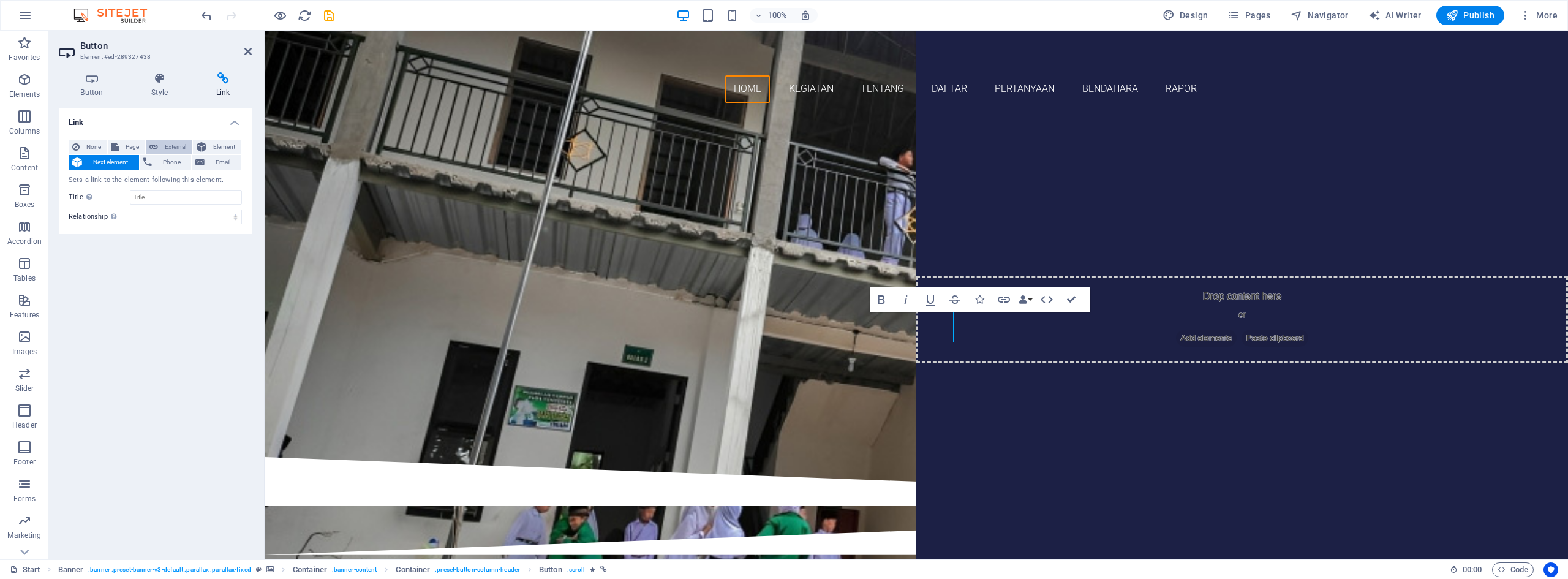 click on "External" at bounding box center (175, 147) 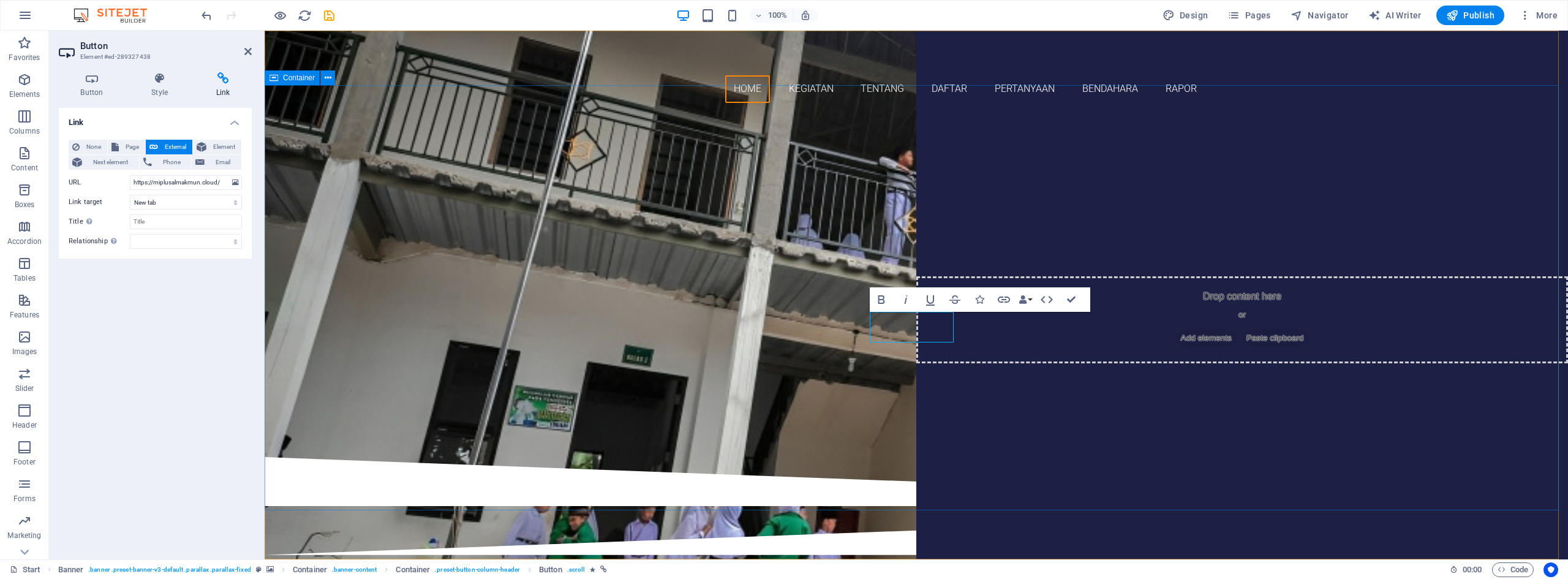 click on "SELAMAT DATANG MaDRASAH IBTIDAIYAH PLUS AL MAKMUN BENDAHARA RAPOR SISWA" at bounding box center [916, 285] 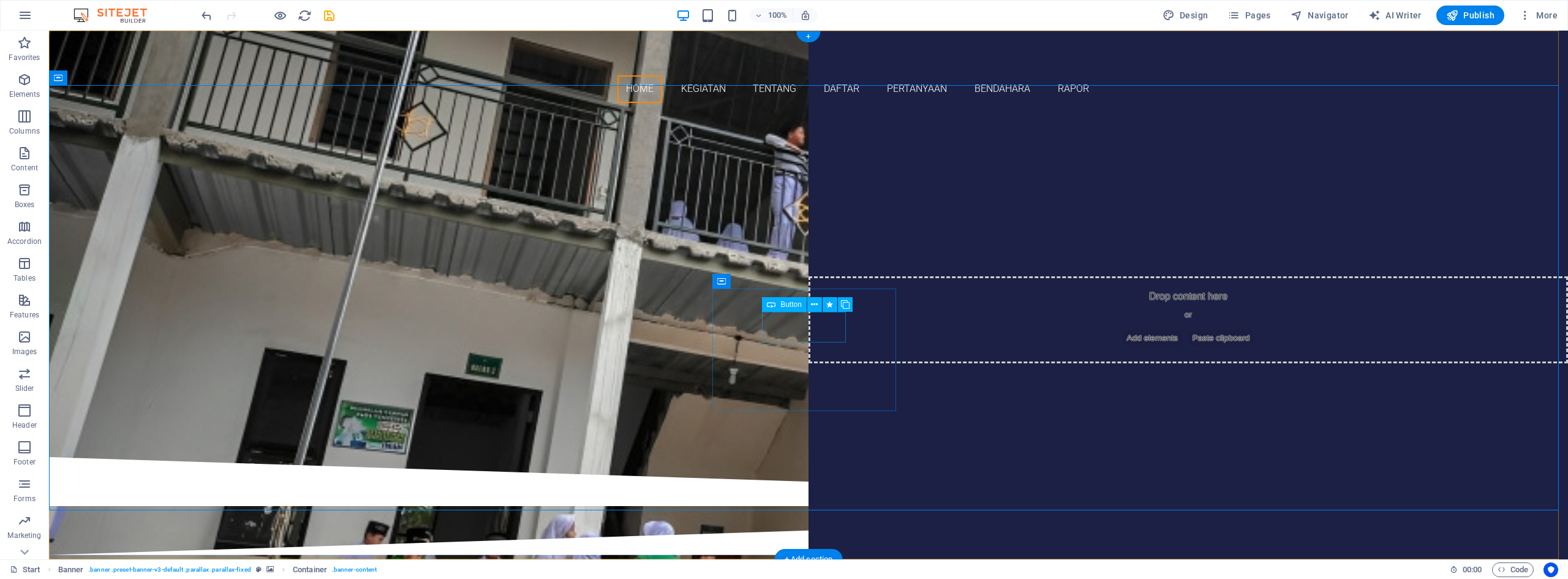 drag, startPoint x: 812, startPoint y: 318, endPoint x: 871, endPoint y: 340, distance: 62.96825 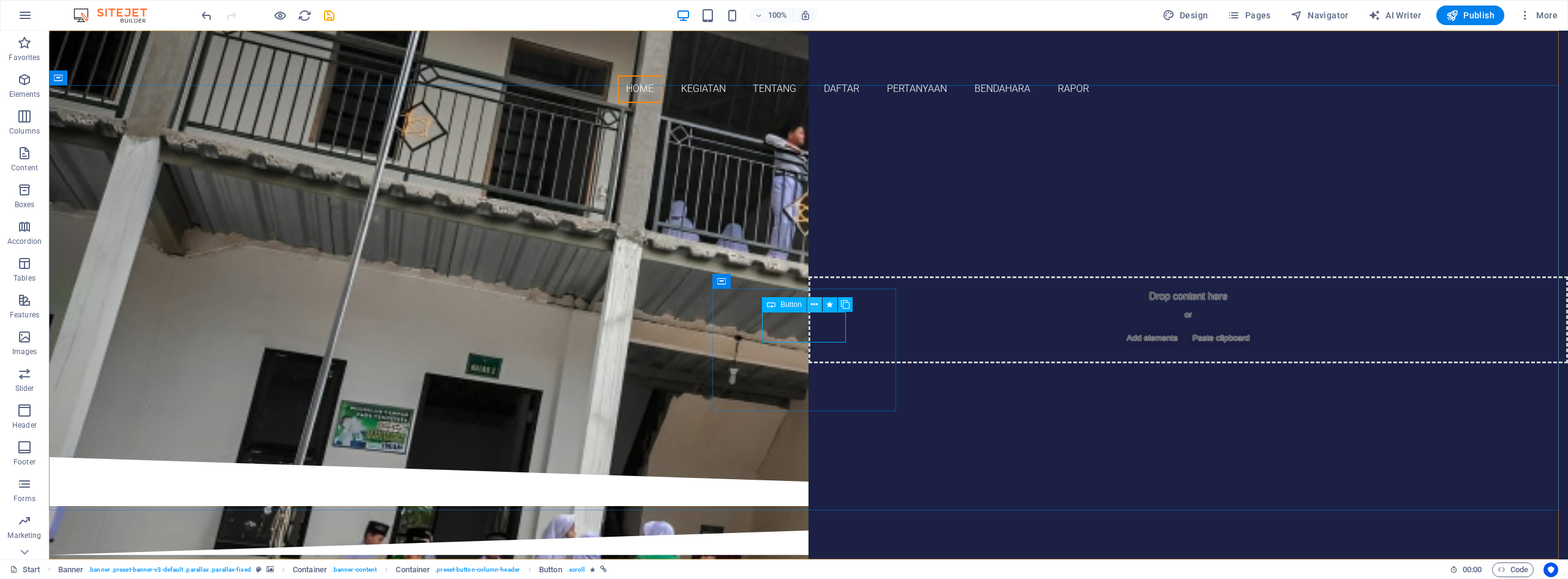 click at bounding box center (814, 305) 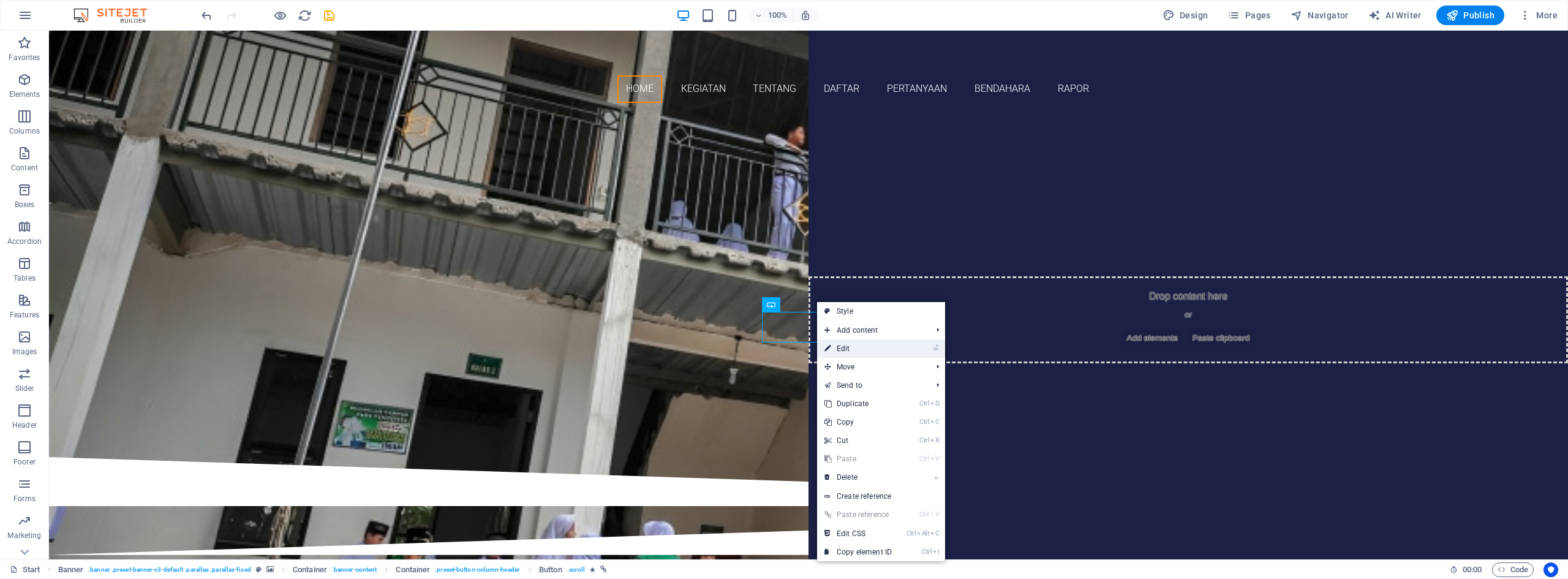 click on "⏎  Edit" at bounding box center (858, 349) 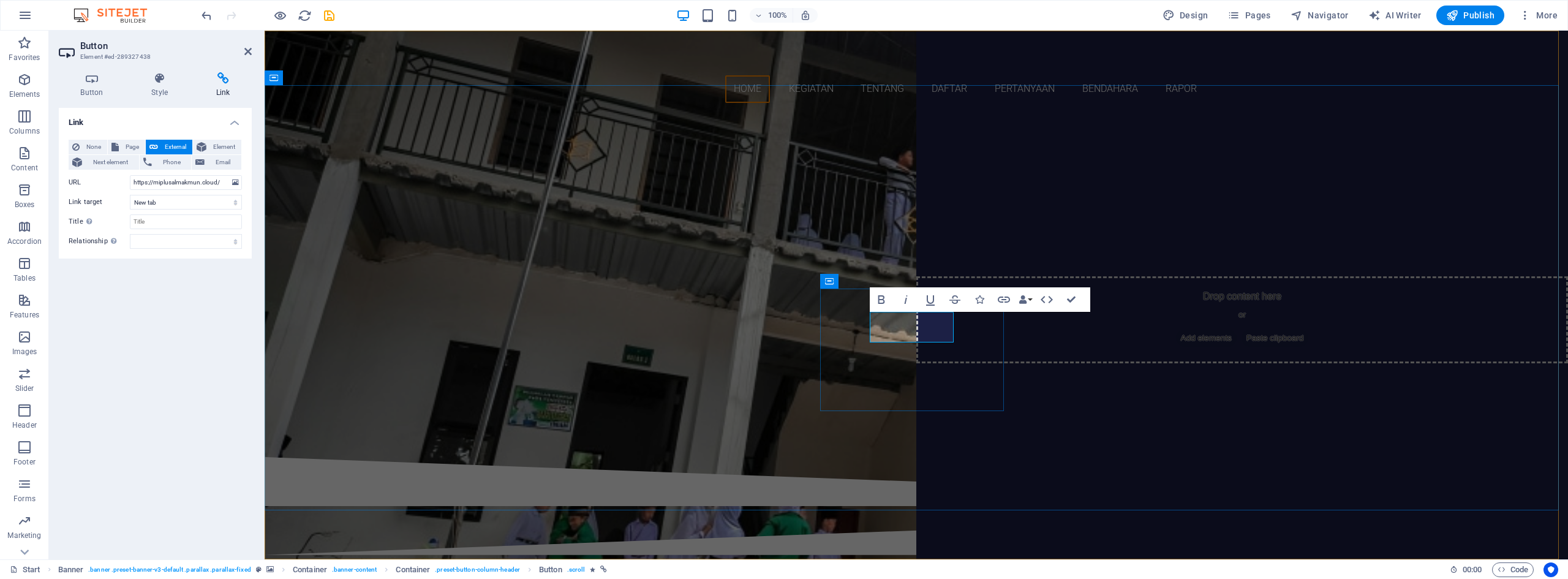 click on "BENDAHARA" at bounding box center (719, 318) 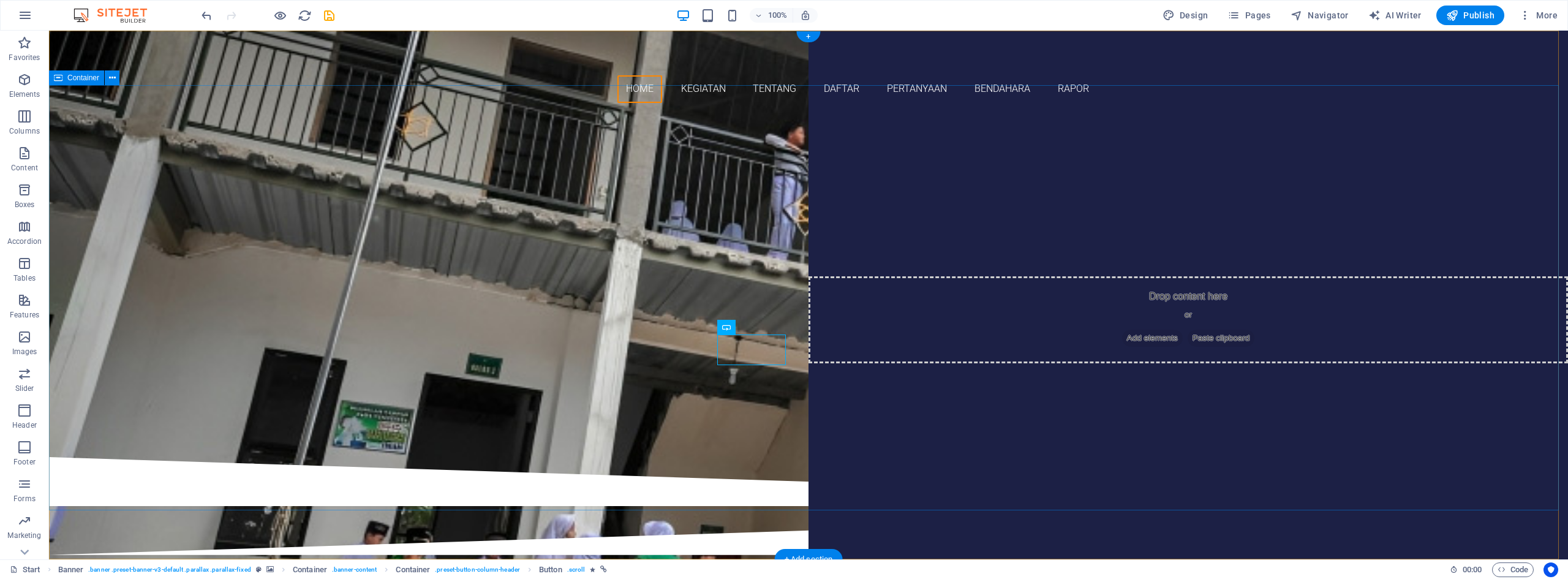 click on "SELAMAT DATANG MaDRASAH IBTIDAIYAH PLUS AL MAKMUN APLIKASI RAPOR SISWA" at bounding box center (809, 285) 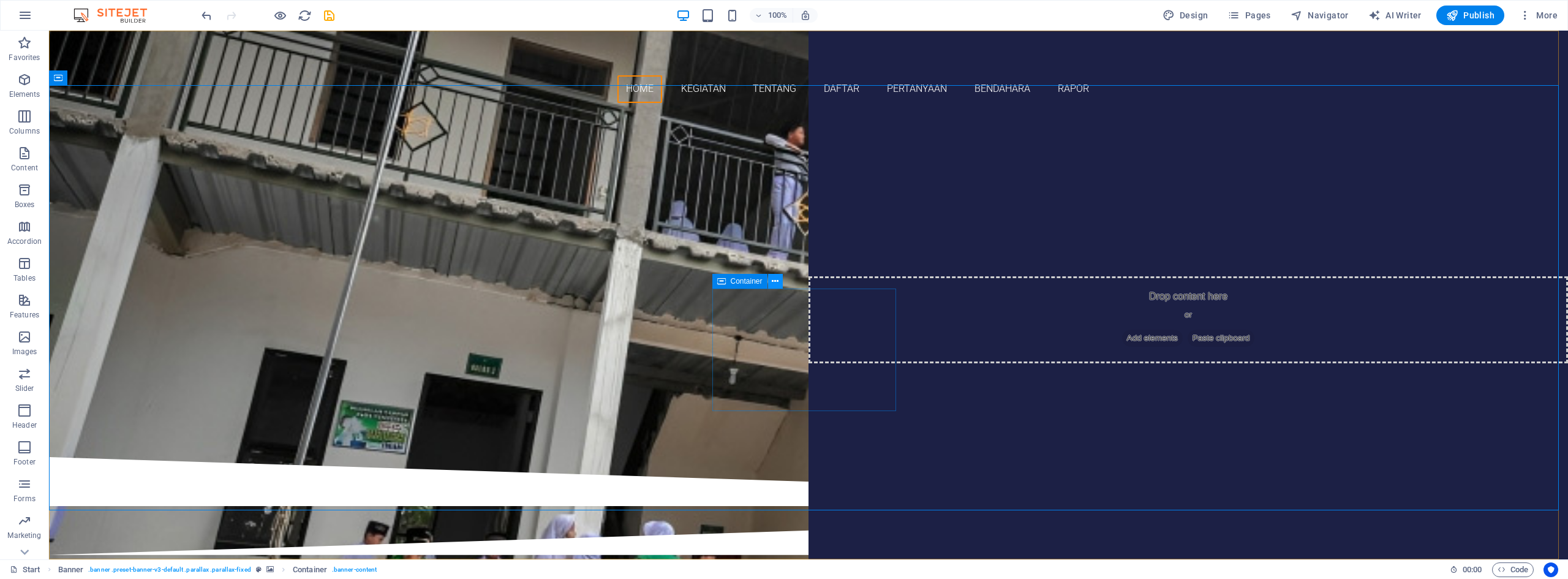 click at bounding box center (775, 281) 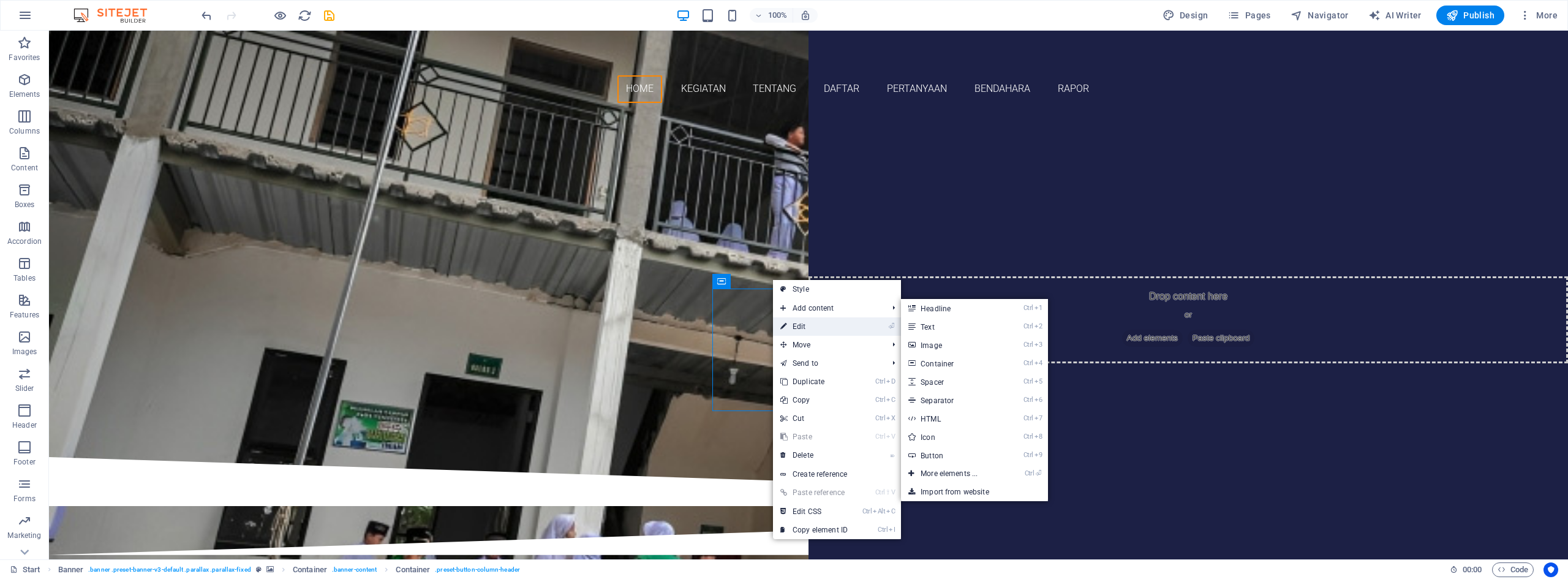 click on "⏎  Edit" at bounding box center (814, 327) 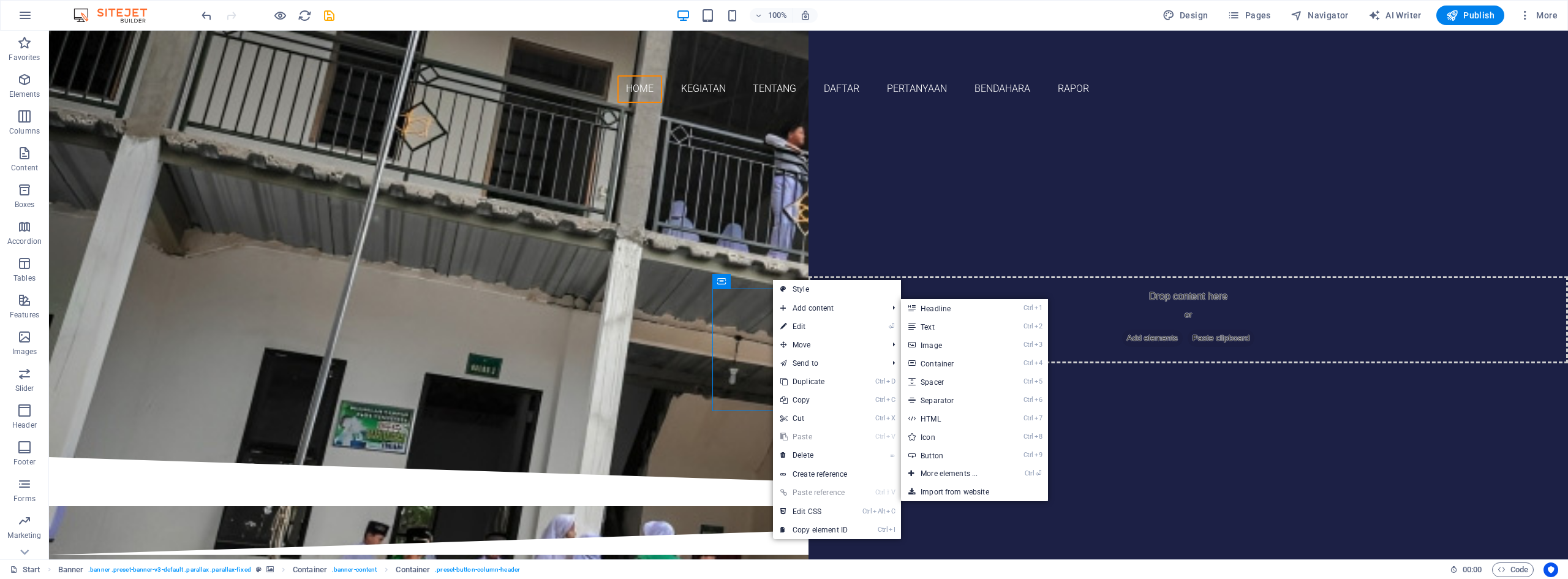 select on "px" 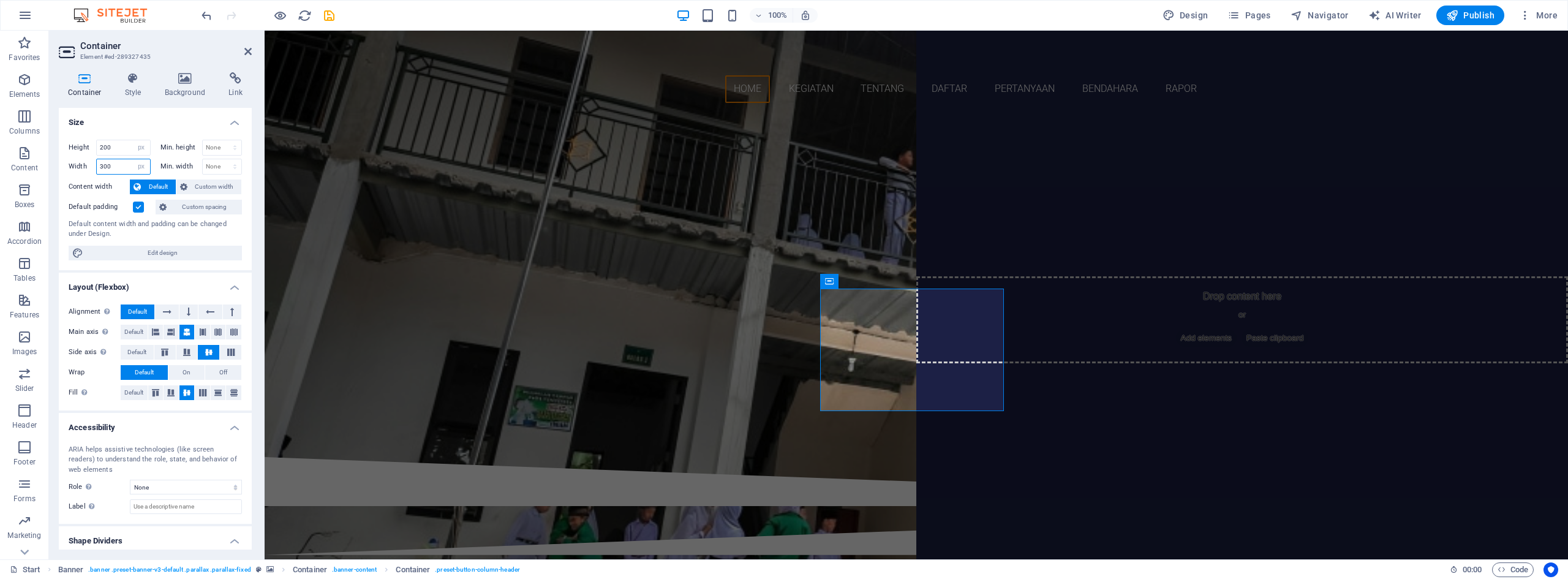 drag, startPoint x: 122, startPoint y: 167, endPoint x: 96, endPoint y: 167, distance: 26 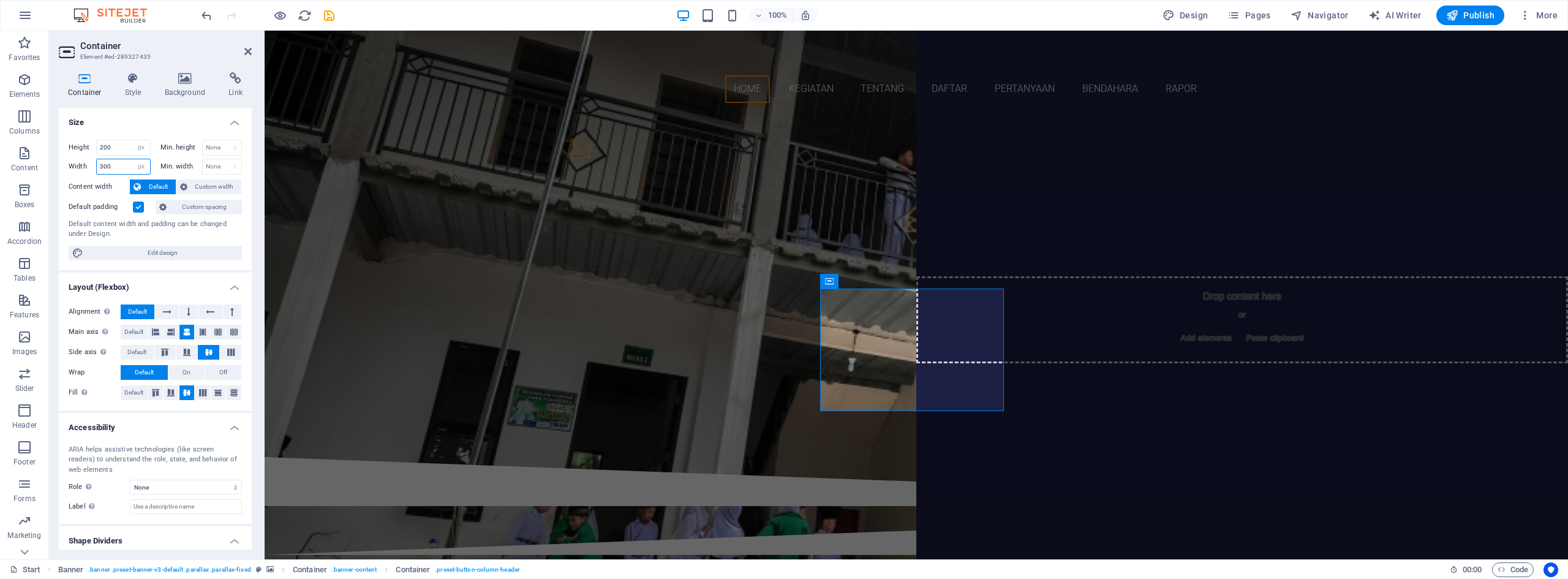 click on "Width 300 Default px rem % em vh vw" at bounding box center (110, 167) 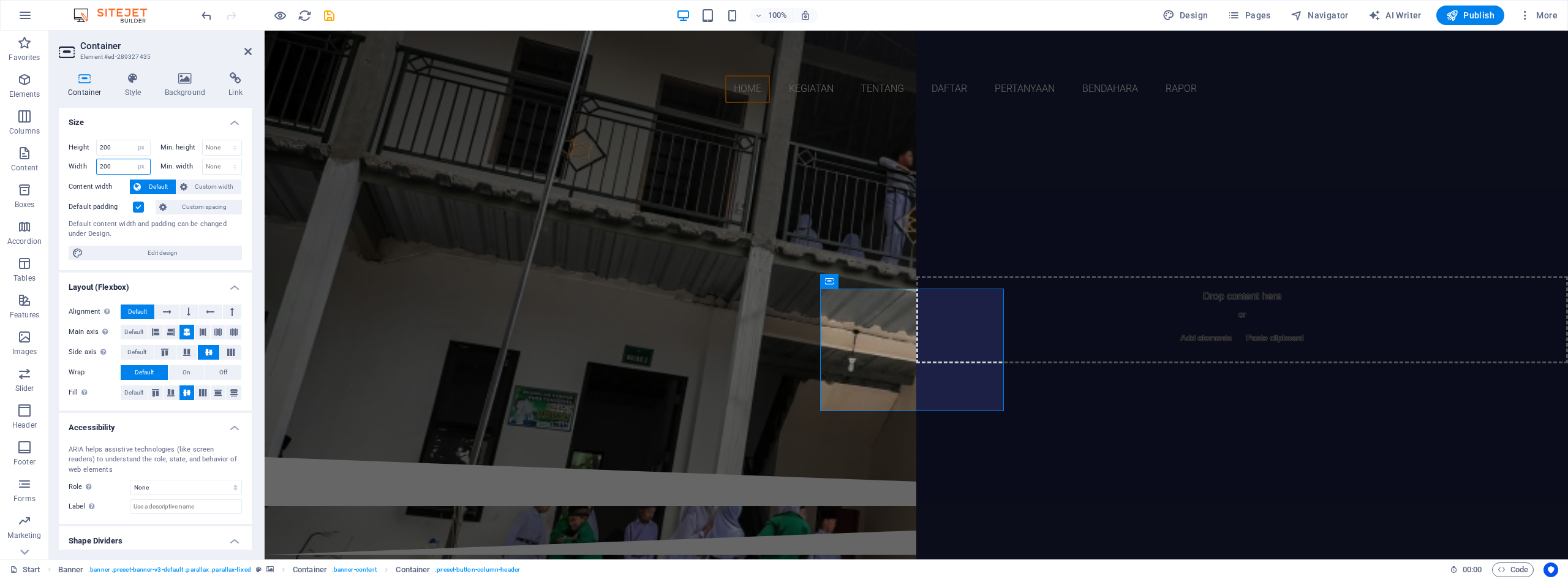 type on "200" 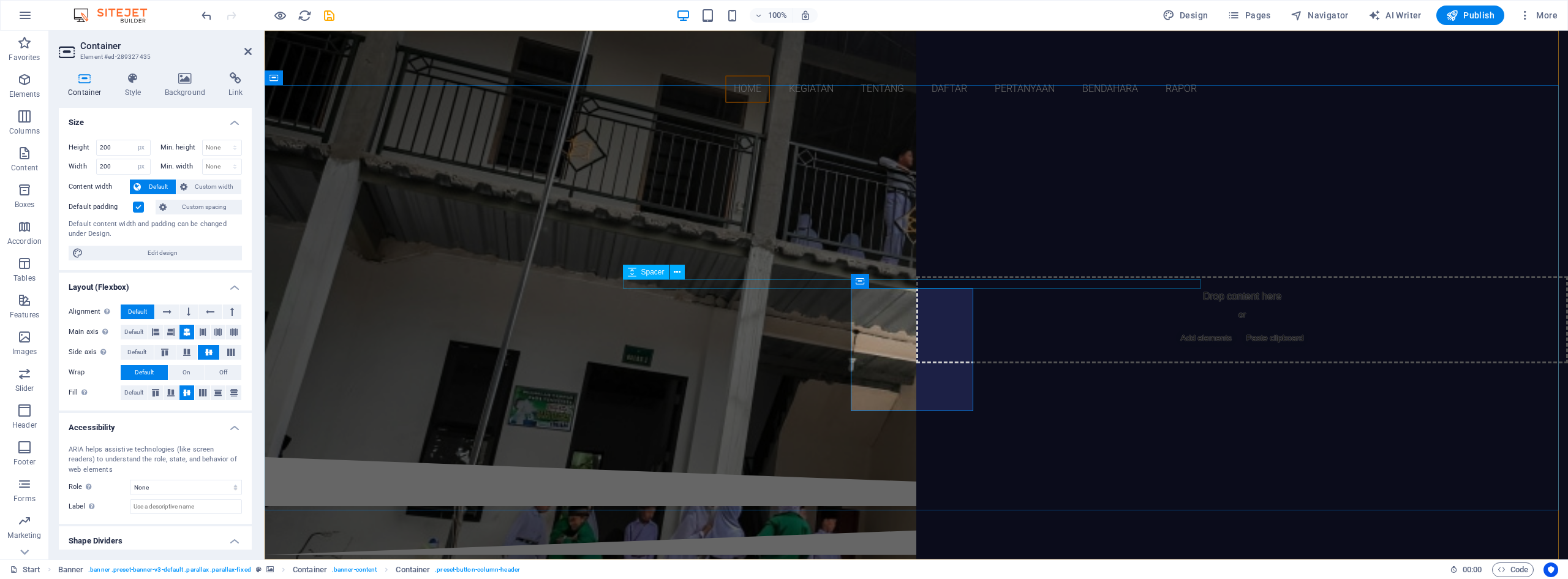 click at bounding box center [916, 271] 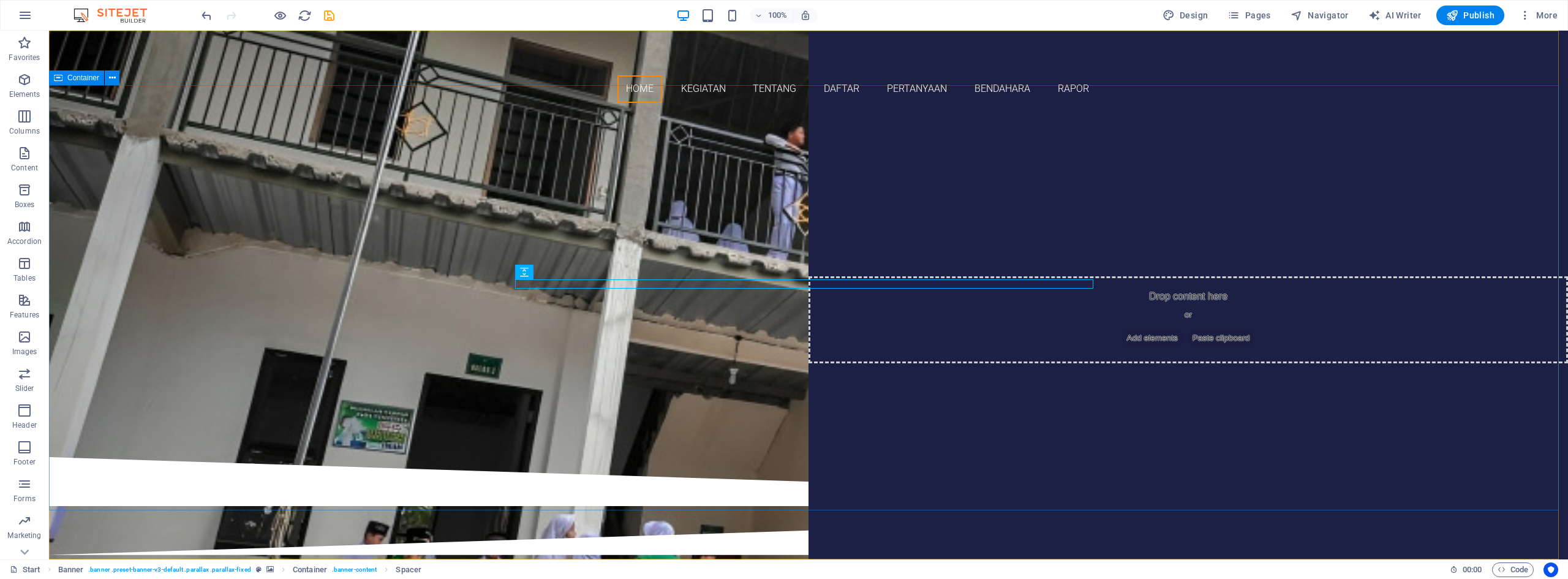 click on "SELAMAT DATANG MaDRASAH IBTIDAIYAH PLUS AL MAKMUN APLIKASI RAPOR SISWA" at bounding box center (809, 285) 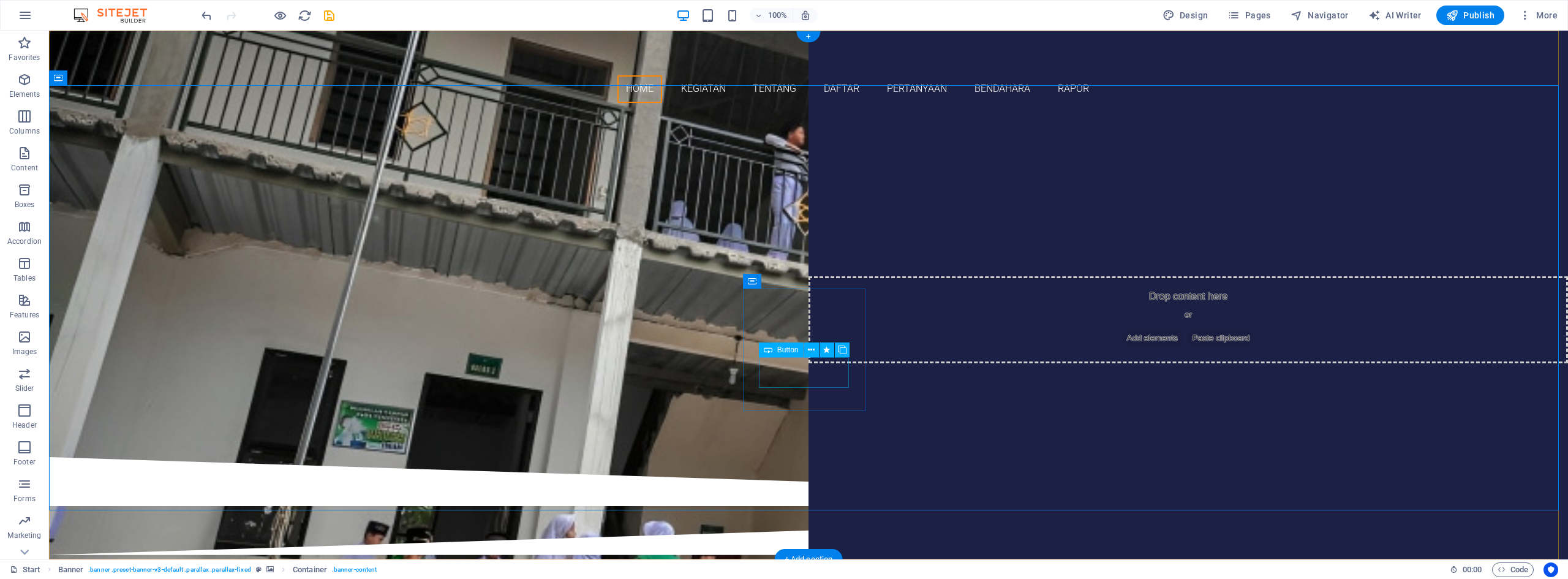 click on "RAPOR SISWA" at bounding box center [581, 356] 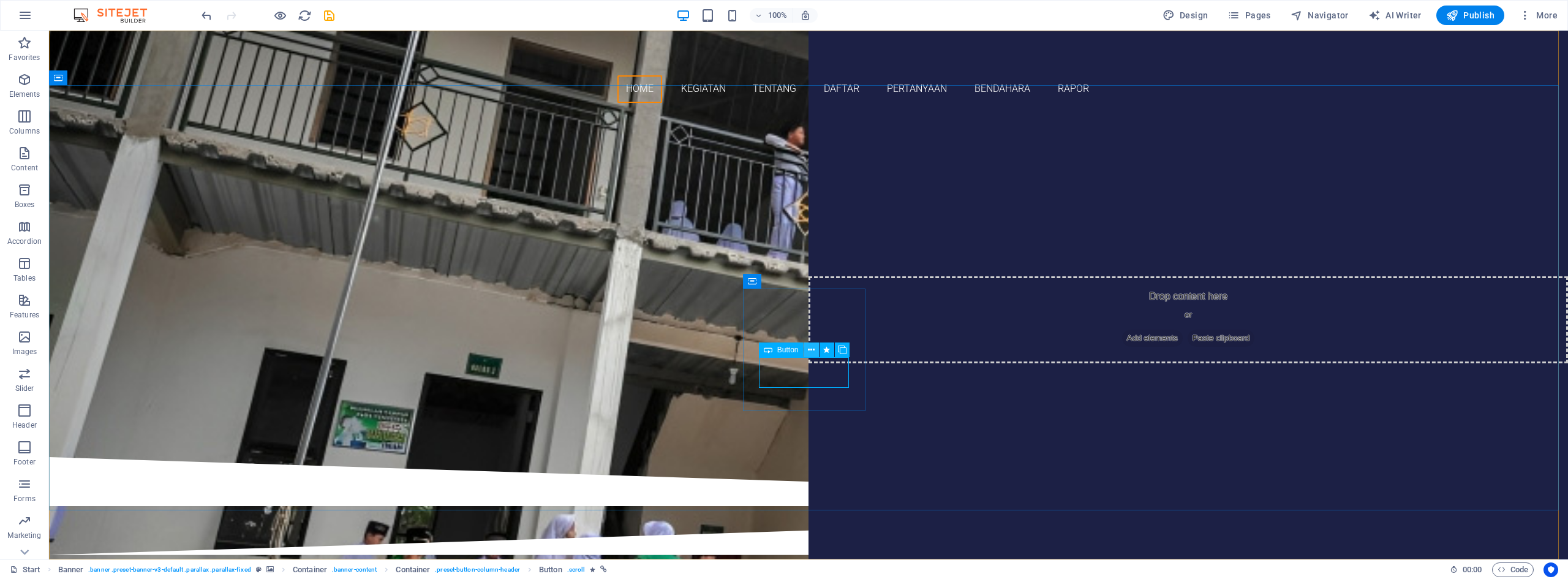 click at bounding box center (811, 350) 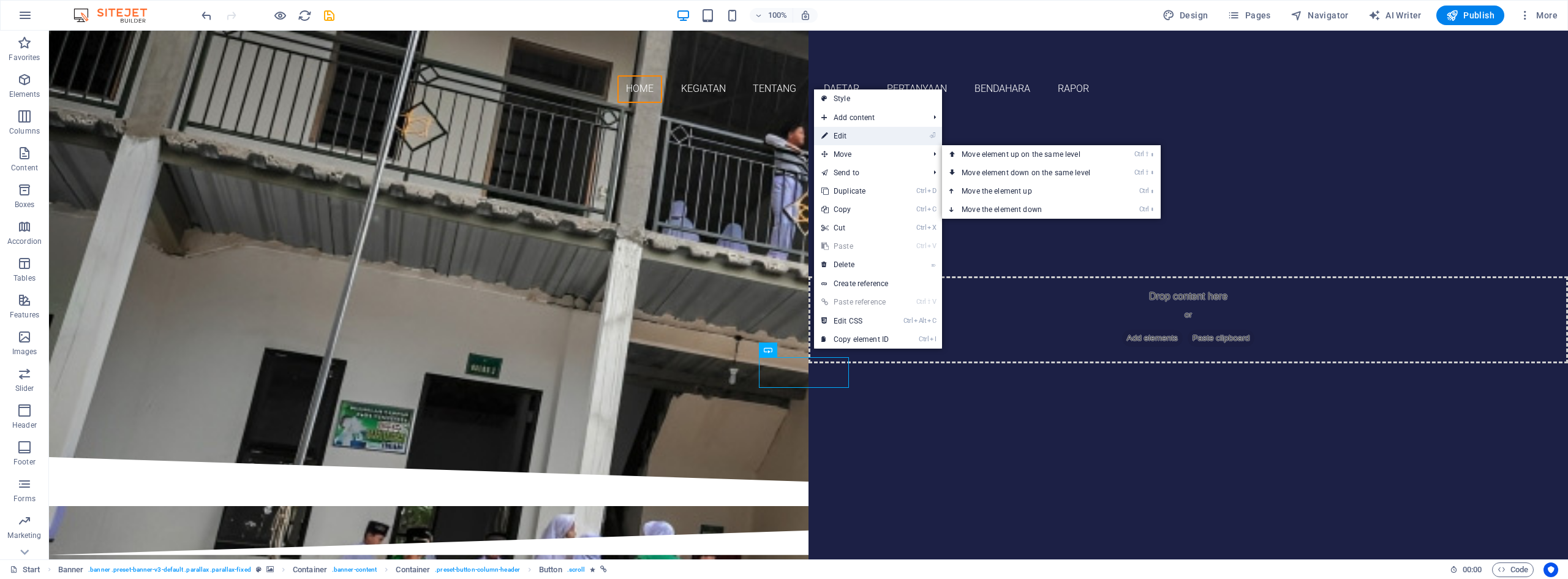 click on "⏎  Edit" at bounding box center (855, 136) 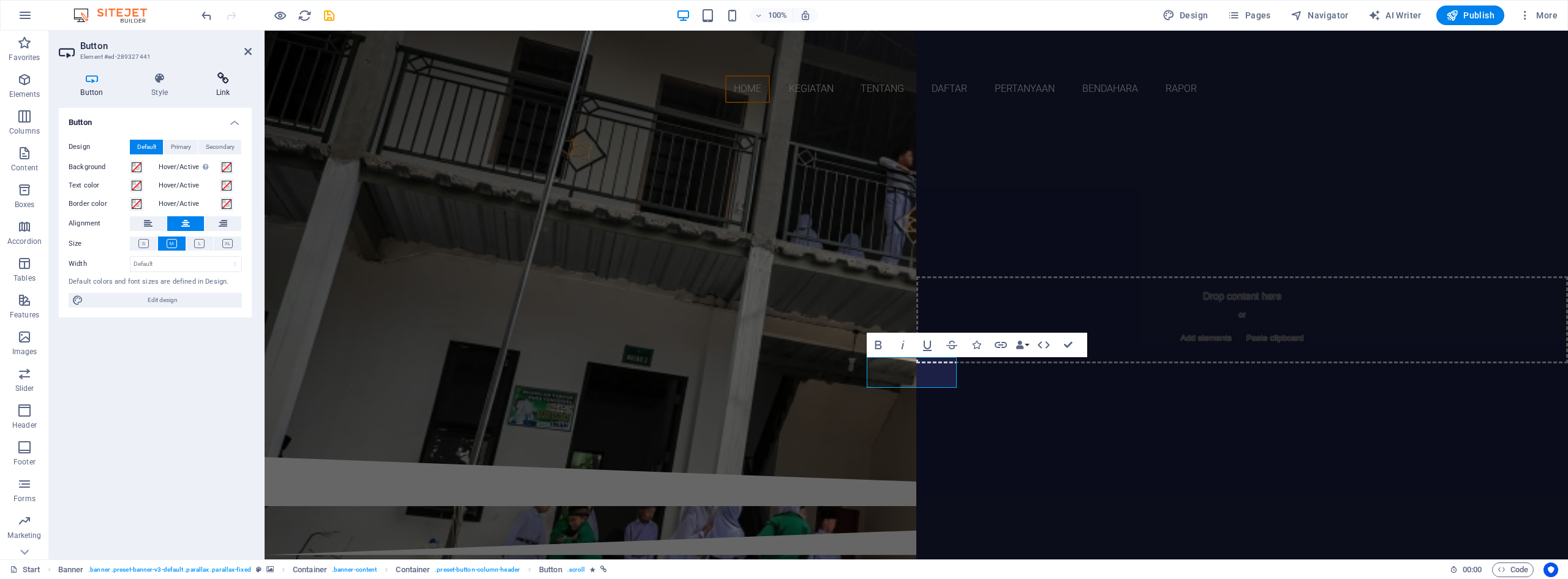 click at bounding box center [223, 78] 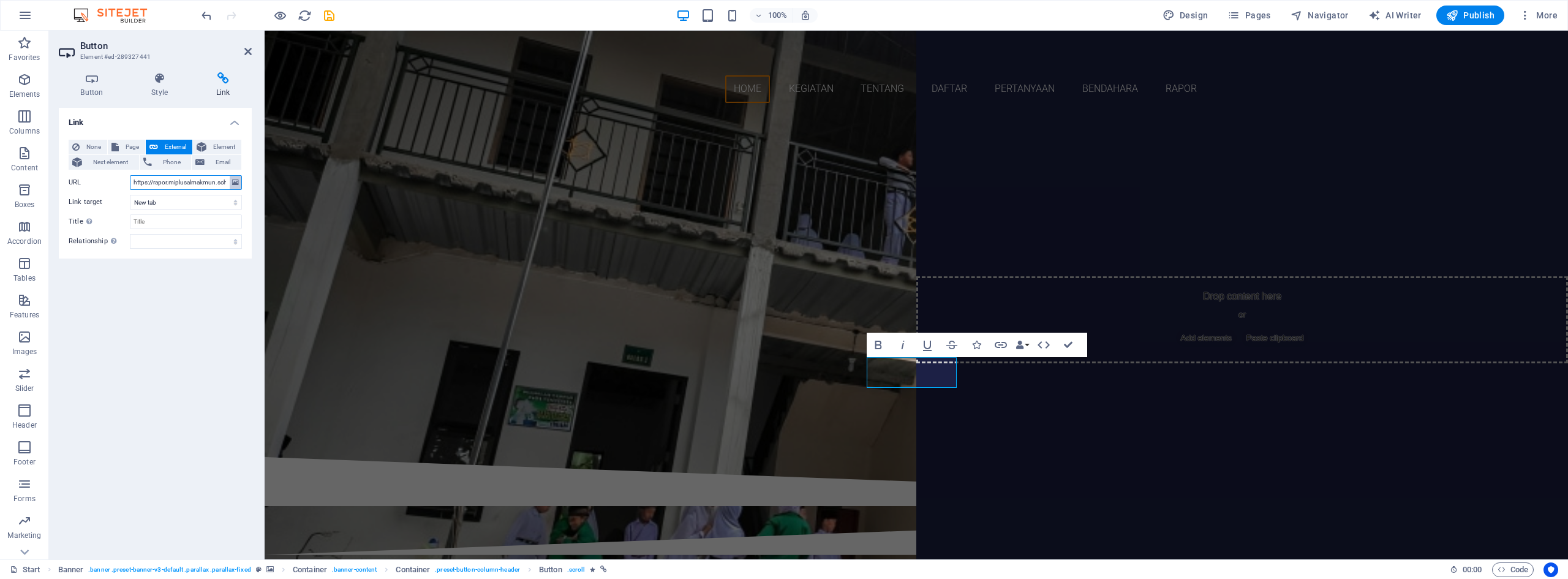 scroll, scrollTop: 0, scrollLeft: 8, axis: horizontal 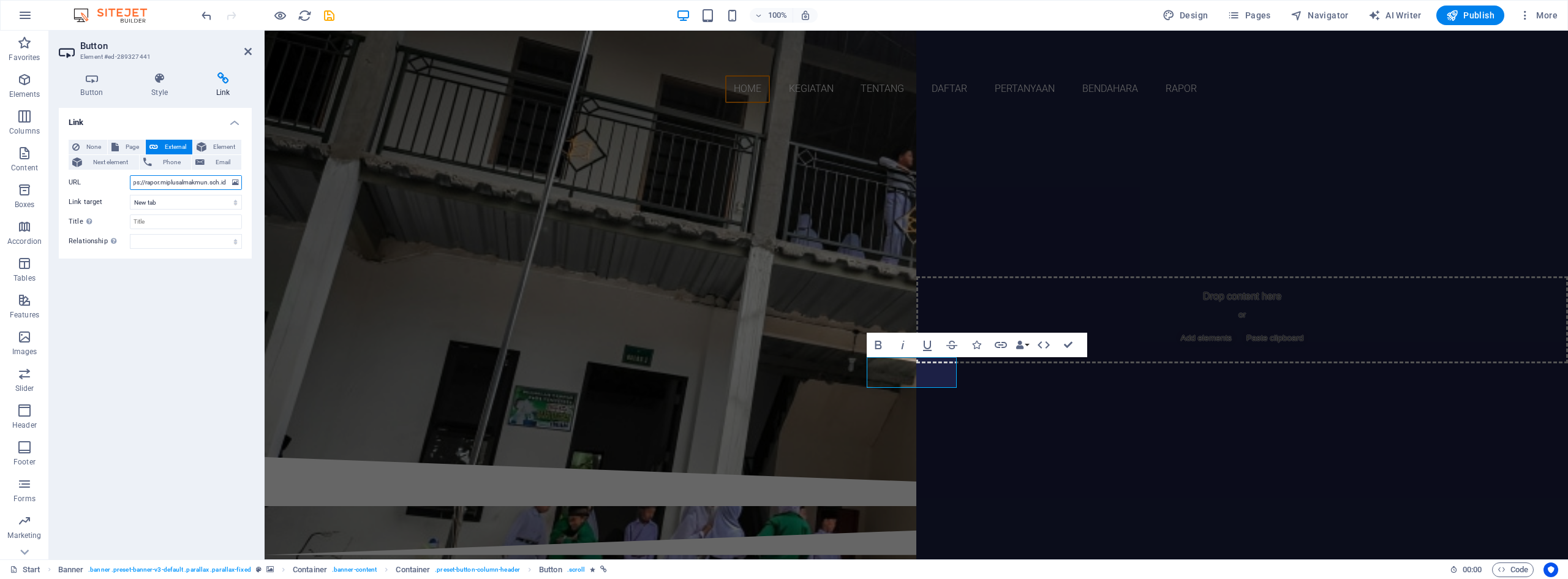drag, startPoint x: 153, startPoint y: 180, endPoint x: 241, endPoint y: 180, distance: 88 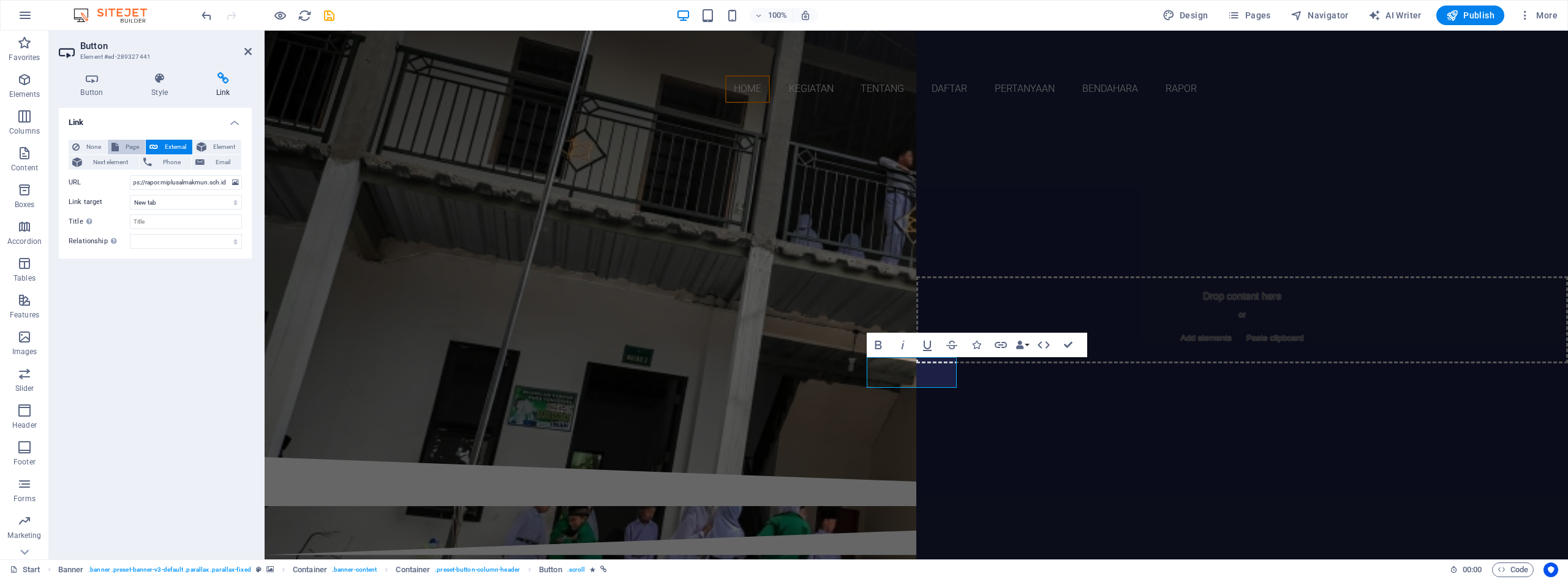 scroll, scrollTop: 0, scrollLeft: 0, axis: both 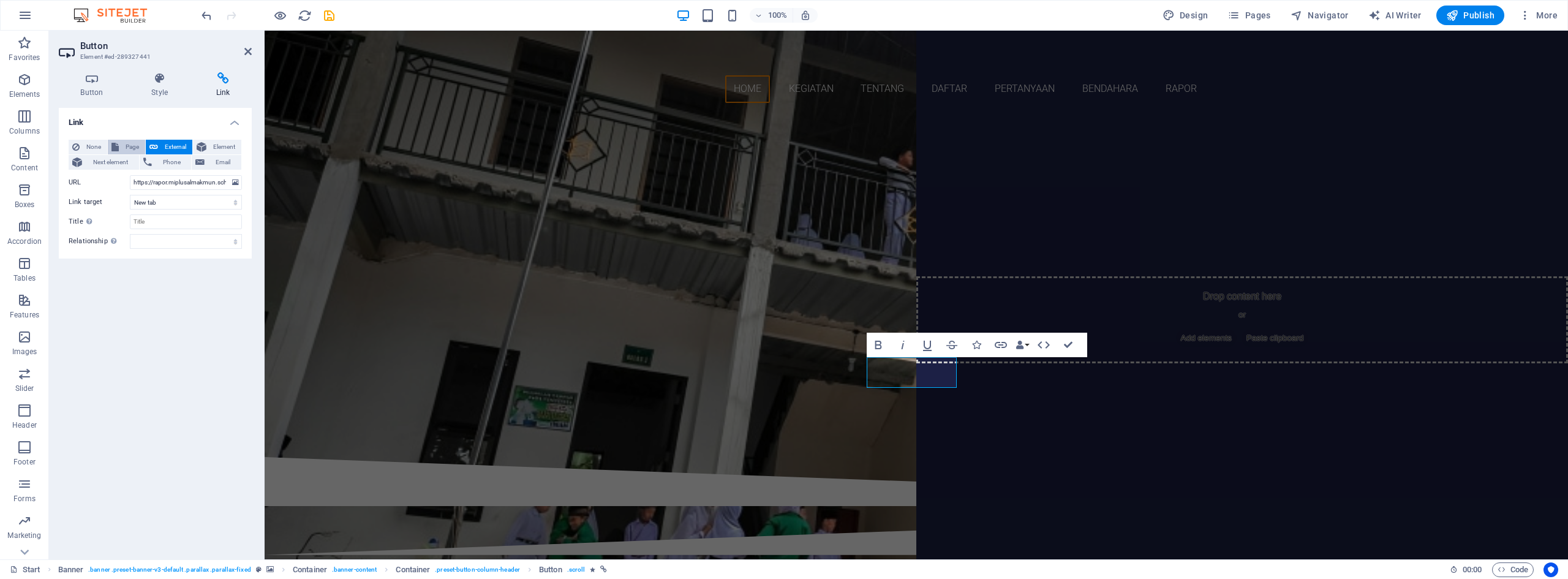 click on "Page" at bounding box center (132, 147) 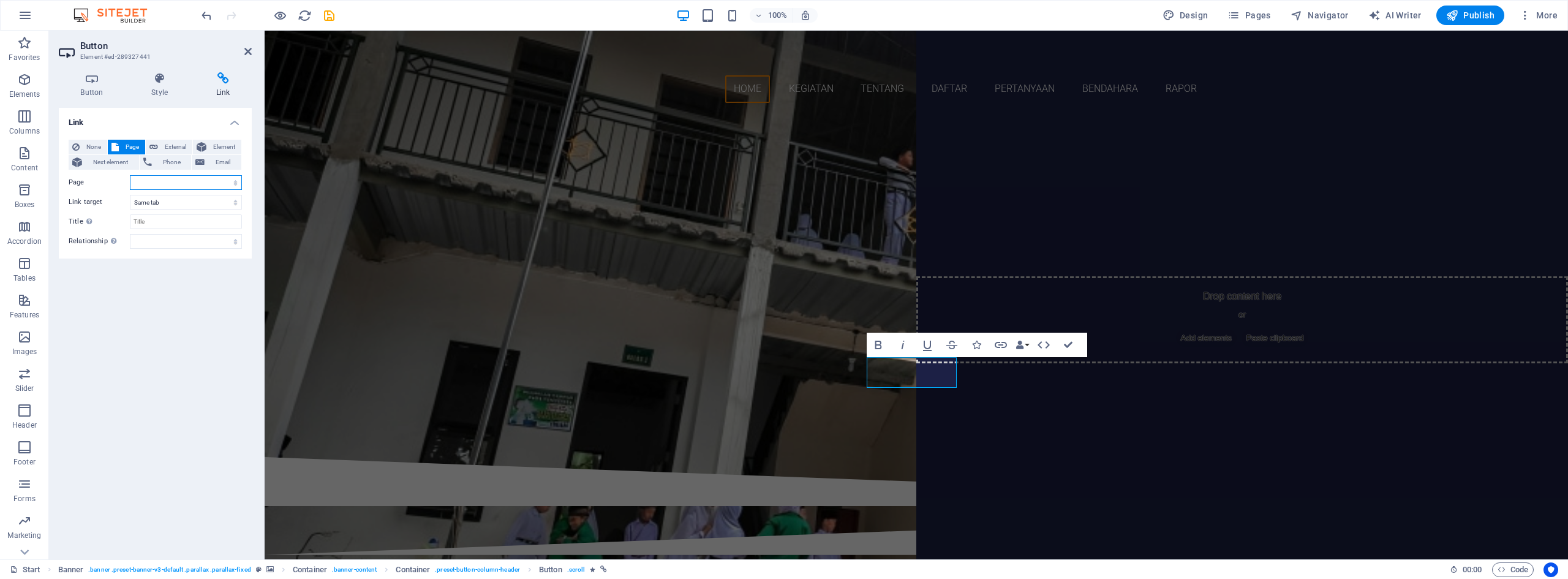 click on "Start Subpage Legal notice Privacy" at bounding box center (186, 183) 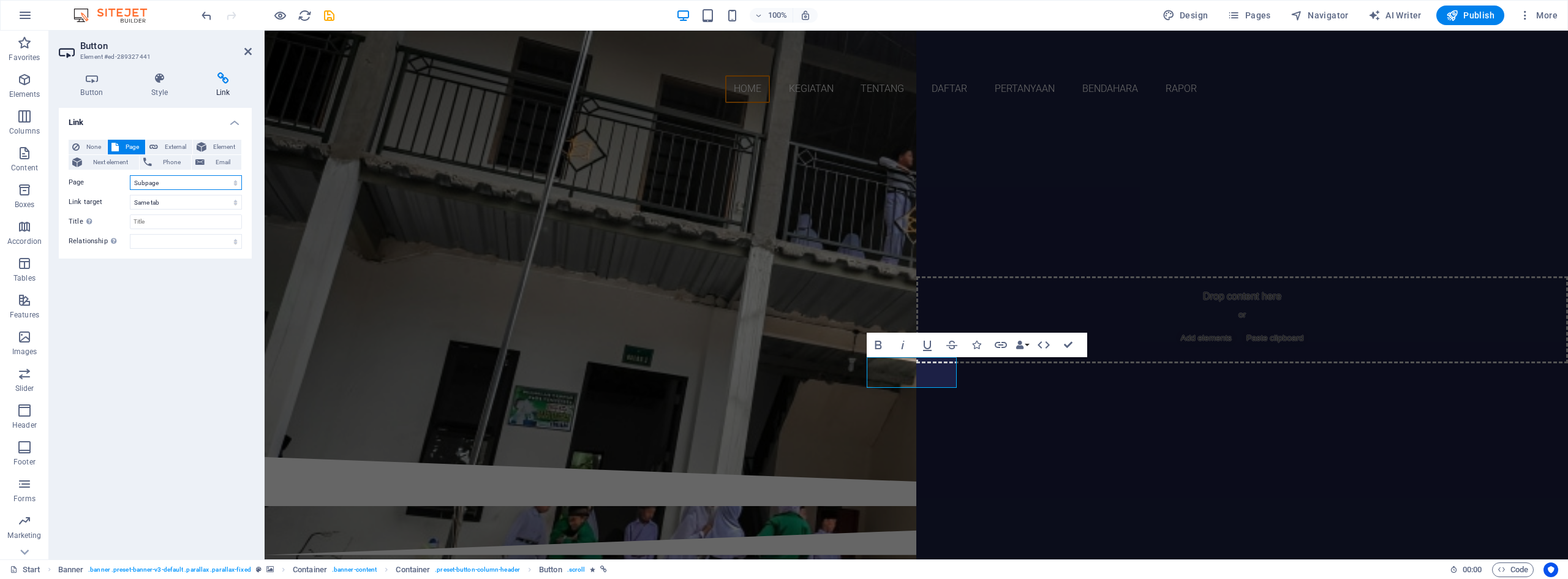 click on "Start Subpage Legal notice Privacy" at bounding box center [186, 183] 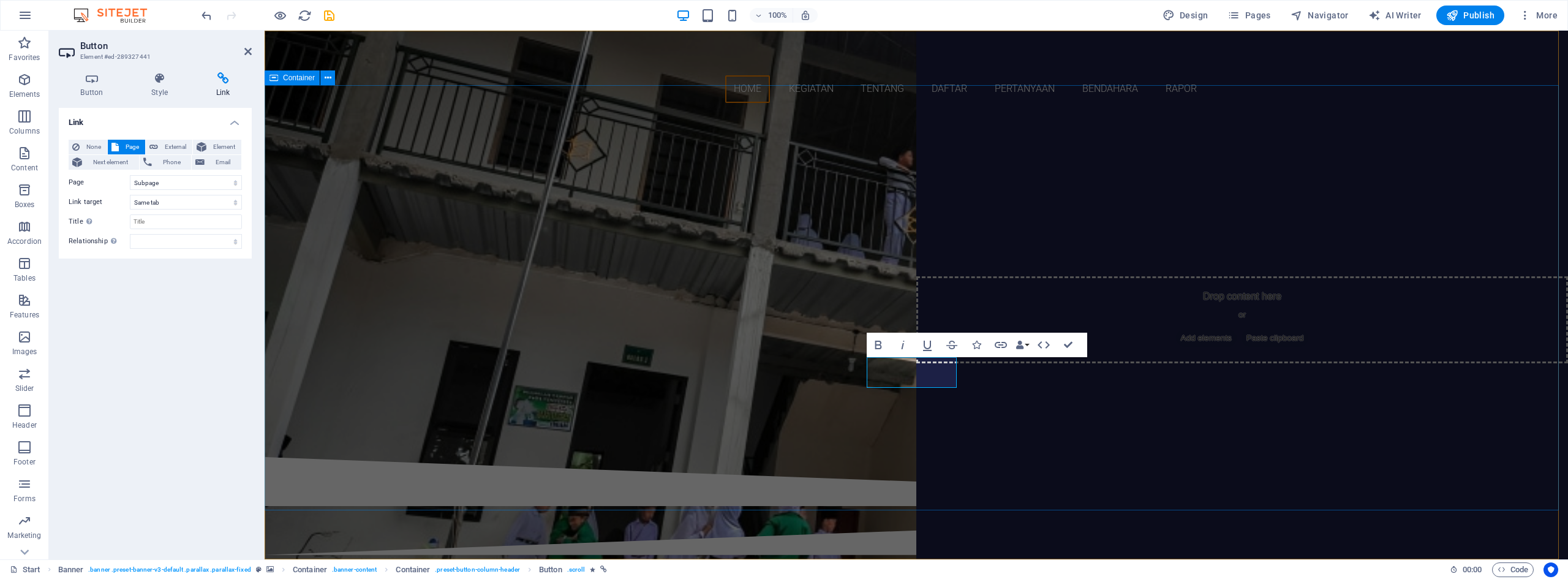 click on "SELAMAT DATANG MaDRASAH IBTIDAIYAH PLUS AL MAKMUN APLIKASI RAPOR SISWA" at bounding box center [916, 285] 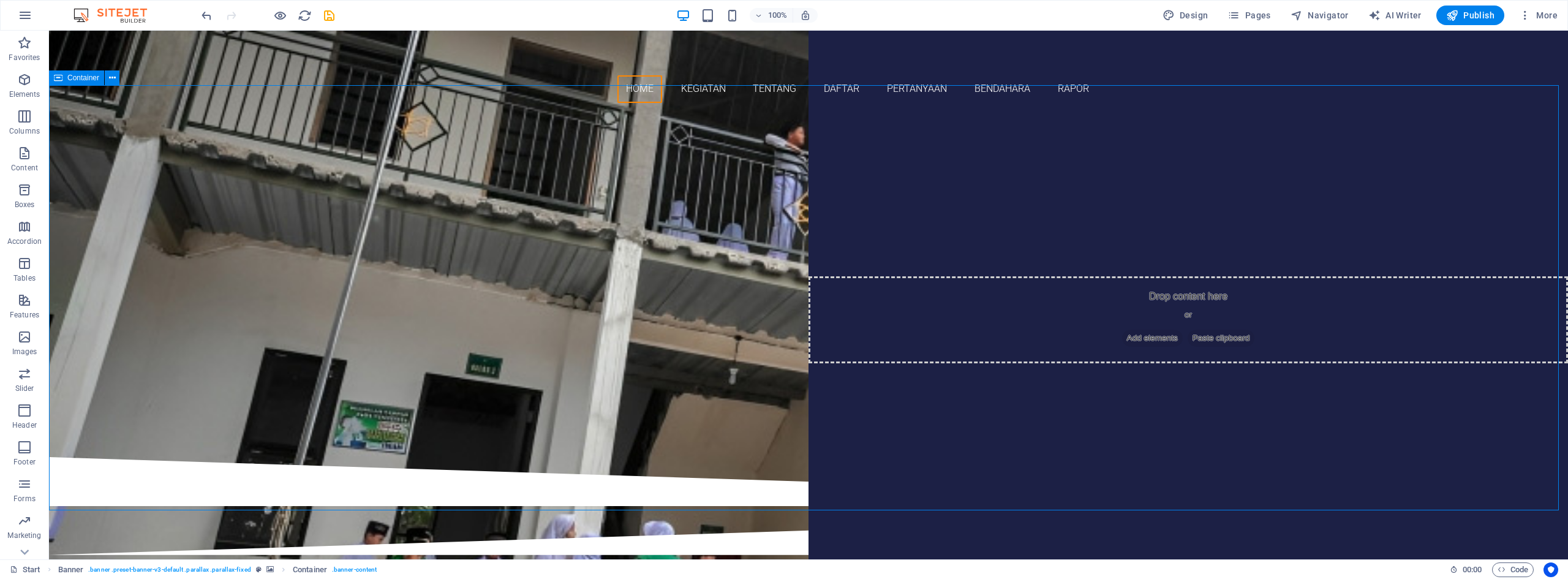 click on "SELAMAT DATANG MaDRASAH IBTIDAIYAH PLUS AL MAKMUN APLIKASI RAPOR SISWA" at bounding box center [809, 285] 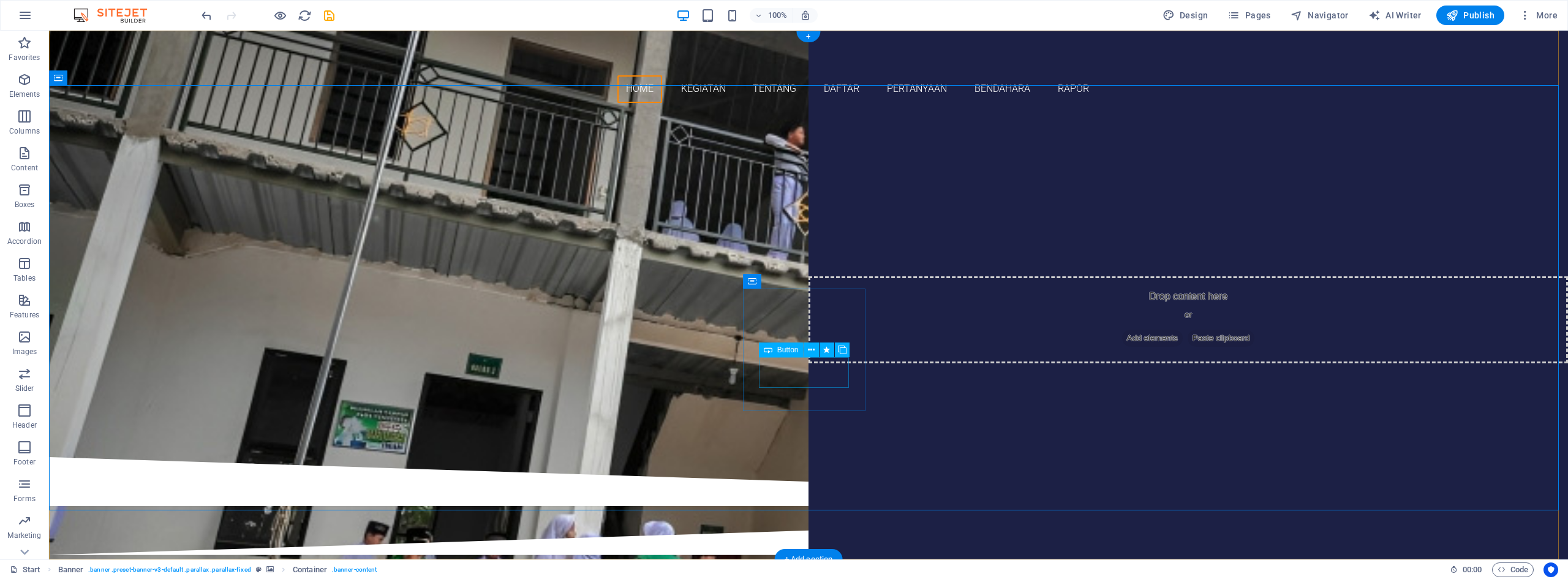click on "RAPOR SISWA" at bounding box center (581, 356) 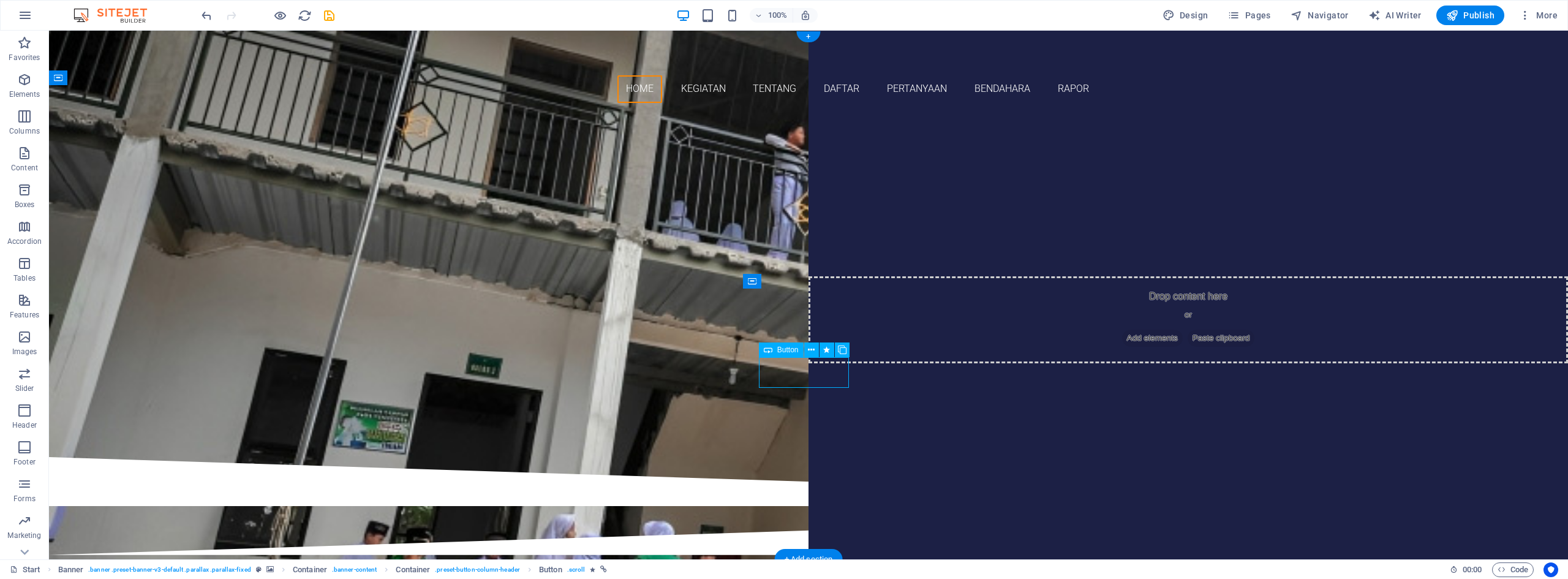 click on "RAPOR SISWA" at bounding box center (581, 356) 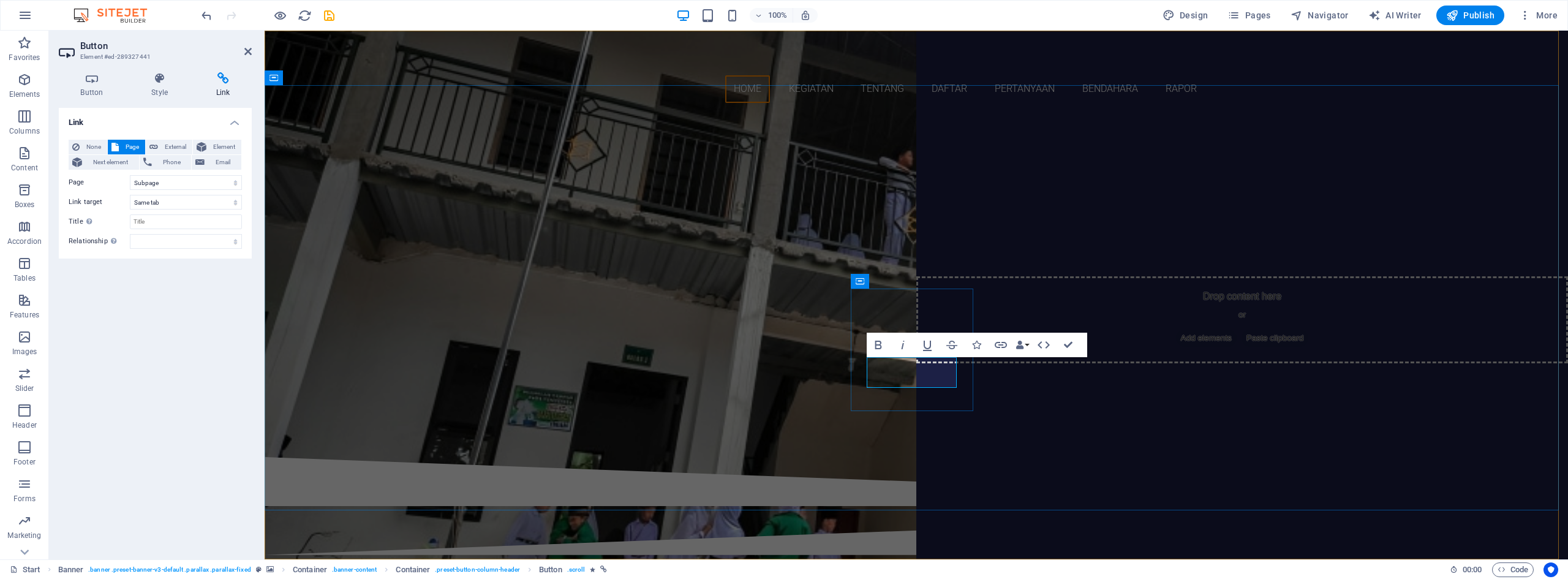 click on "RAPOR SISWA" at bounding box center (688, 356) 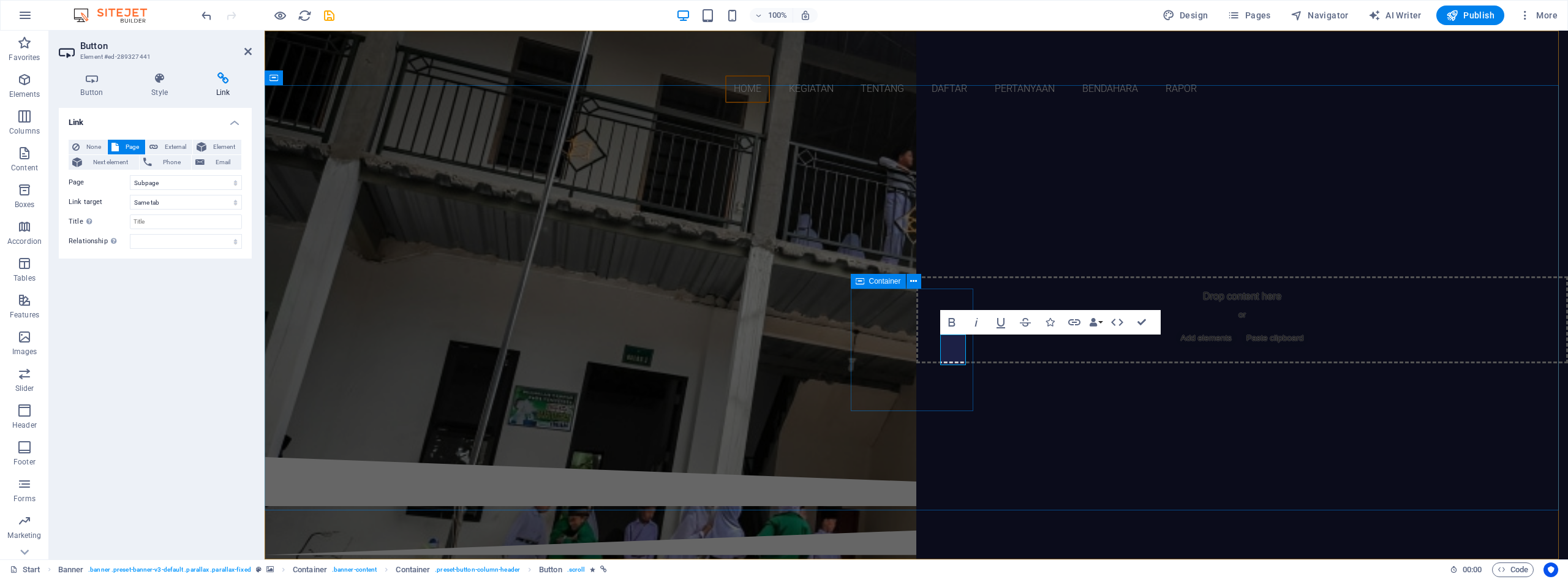 type 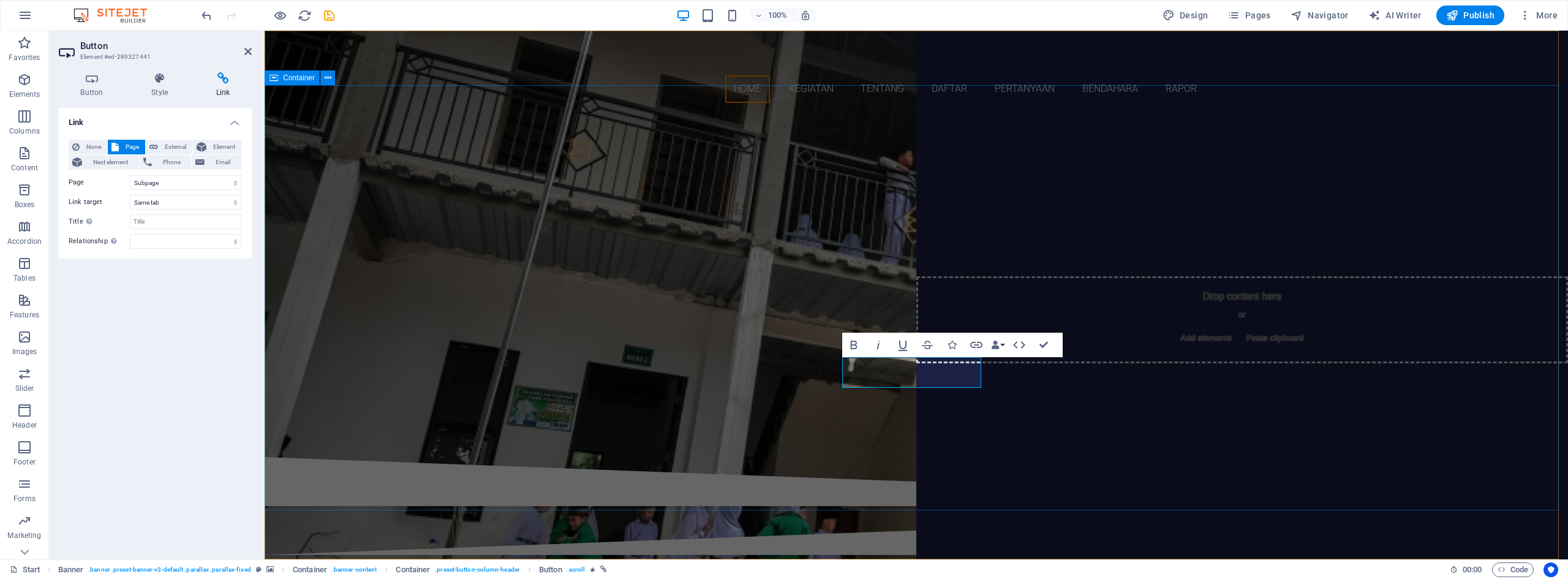 click on "SELAMAT DATANG MaDRASAH IBTIDAIYAH PLUS AL MAKMUN APLIKASI Pelajari Lebih Lanjut" at bounding box center [916, 285] 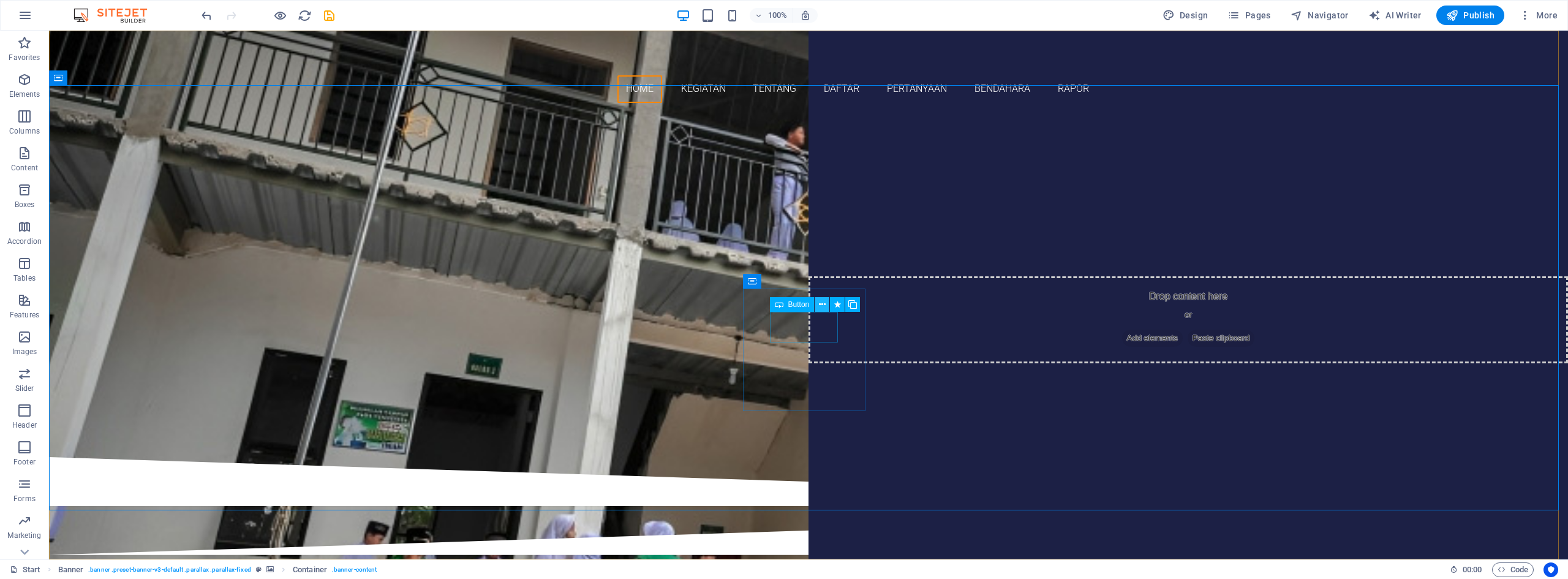 click at bounding box center [822, 305] 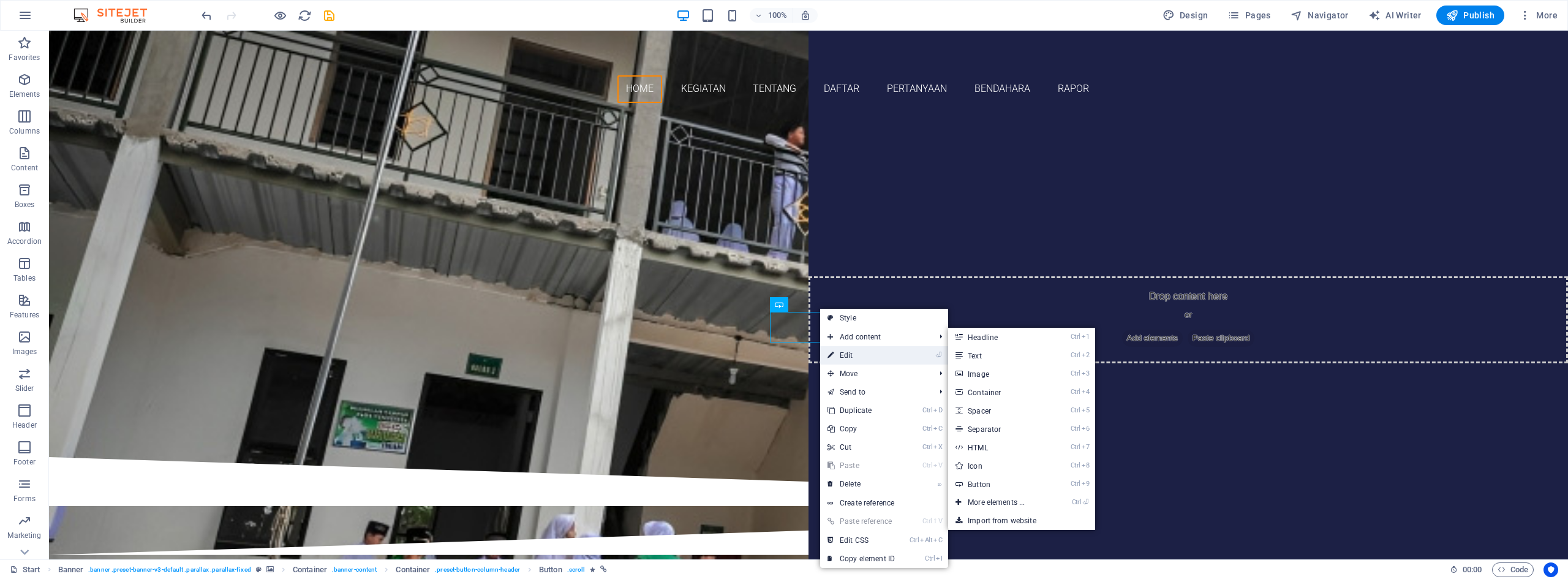 click on "⏎  Edit" at bounding box center (861, 355) 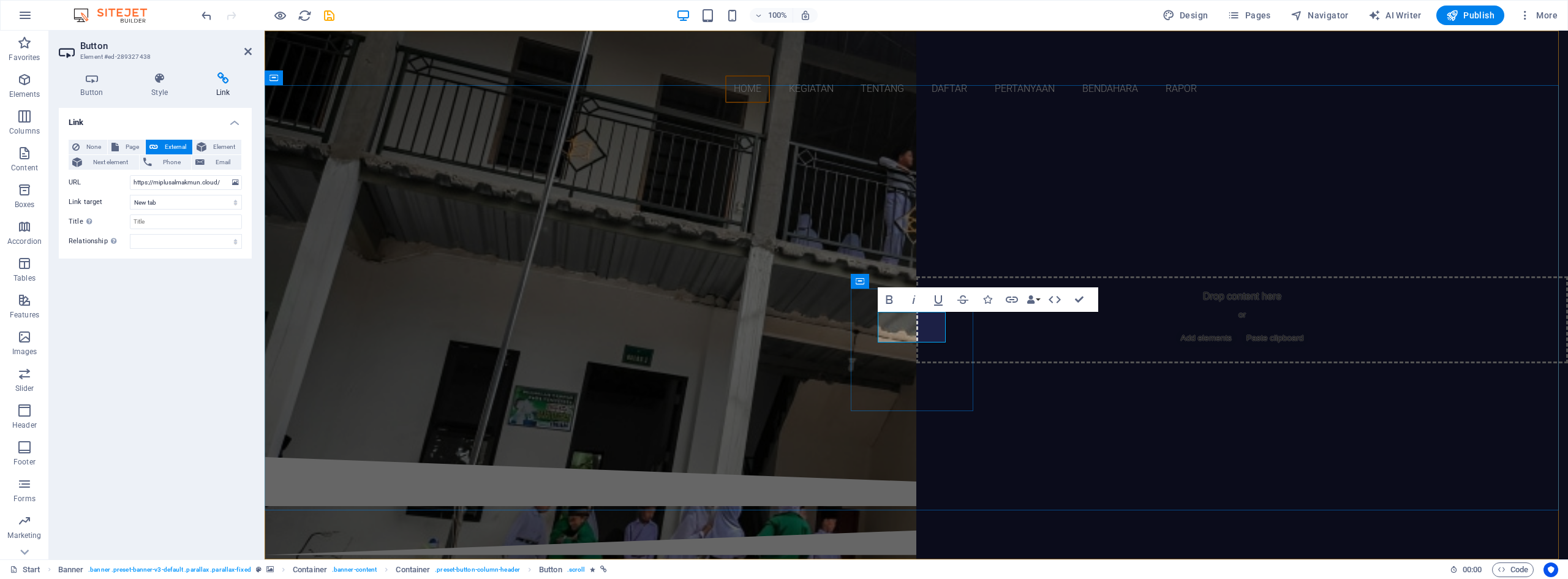 click on "APLIKASI" at bounding box center (688, 311) 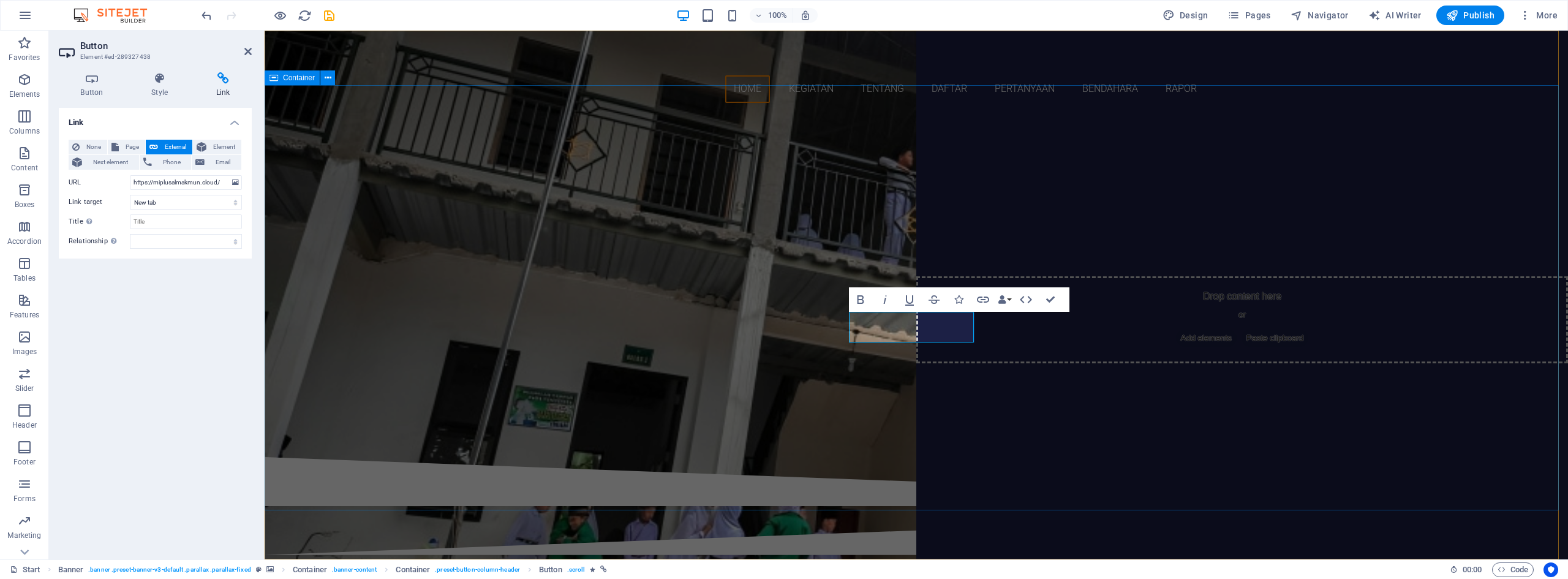 click on "SELAMAT DATANG MaDRASAH IBTIDAIYAH PLUS AL MAKMUN APLIKASI MADRASAH Pelajari Lebih Lanjut" at bounding box center (916, 285) 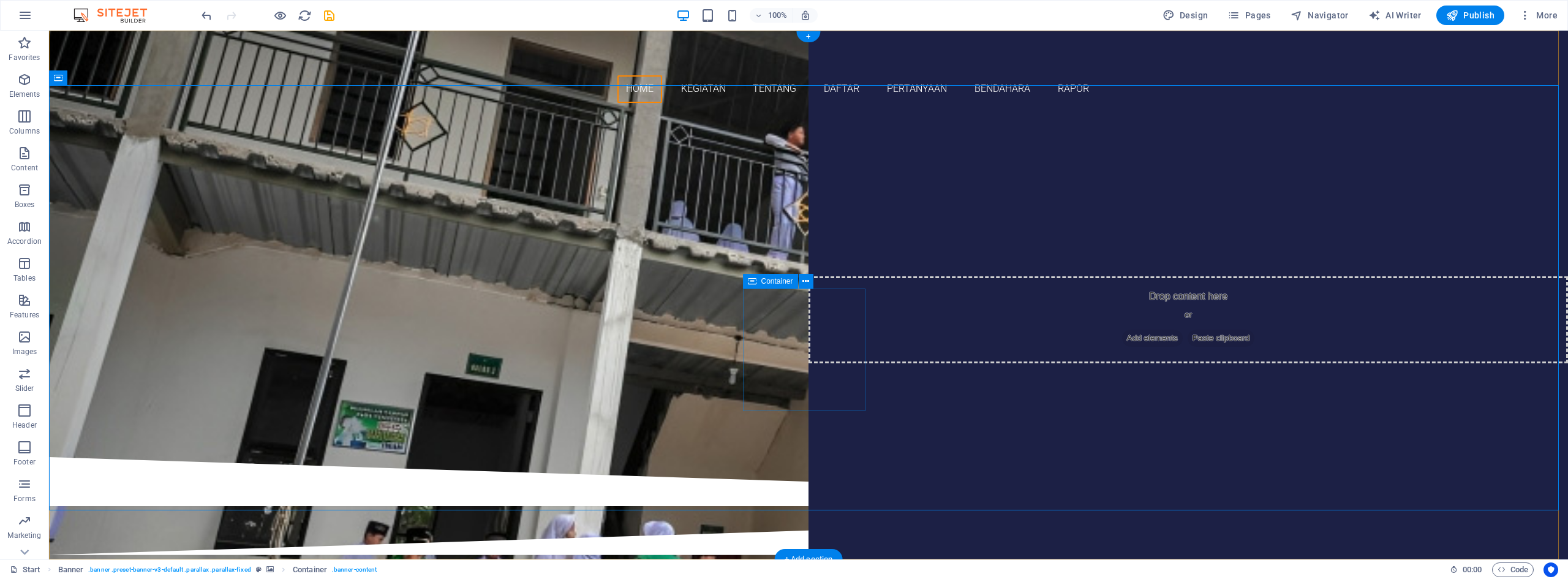 click on "APLIKASI MADRASAH Pelajari Lebih Lanjut" at bounding box center (581, 337) 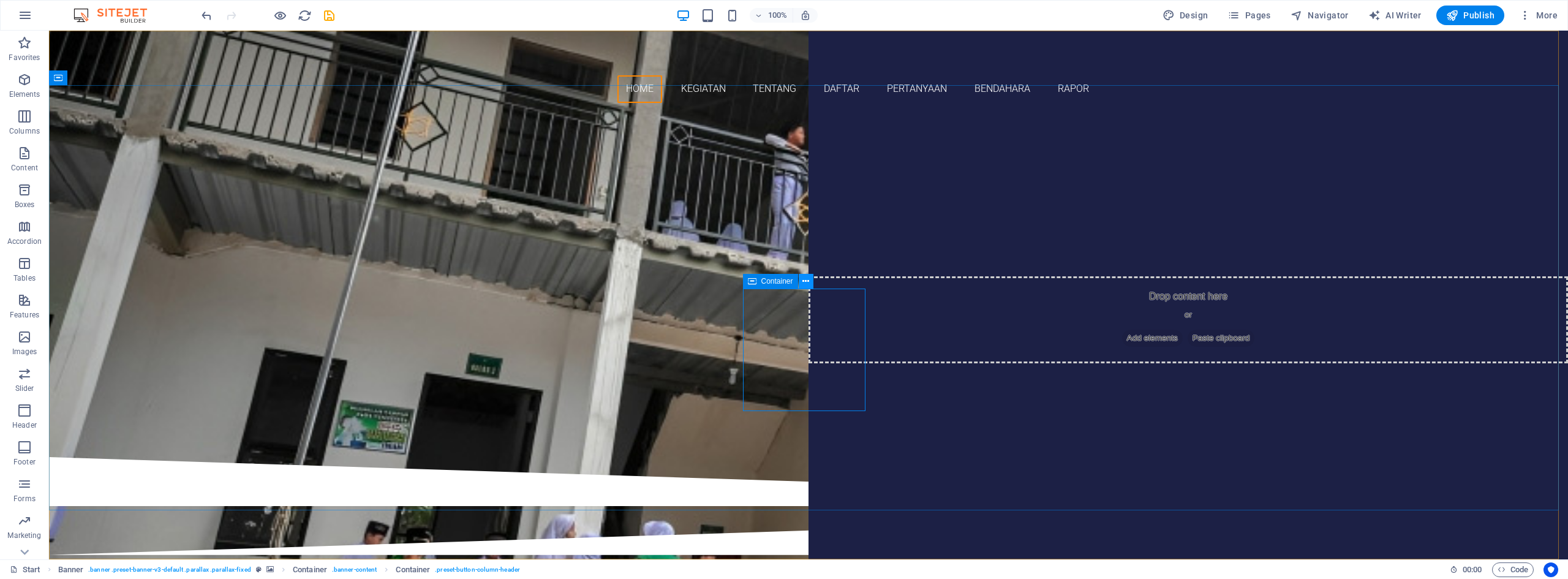click at bounding box center [806, 281] 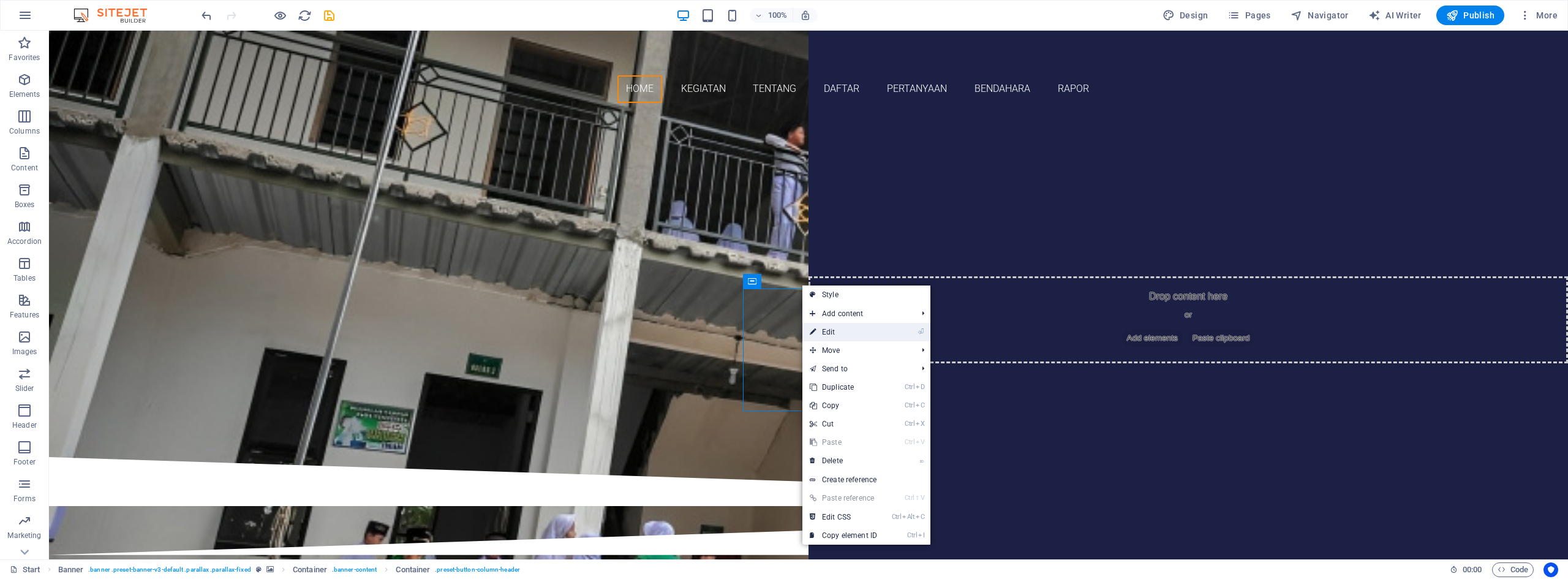 click on "⏎  Edit" at bounding box center [843, 332] 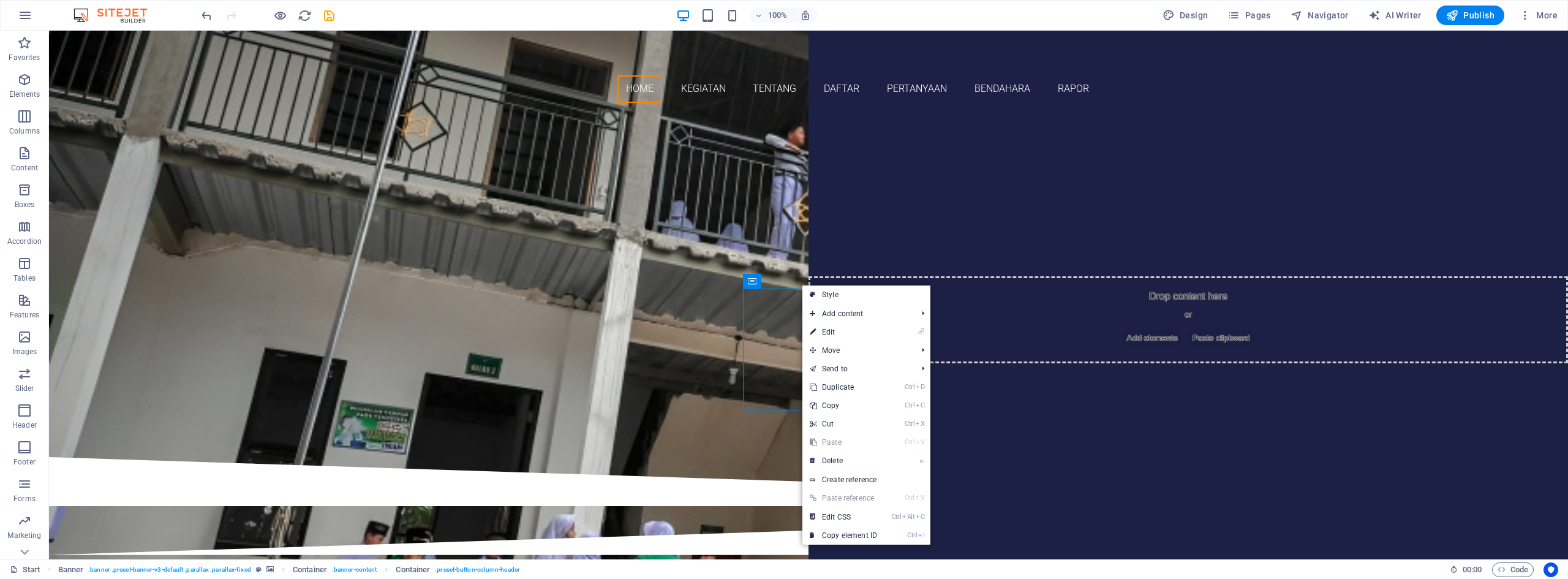 select on "px" 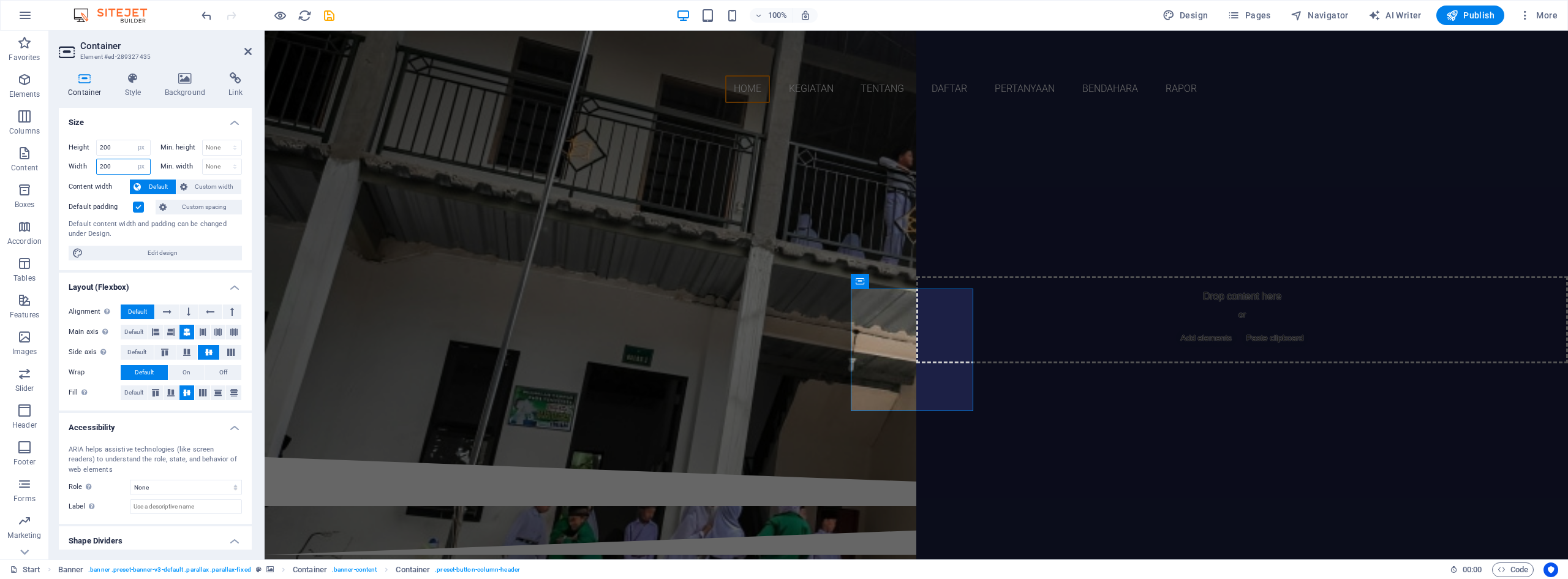 drag, startPoint x: 107, startPoint y: 165, endPoint x: 94, endPoint y: 165, distance: 13 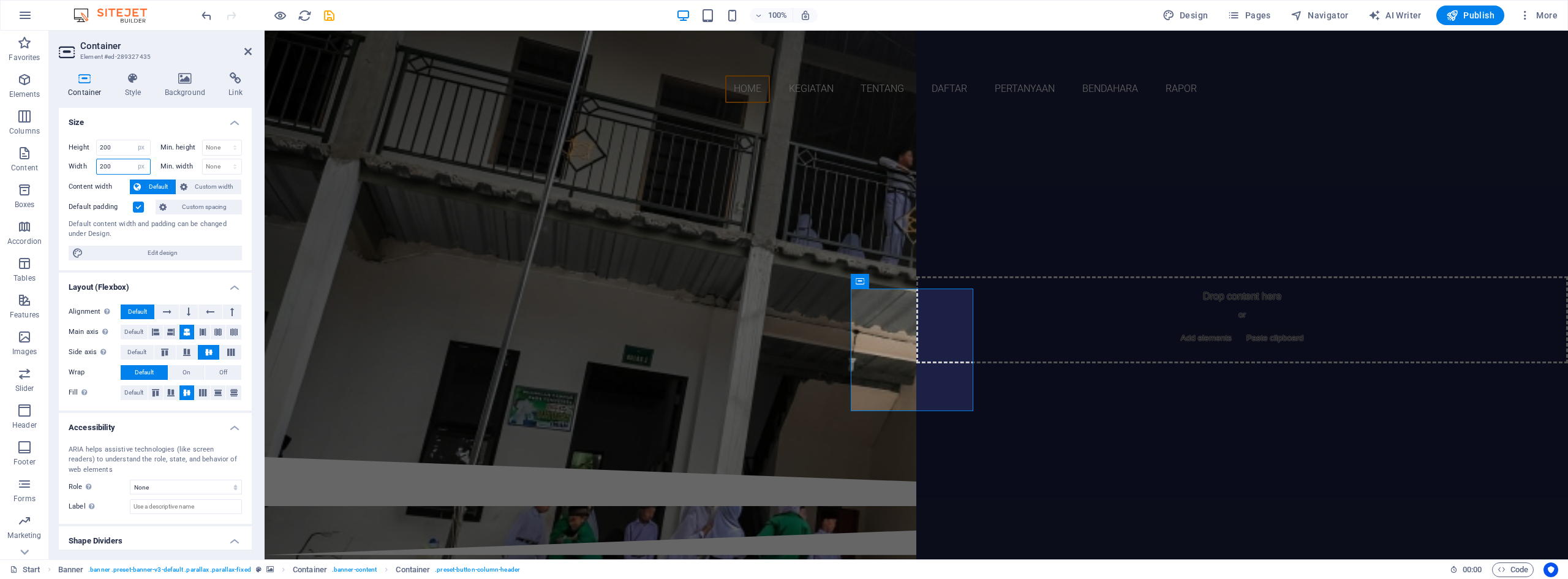 click on "Width 200 Default px rem % em vh vw" at bounding box center [110, 167] 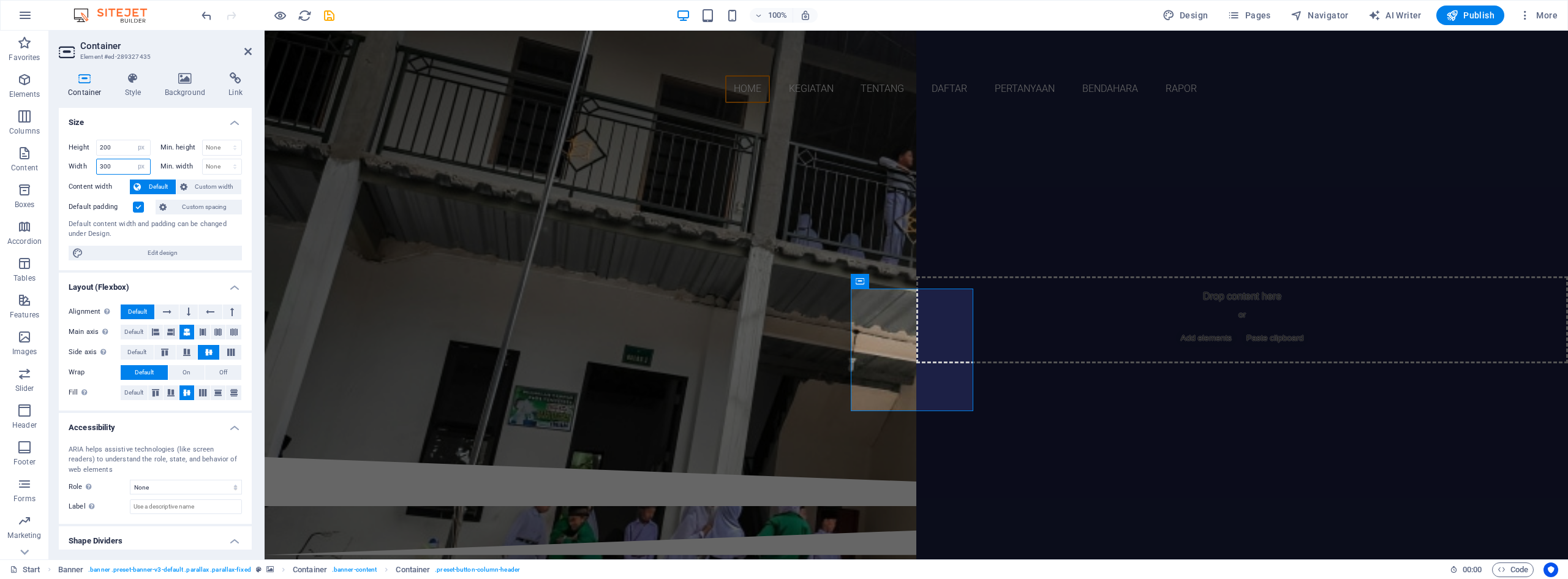 type on "300" 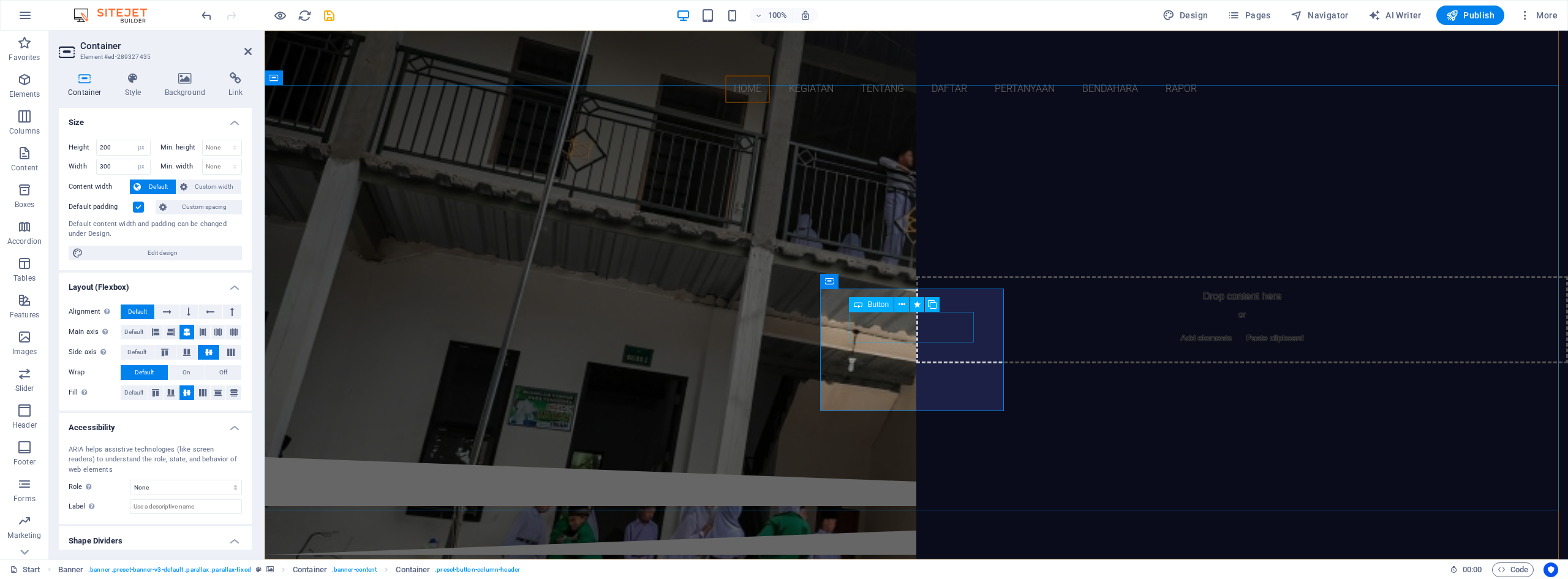 click on "APLIKASI MADRASAH" at bounding box center [719, 318] 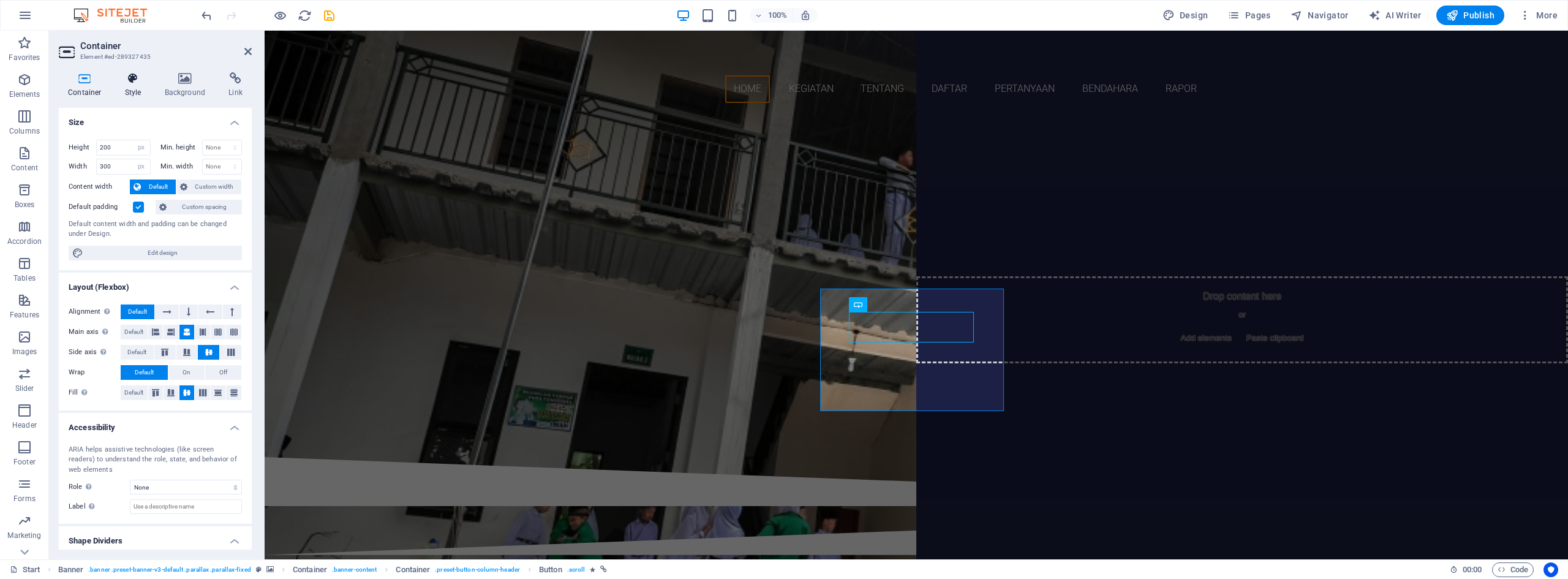 click at bounding box center [133, 78] 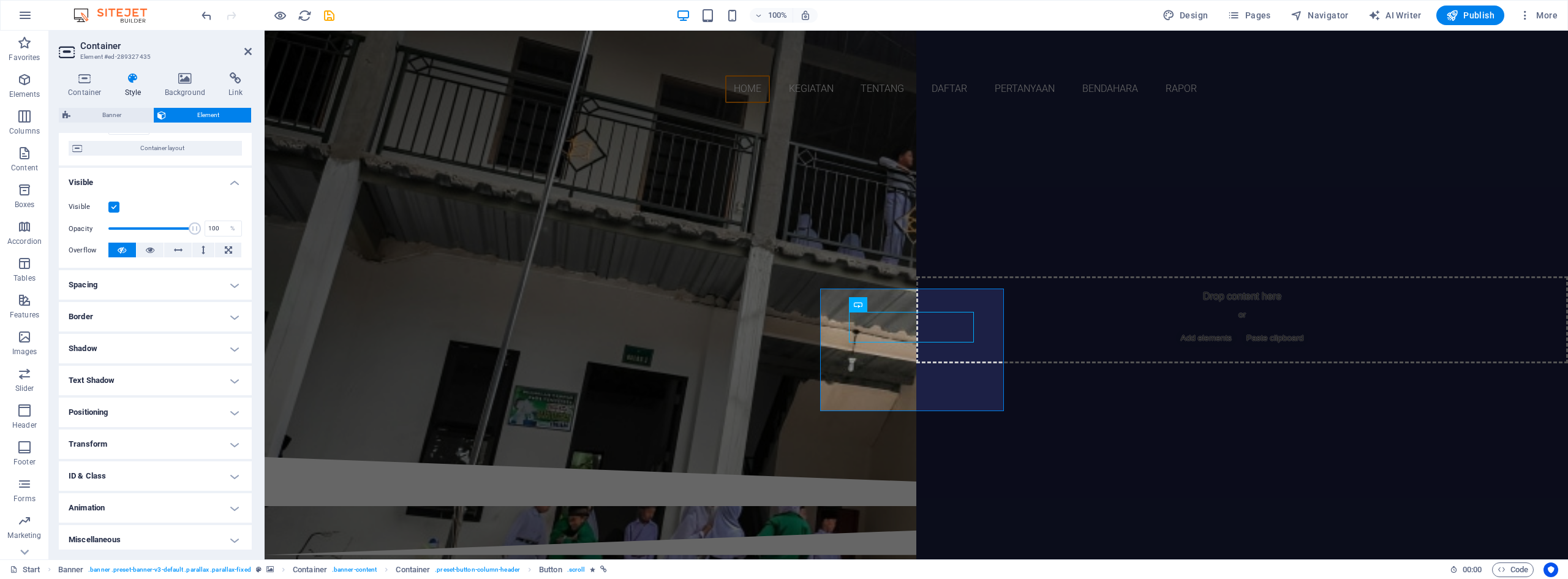 scroll, scrollTop: 101, scrollLeft: 0, axis: vertical 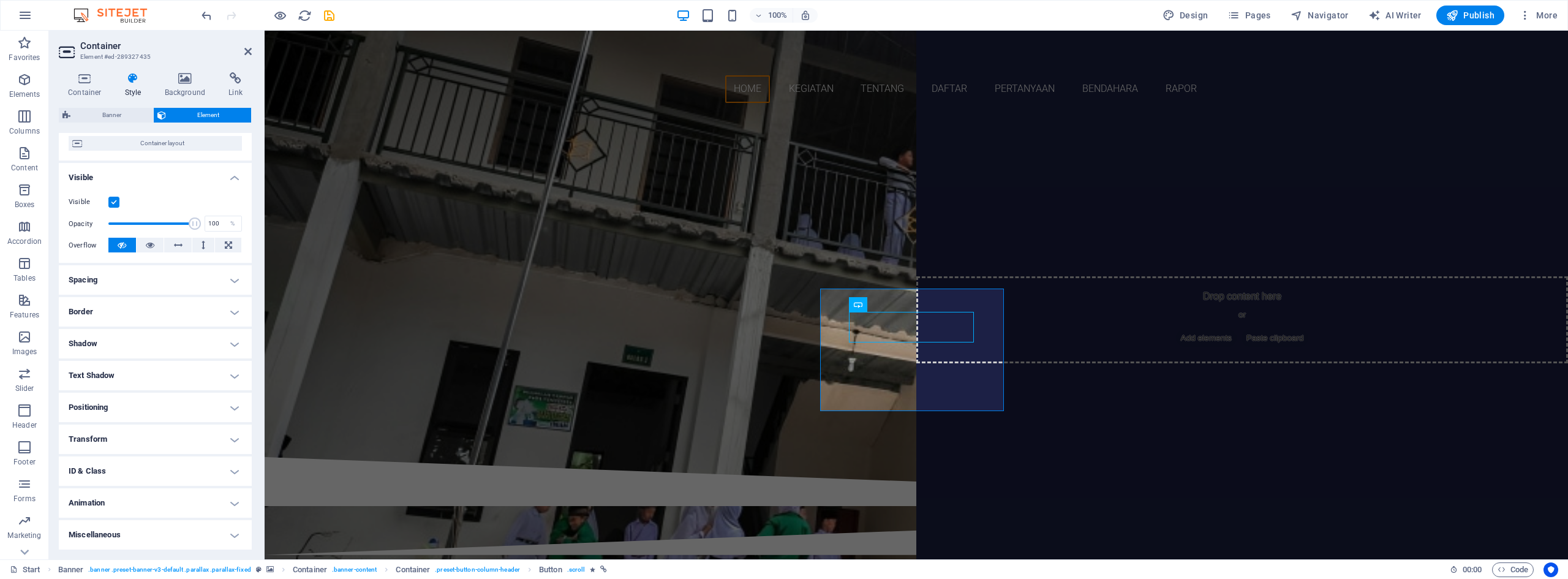 click on "Animation" at bounding box center [155, 503] 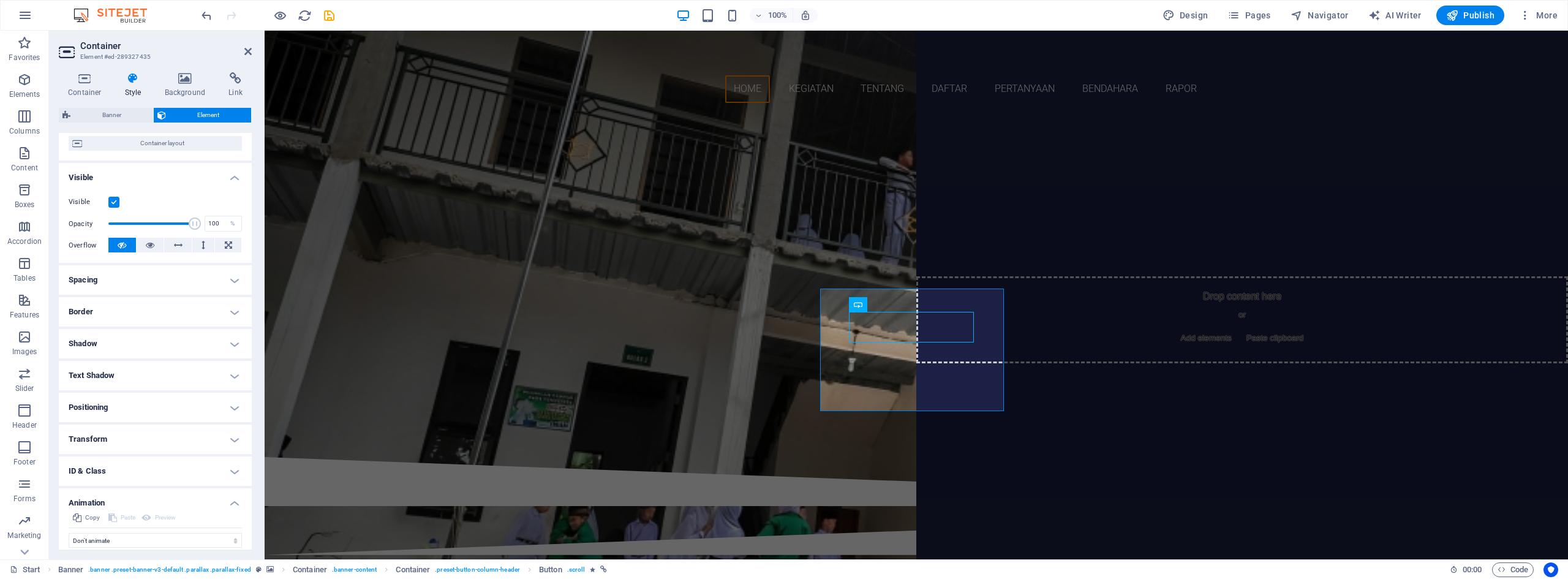 click on "Animation" at bounding box center [155, 499] 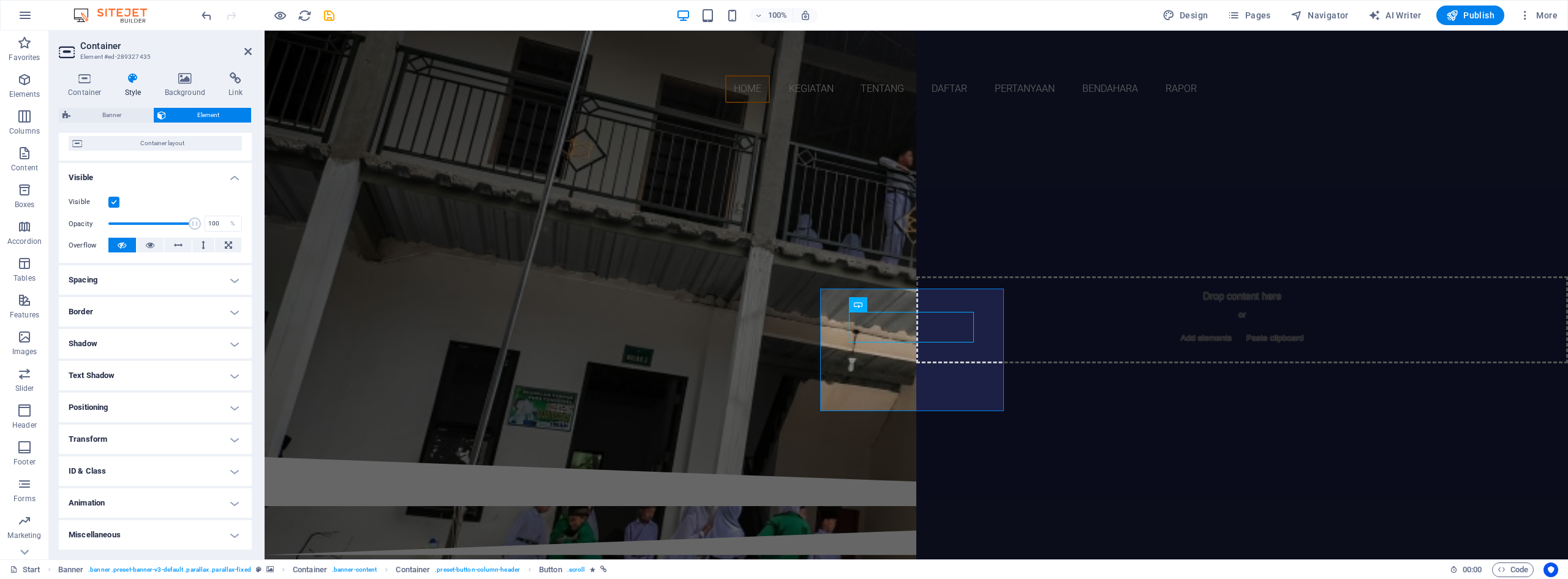 click on "Miscellaneous" at bounding box center (155, 535) 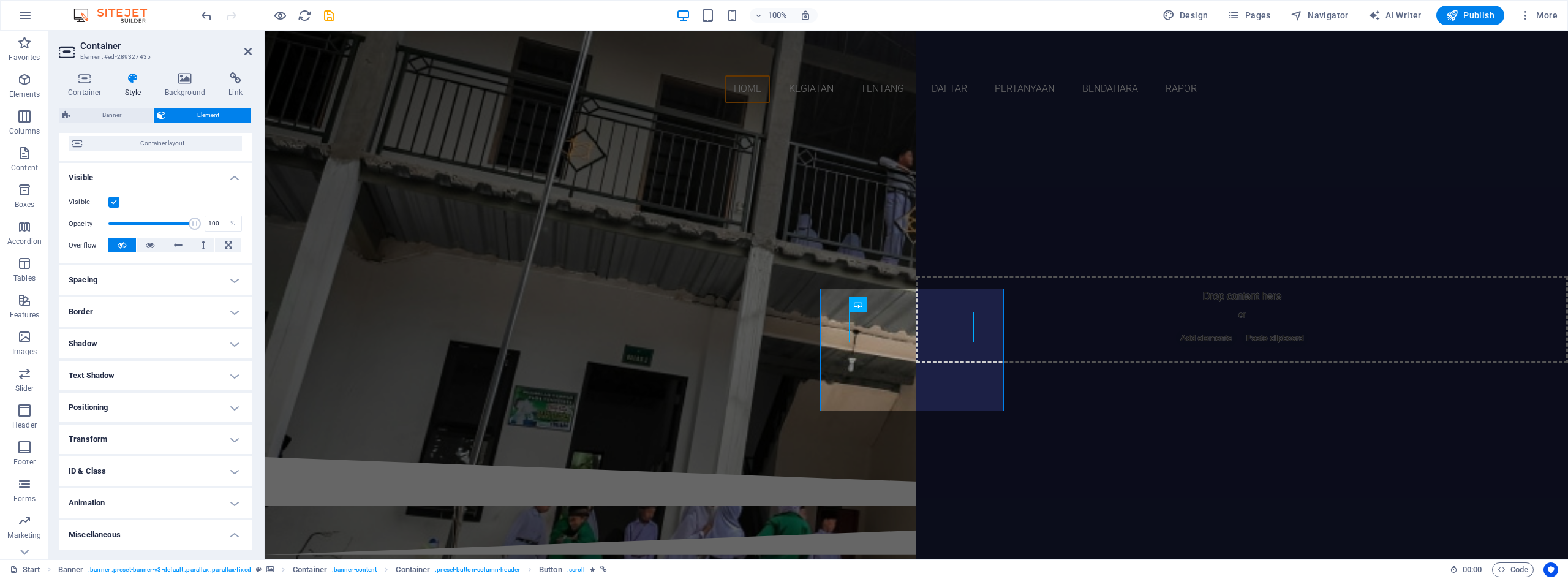 click on "Miscellaneous" at bounding box center [155, 531] 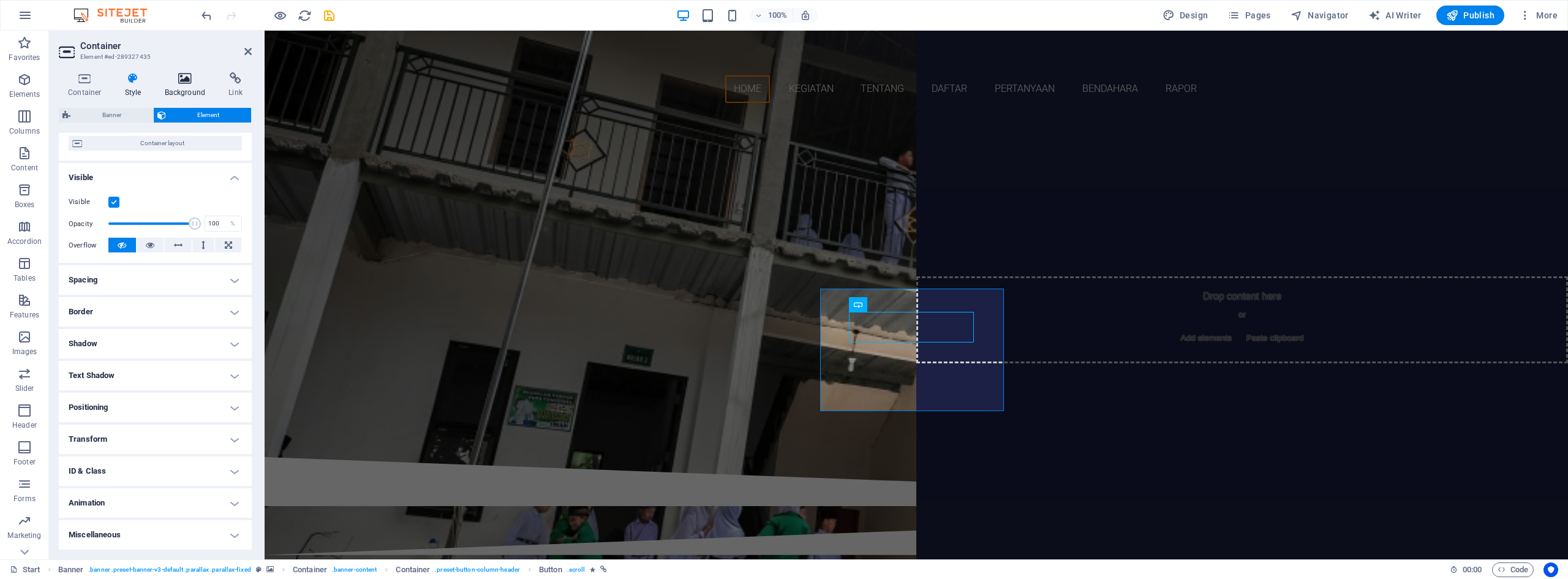 click on "Background" at bounding box center [187, 85] 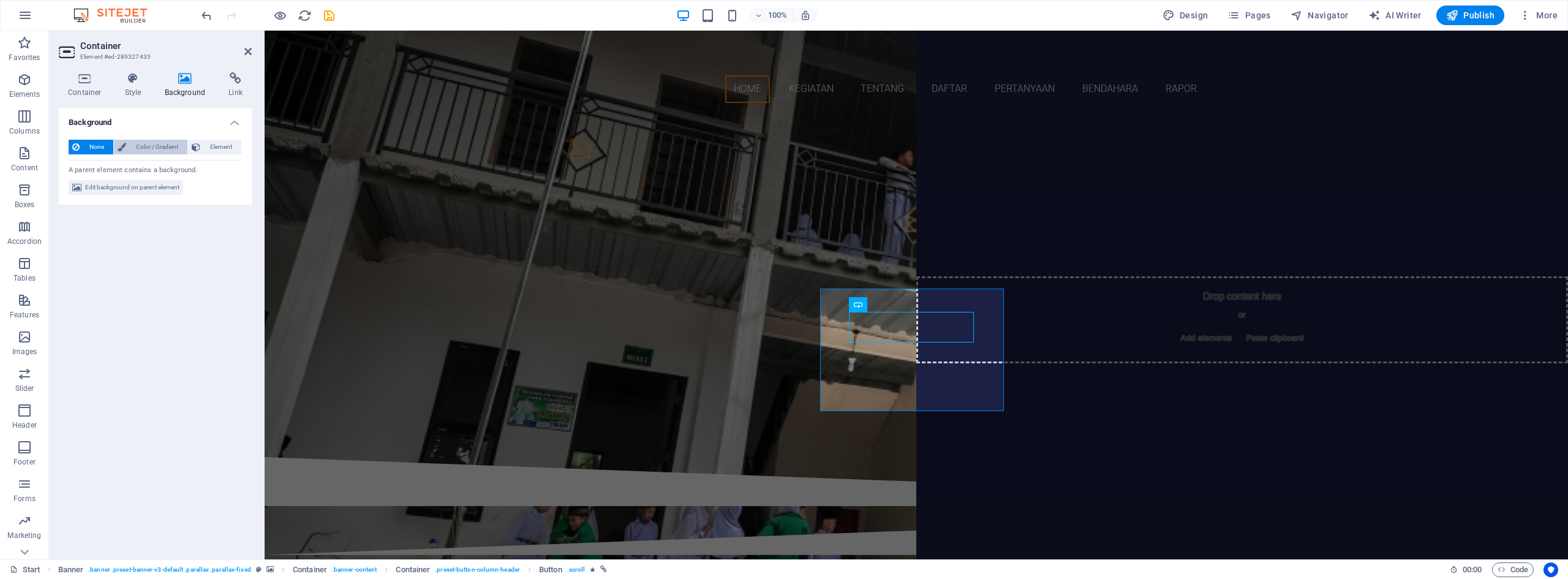 click on "Color / Gradient" at bounding box center [157, 147] 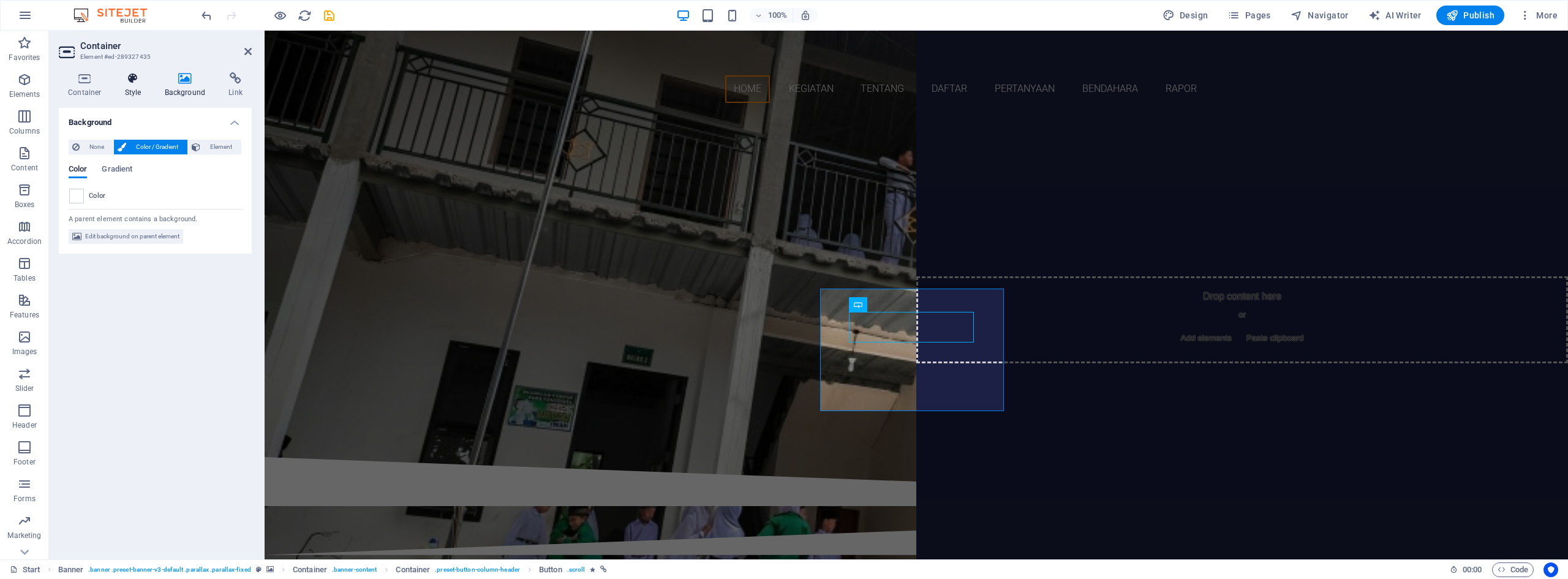 click at bounding box center (133, 78) 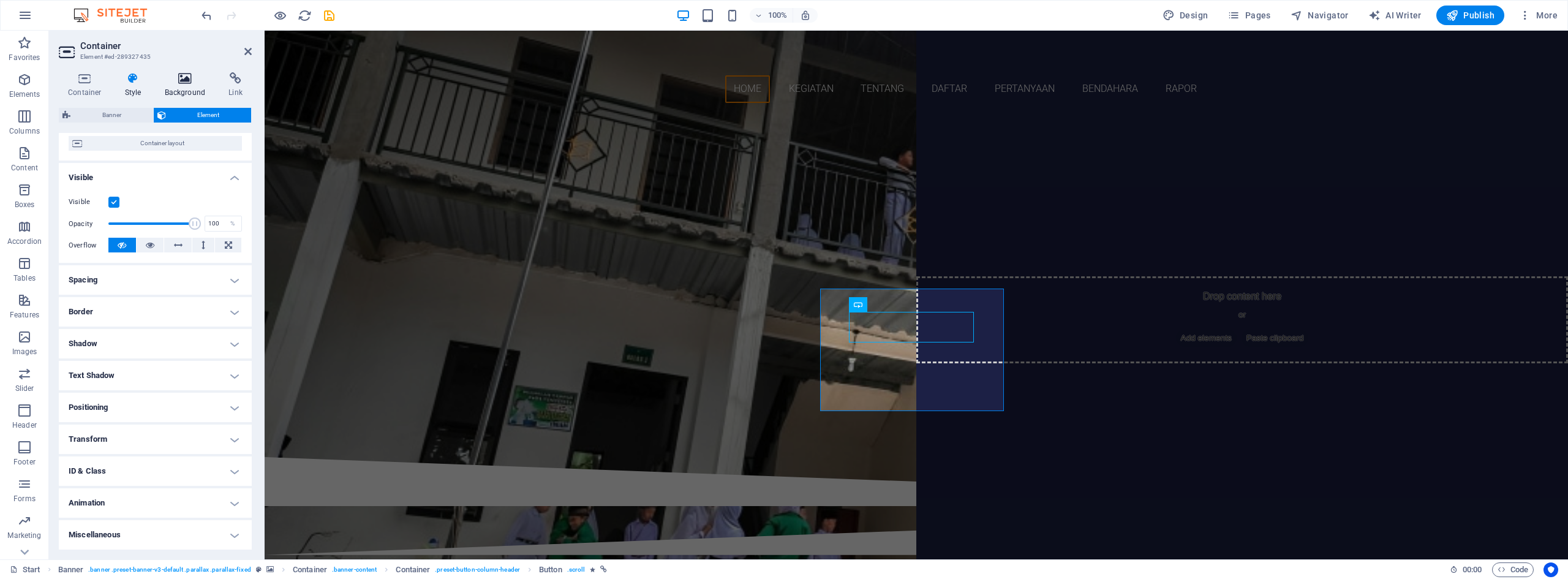 click at bounding box center (185, 78) 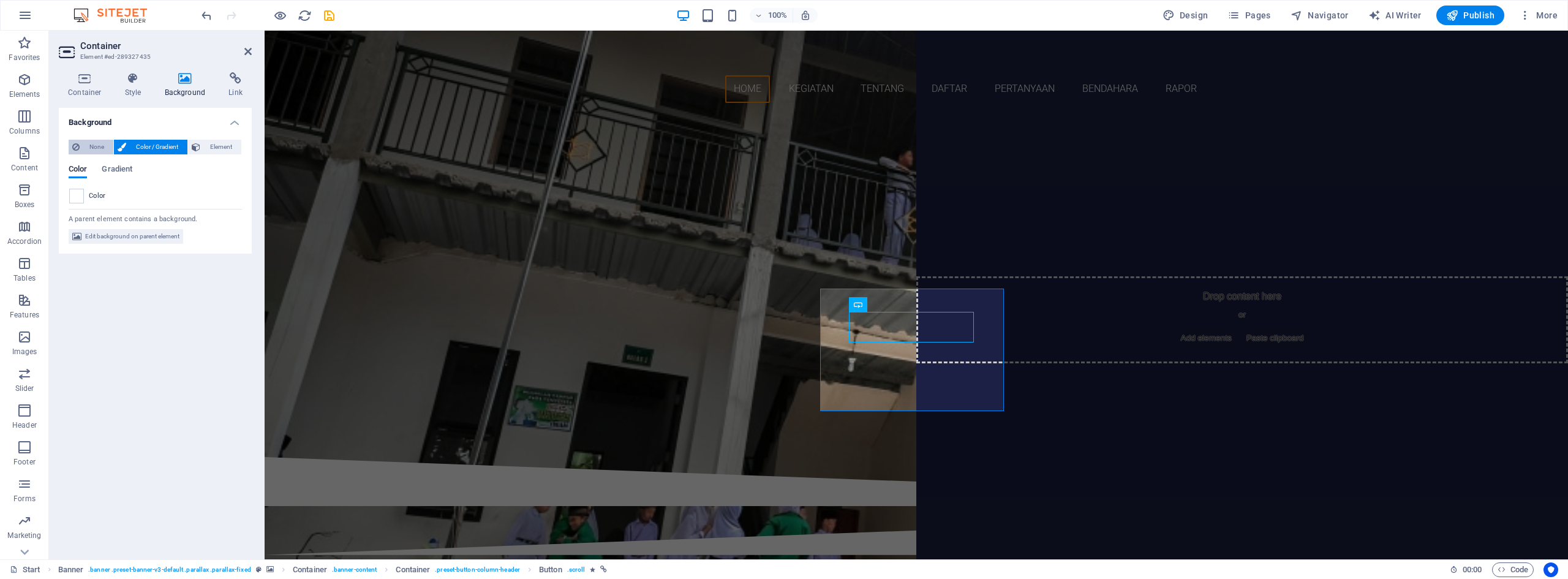 click on "None" at bounding box center [96, 147] 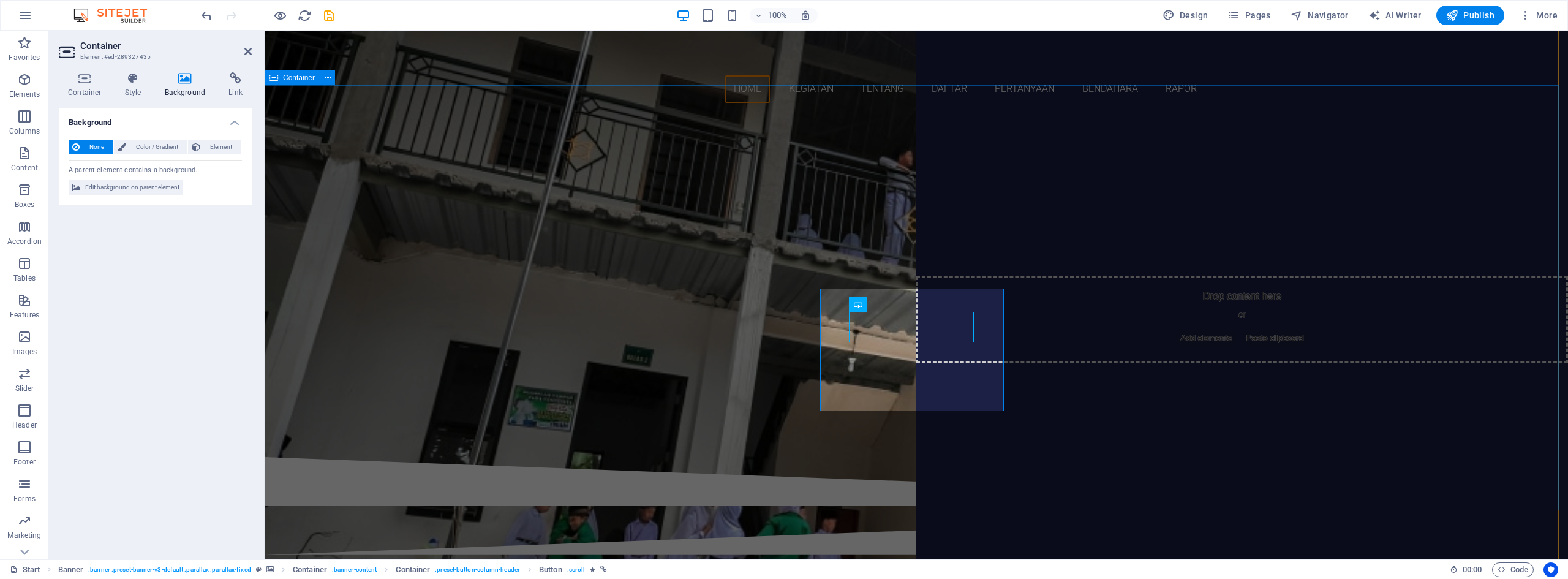 click on "SELAMAT DATANG MaDRASAH IBTIDAIYAH PLUS AL MAKMUN APLIKASI MADRASAH Pelajari Lebih Lanjut" at bounding box center [916, 285] 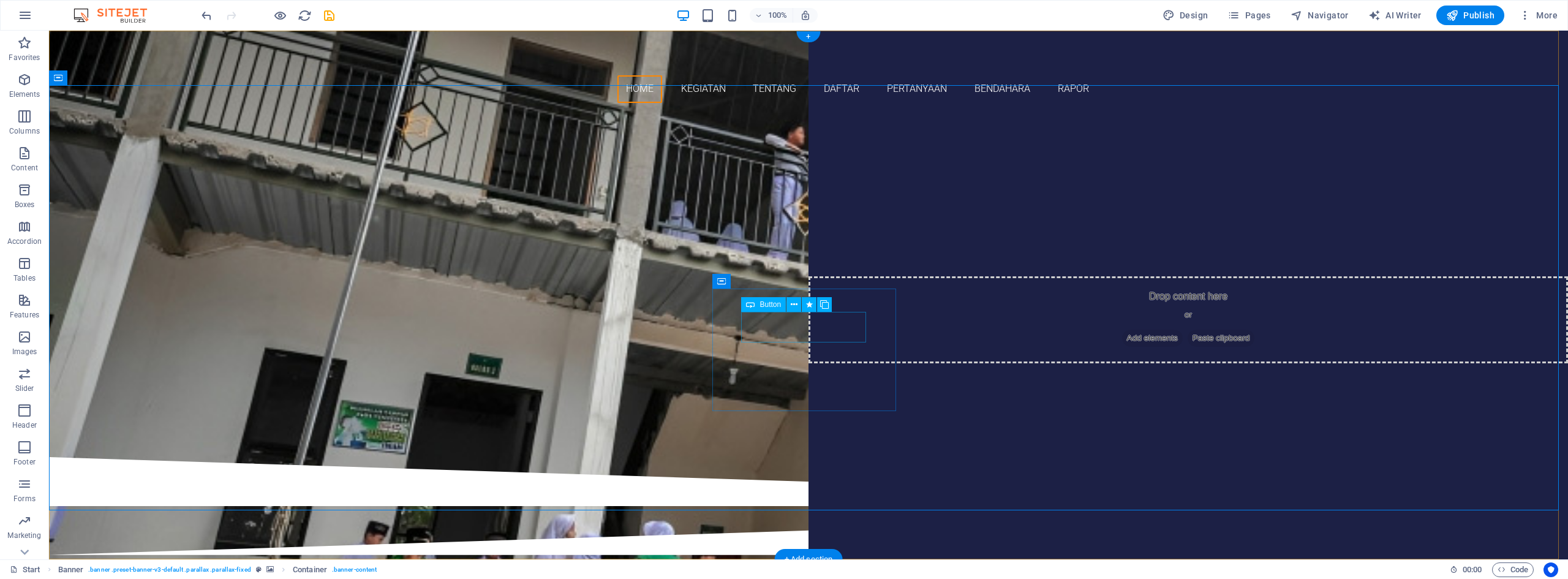 click on "APLIKASI MADRASAH" at bounding box center (611, 318) 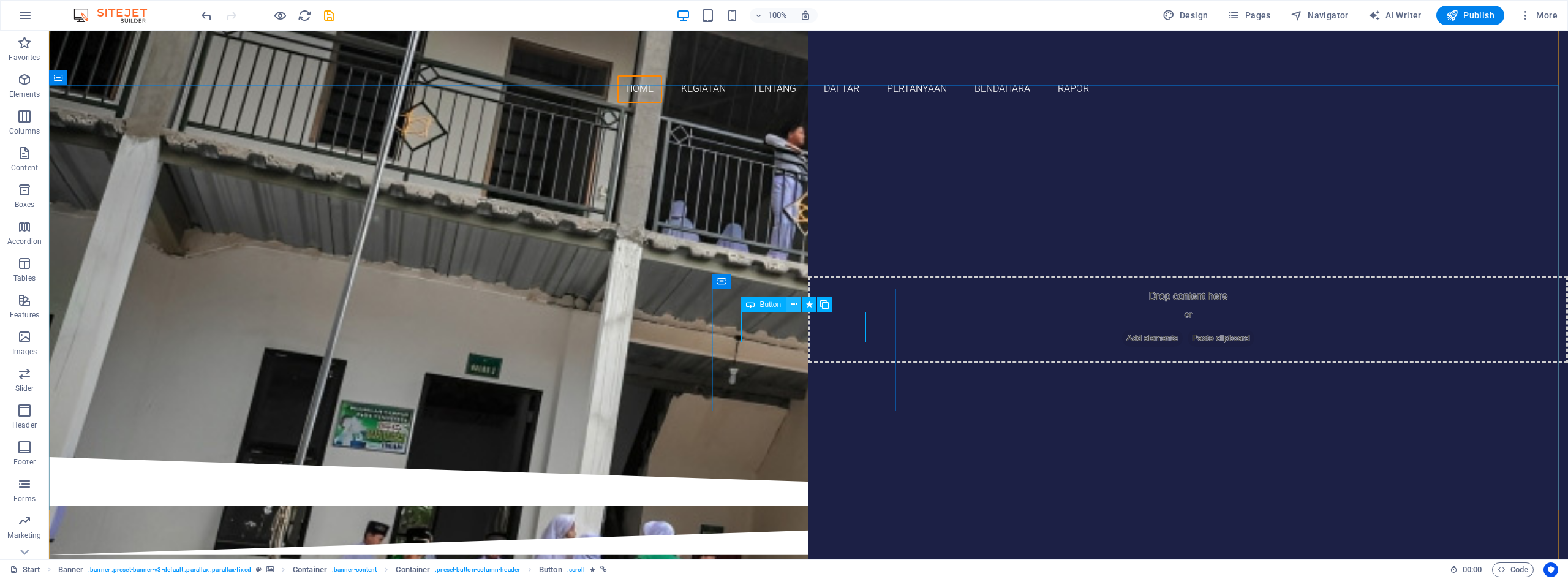click at bounding box center (794, 305) 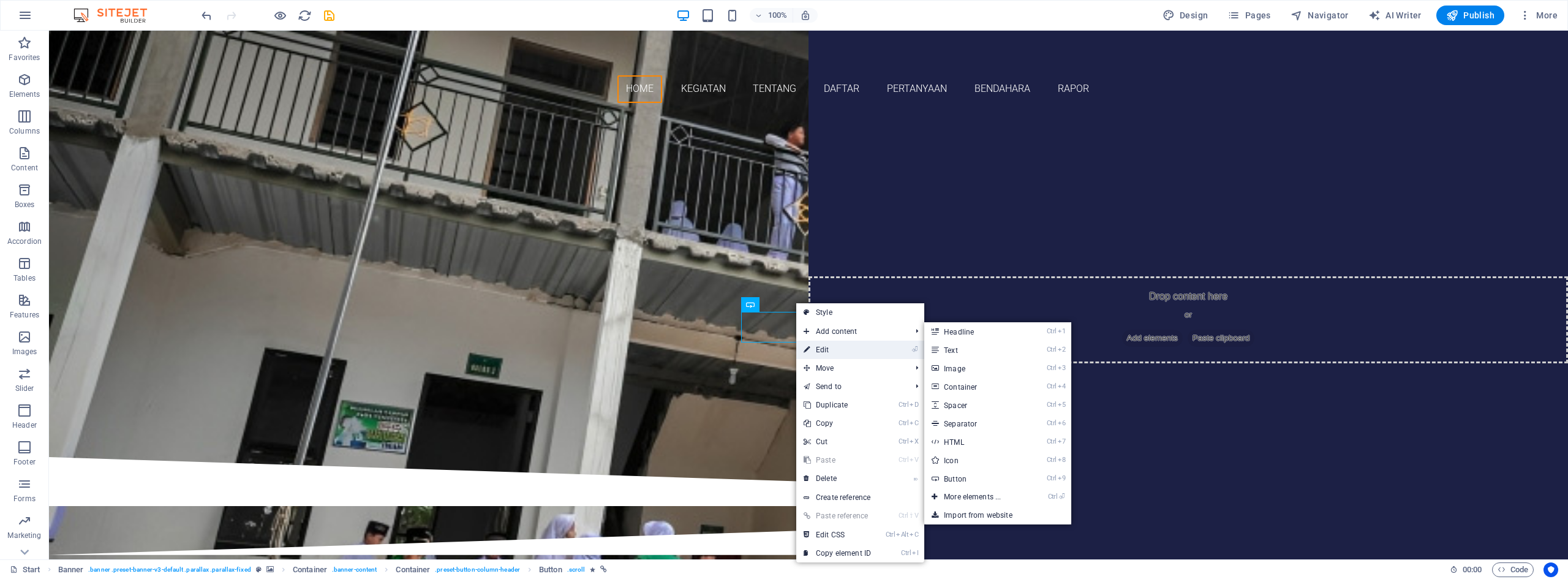 click on "⏎  Edit" at bounding box center [837, 350] 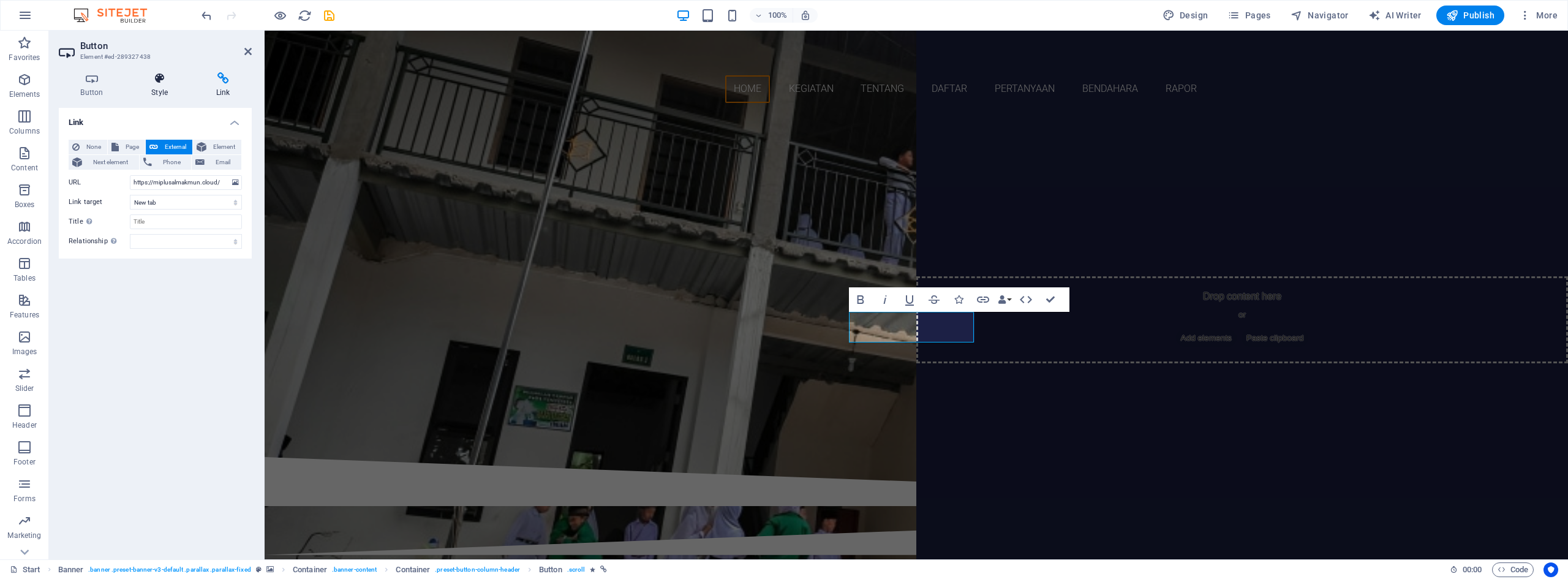 click on "Style" at bounding box center [162, 85] 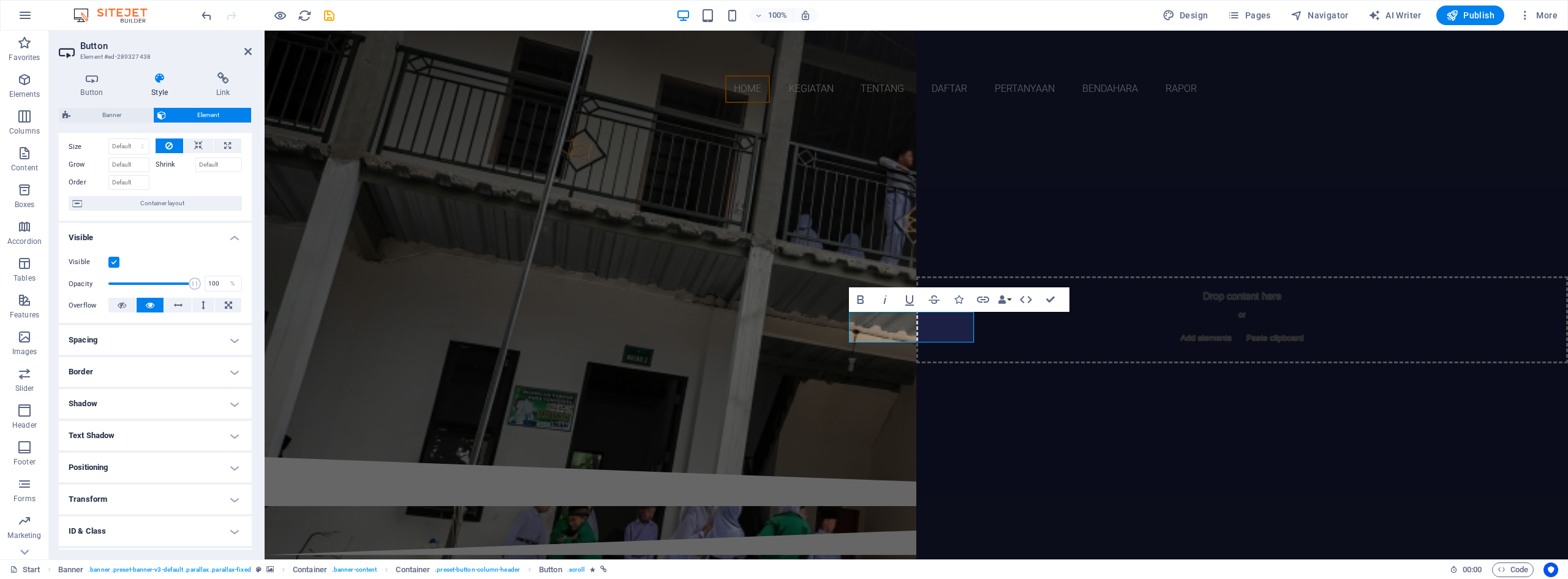 scroll, scrollTop: 0, scrollLeft: 0, axis: both 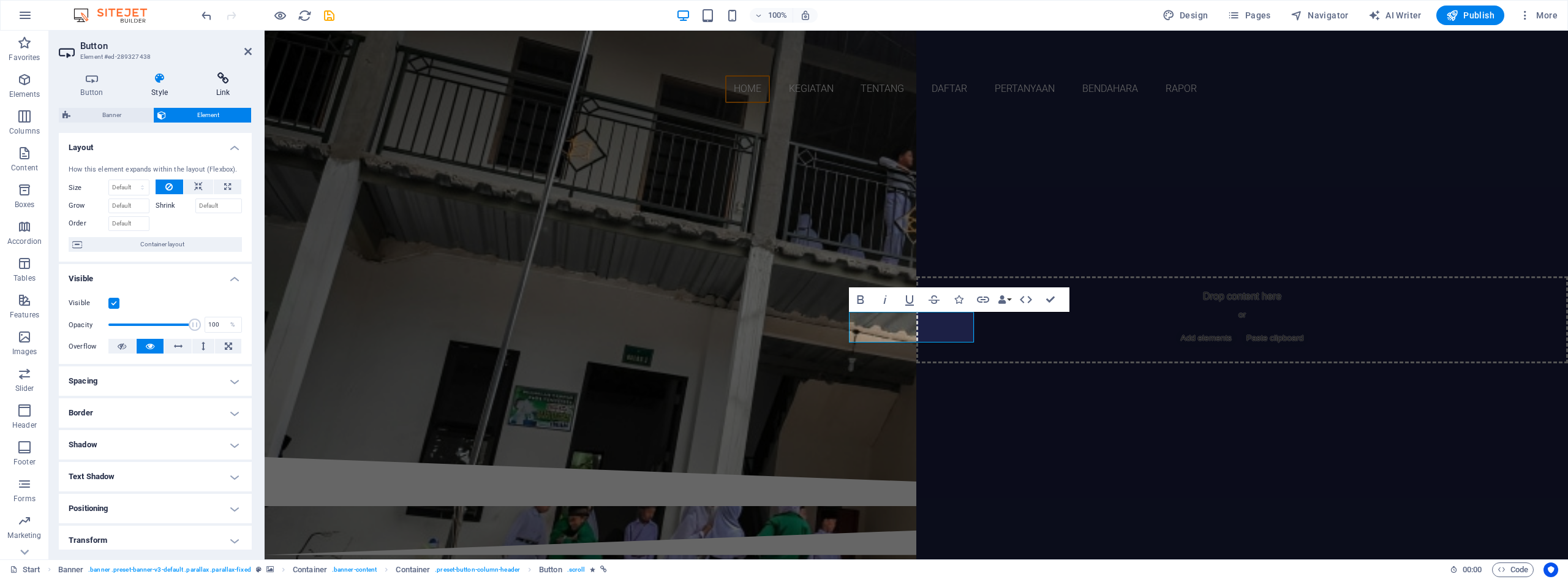 click at bounding box center [223, 78] 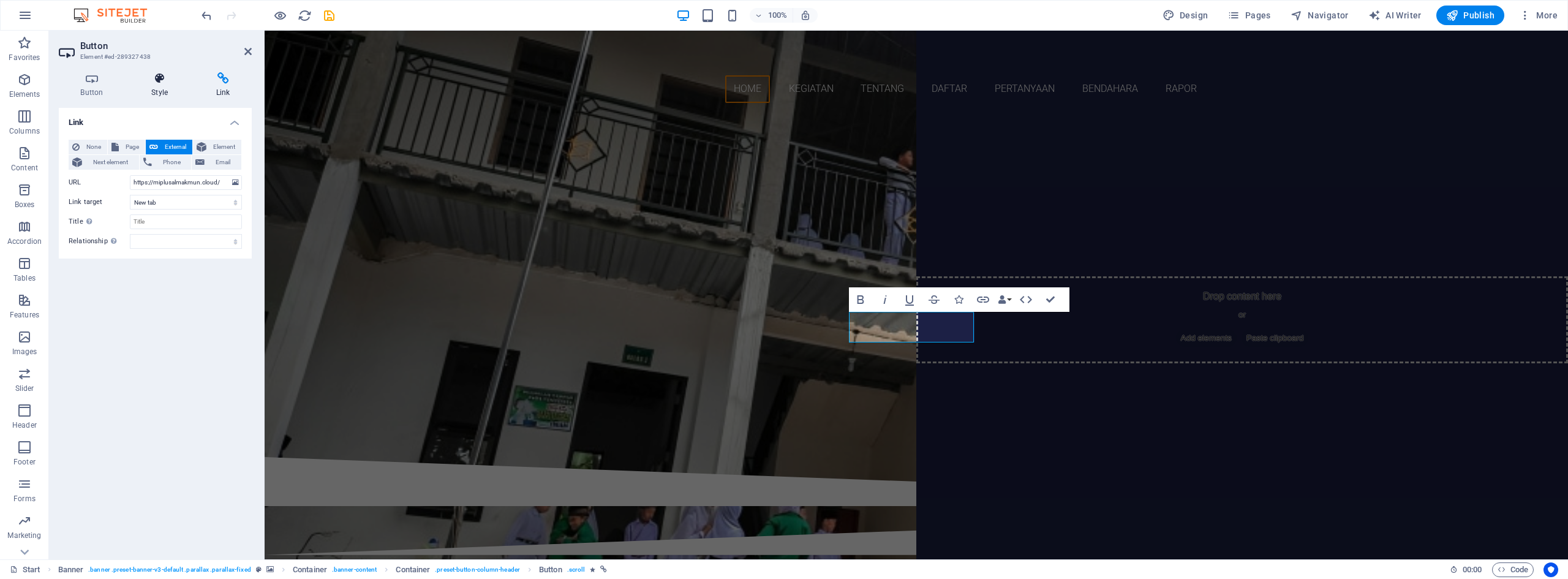 click on "Style" at bounding box center (162, 85) 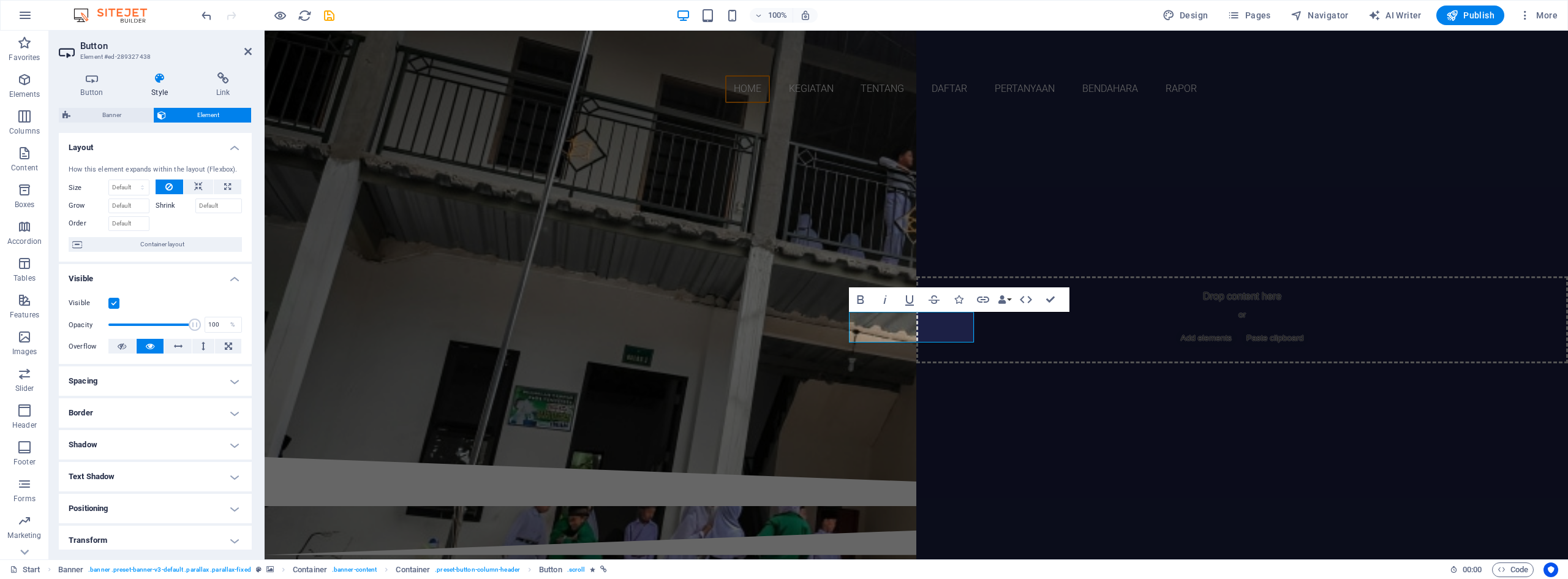 click on "Element" at bounding box center (209, 115) 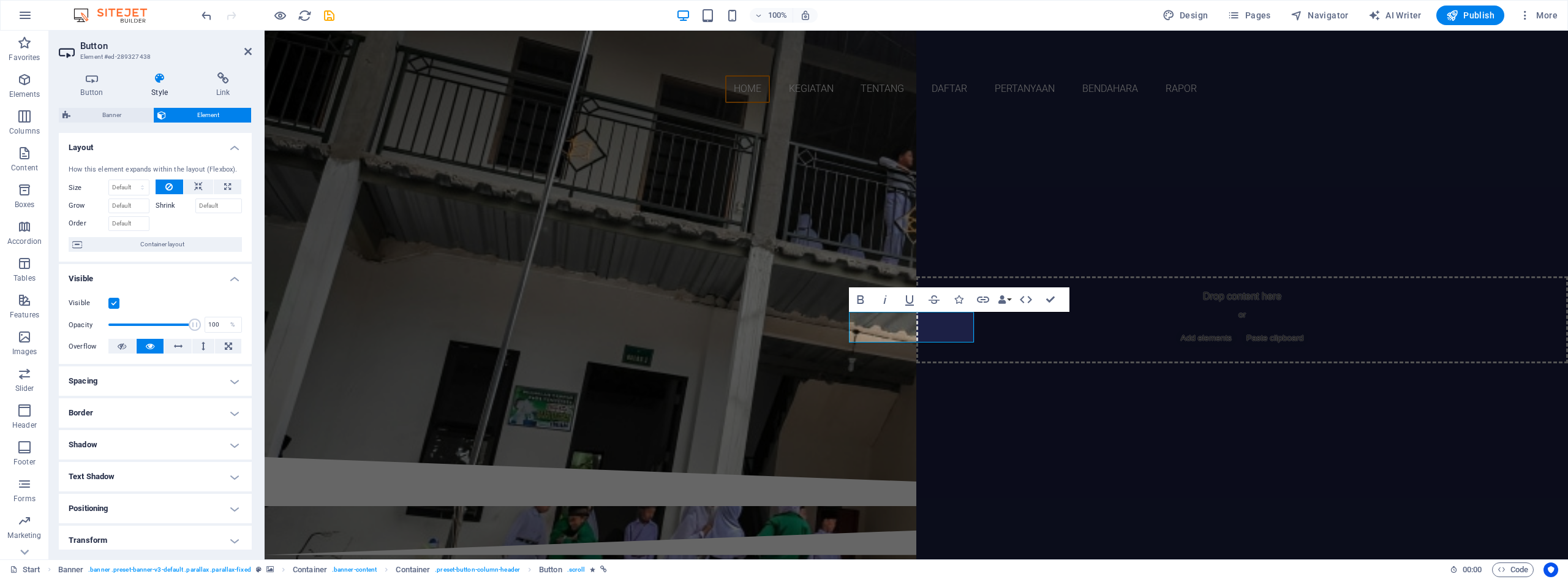 click on "Spacing" at bounding box center [155, 381] 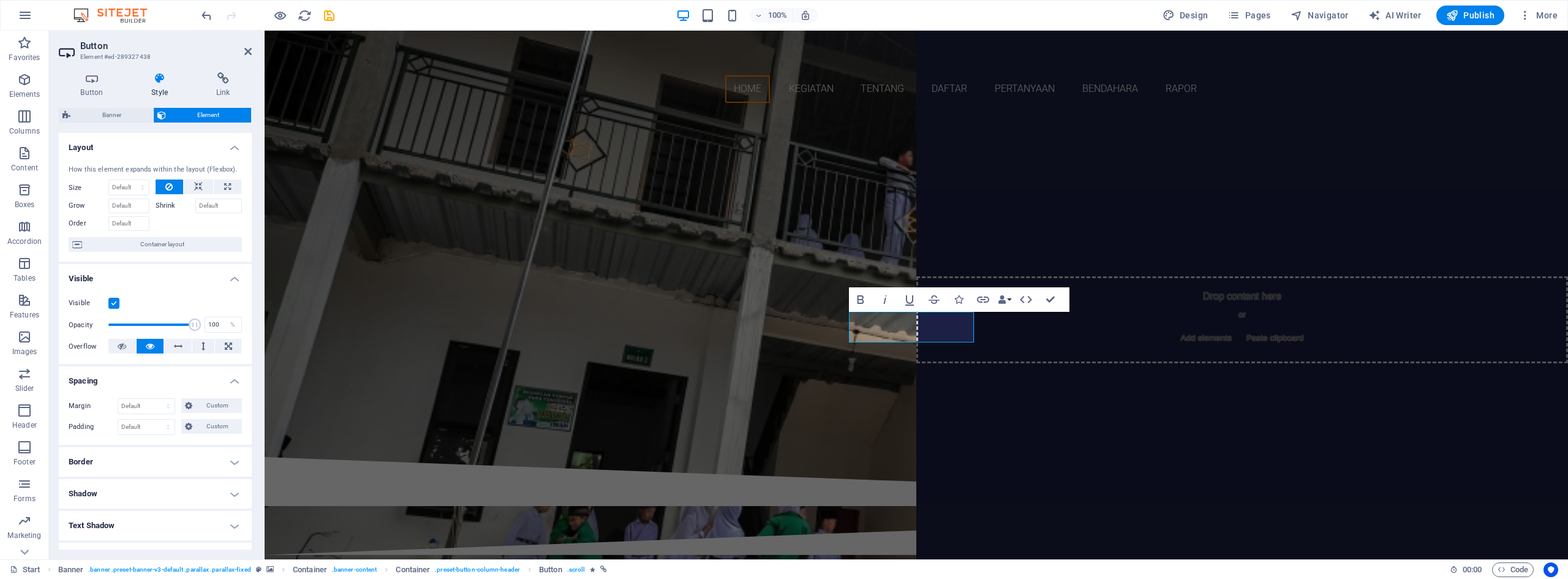 click on "Spacing" at bounding box center [155, 377] 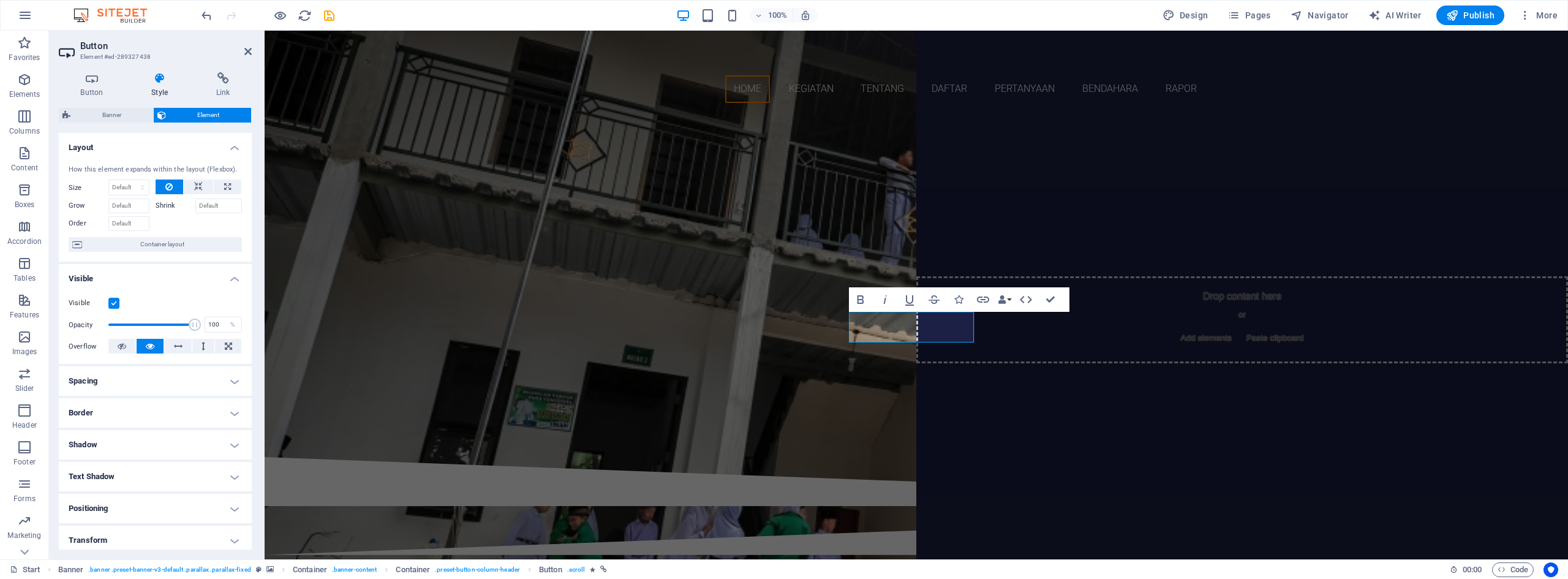 click on "Border" at bounding box center [155, 413] 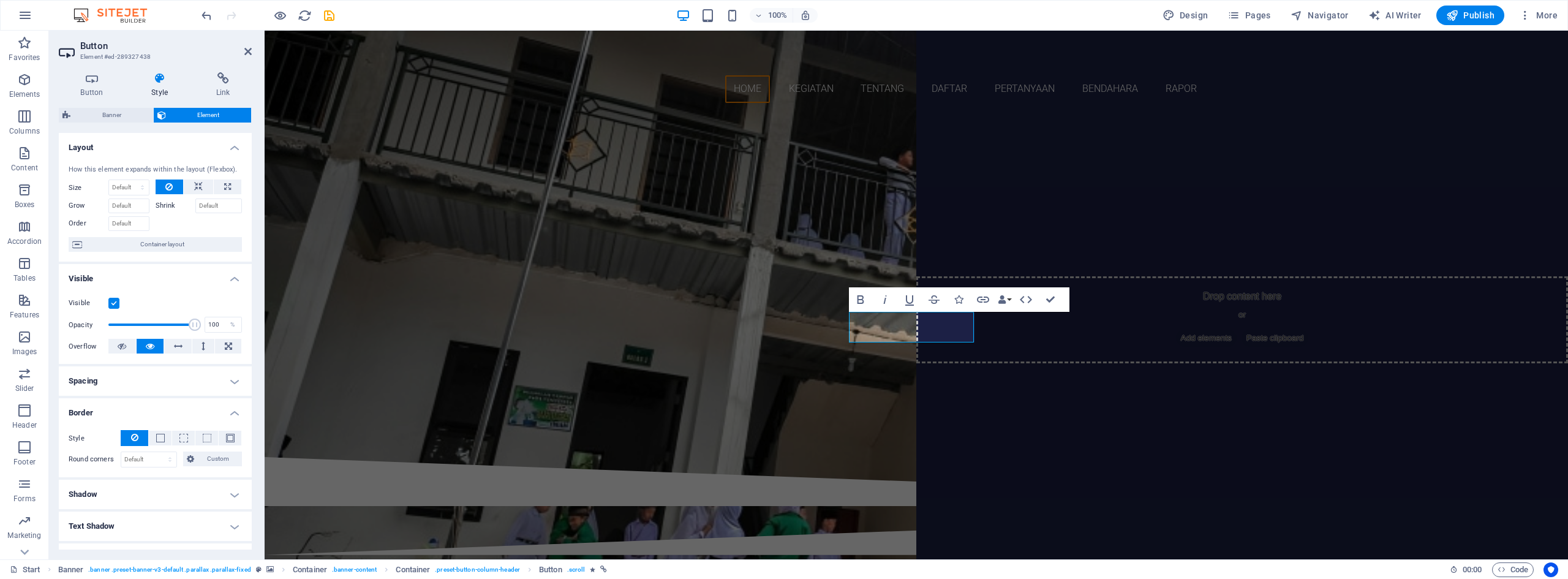 click on "Border" at bounding box center [155, 409] 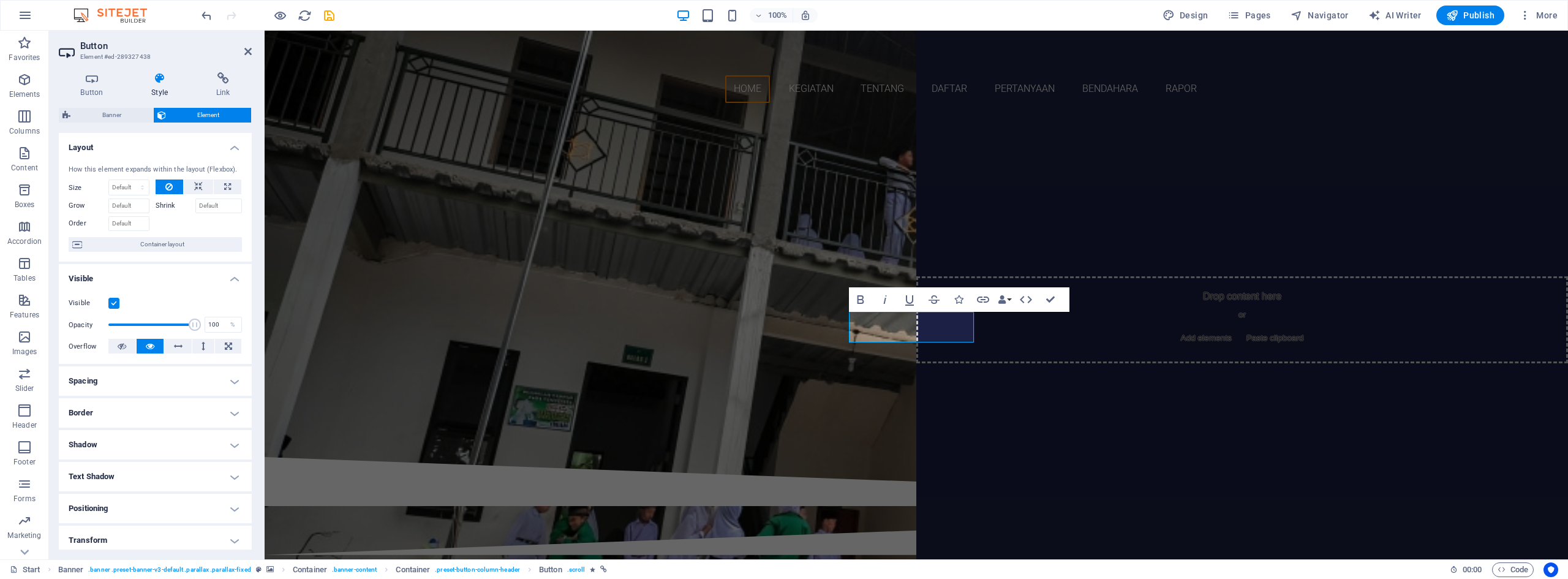 click on "Shadow" at bounding box center [155, 445] 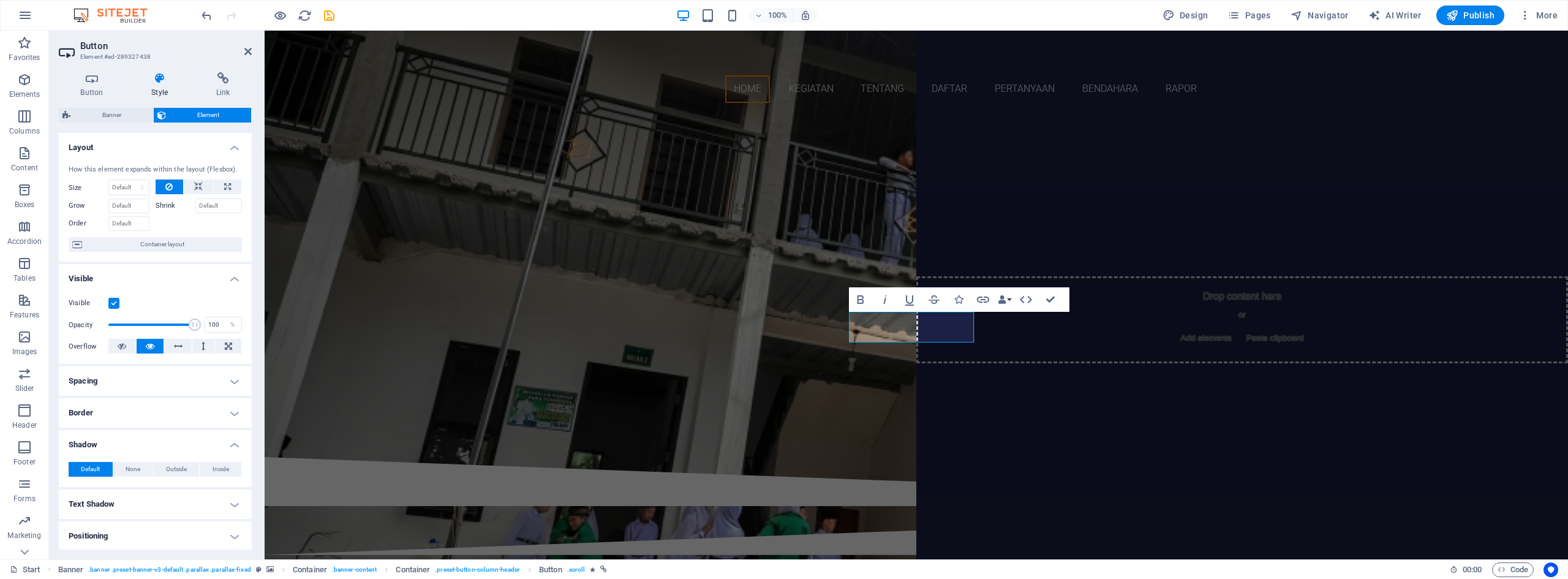 click on "Shadow" at bounding box center [155, 441] 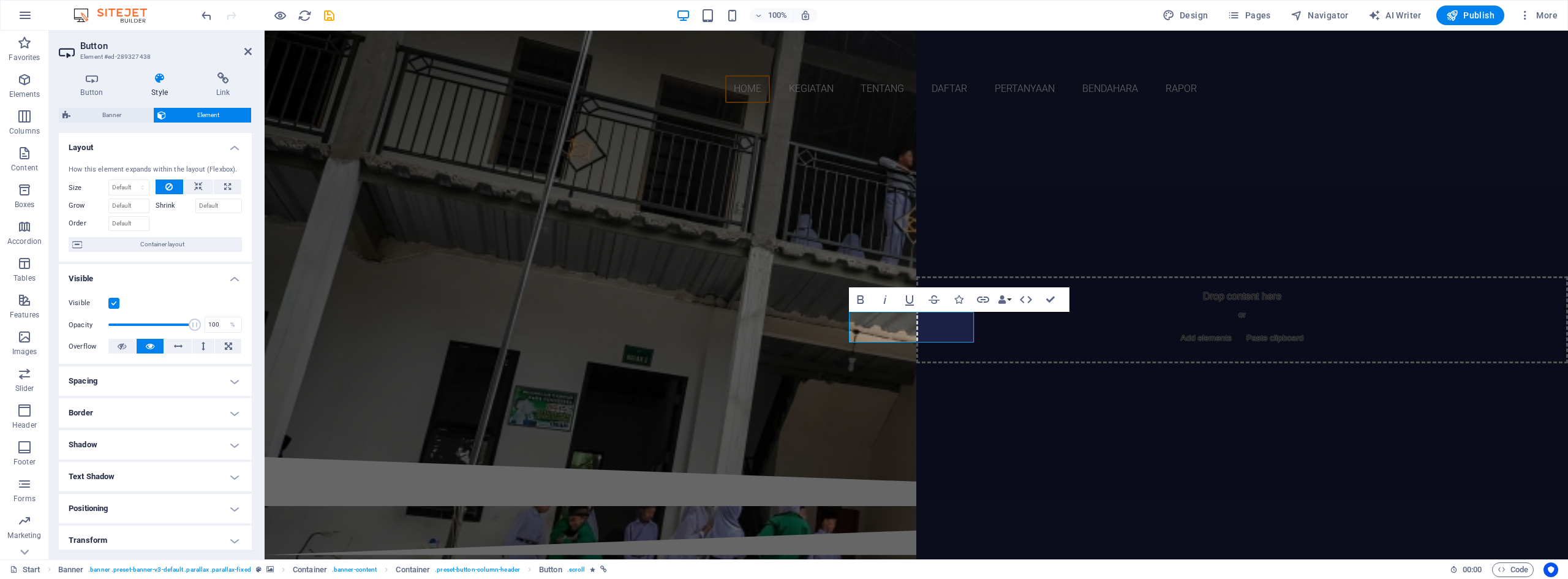 click on "Text Shadow" at bounding box center (155, 477) 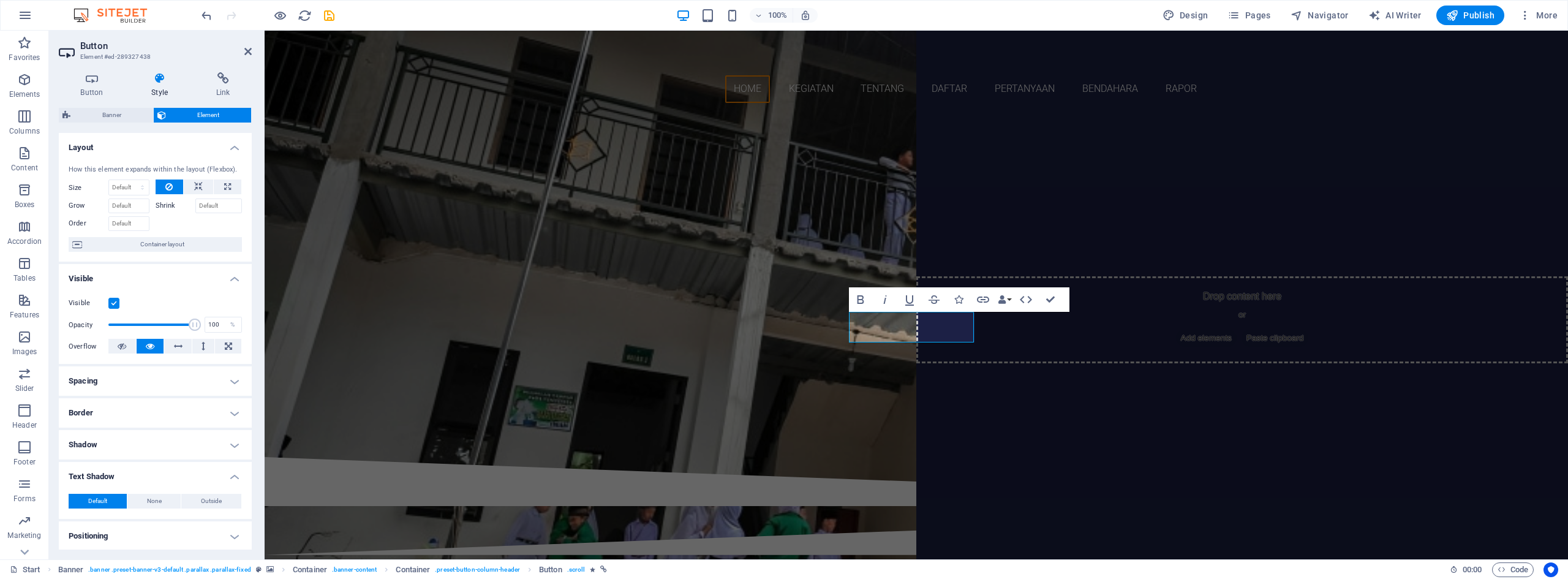 click on "Text Shadow" at bounding box center [155, 473] 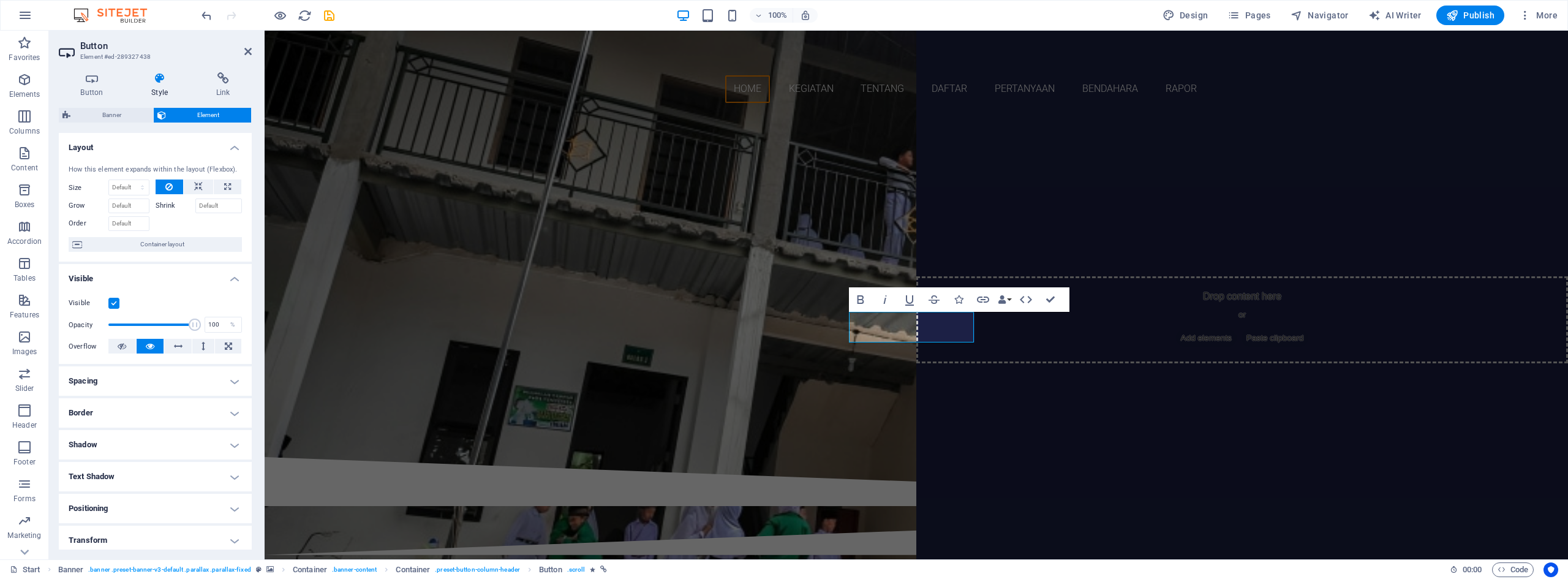 click on "Positioning" at bounding box center (155, 509) 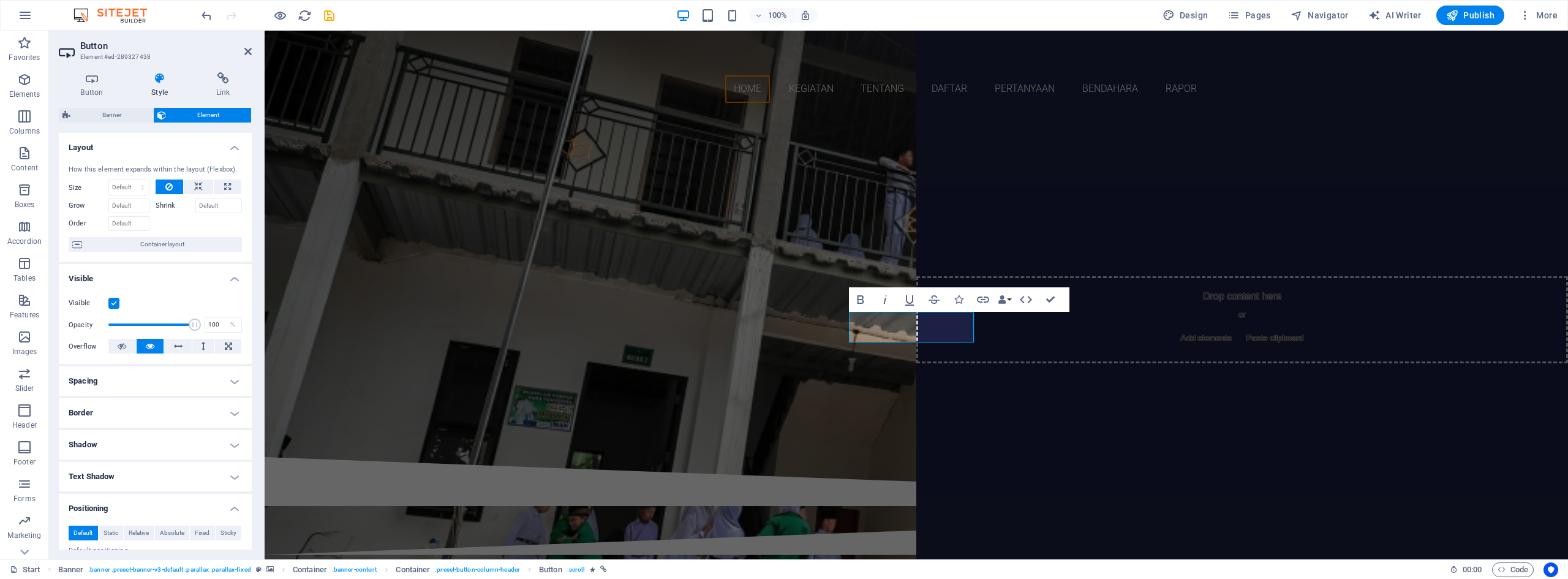 click on "Positioning" at bounding box center (155, 505) 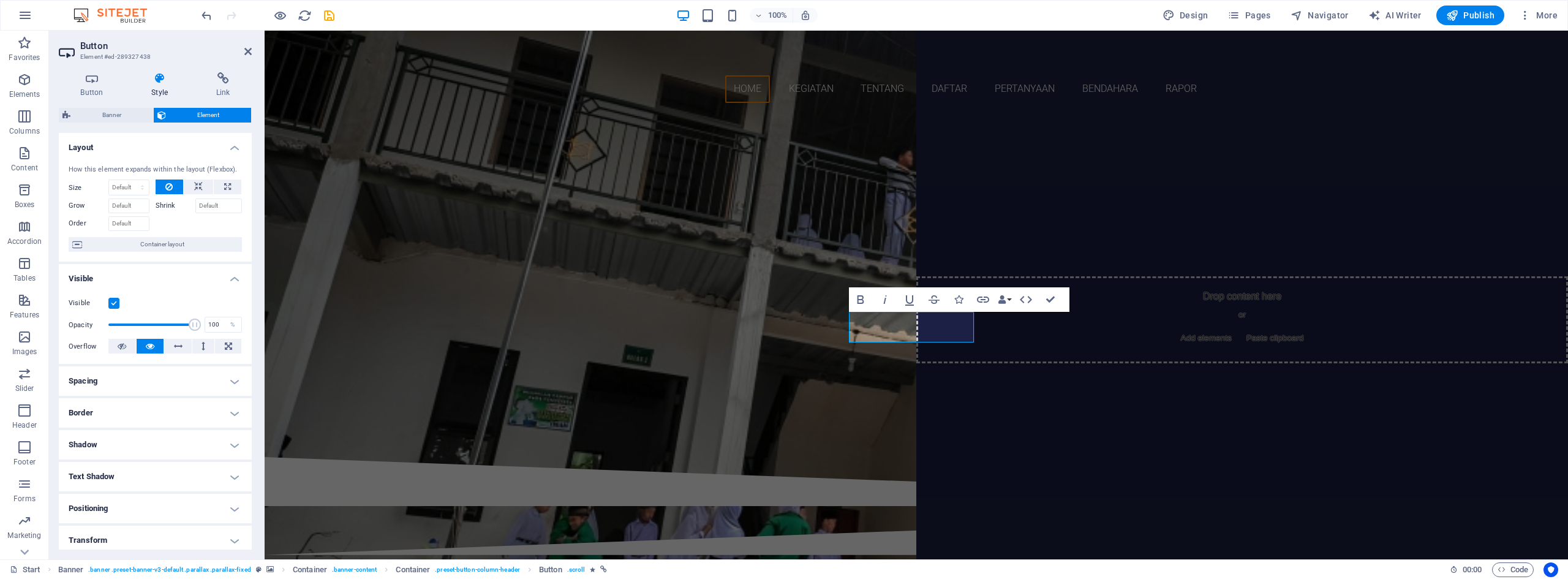 scroll, scrollTop: 61, scrollLeft: 0, axis: vertical 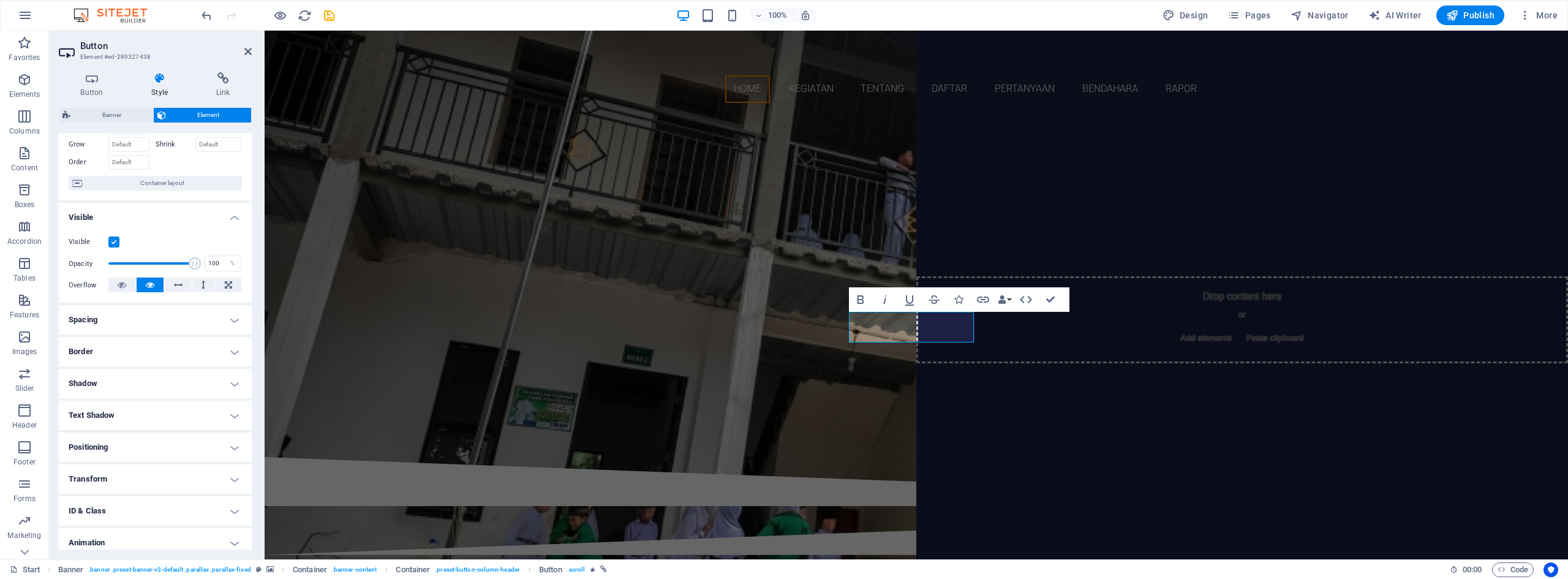 click on "Transform" at bounding box center (155, 479) 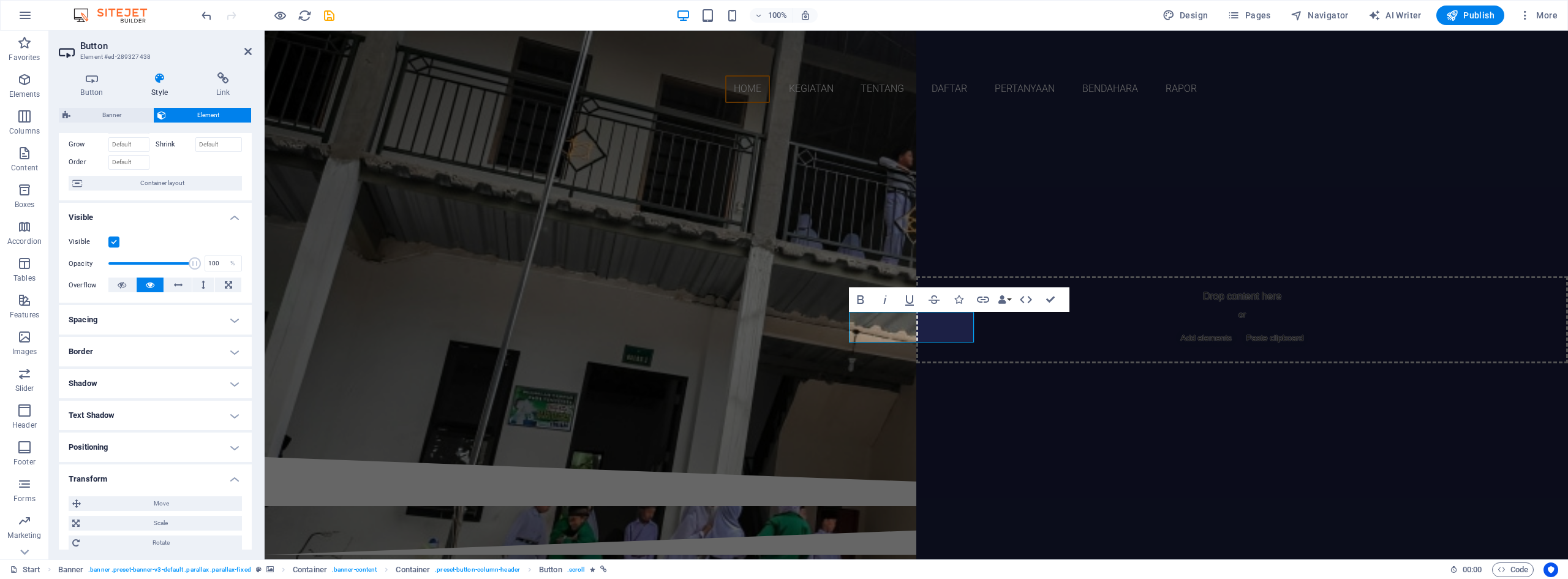 click on "Transform" at bounding box center (155, 475) 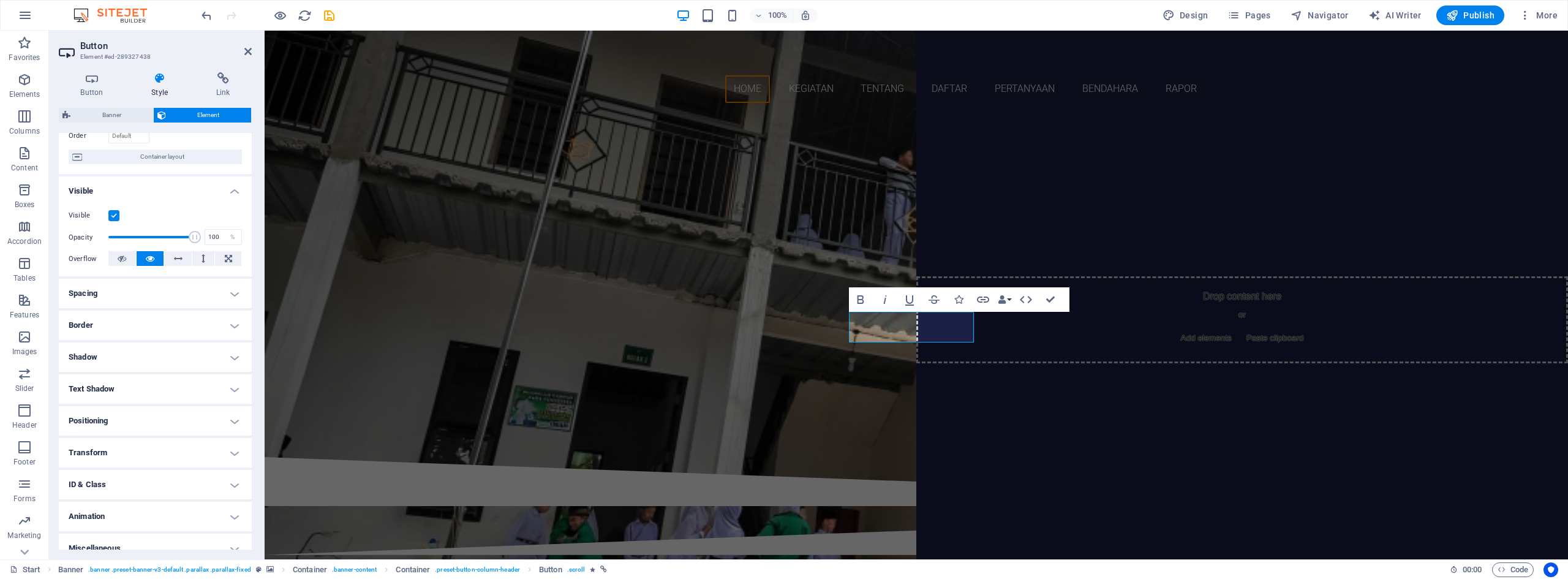 scroll, scrollTop: 101, scrollLeft: 0, axis: vertical 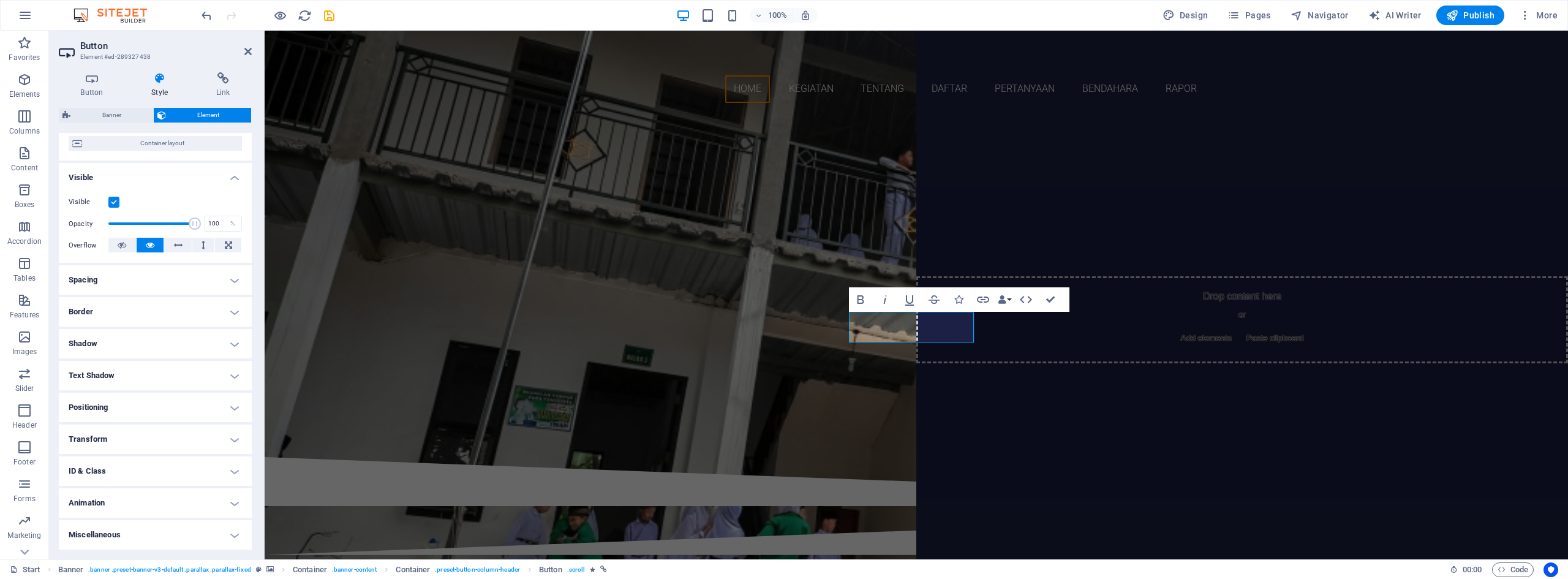click on "ID & Class" at bounding box center (155, 471) 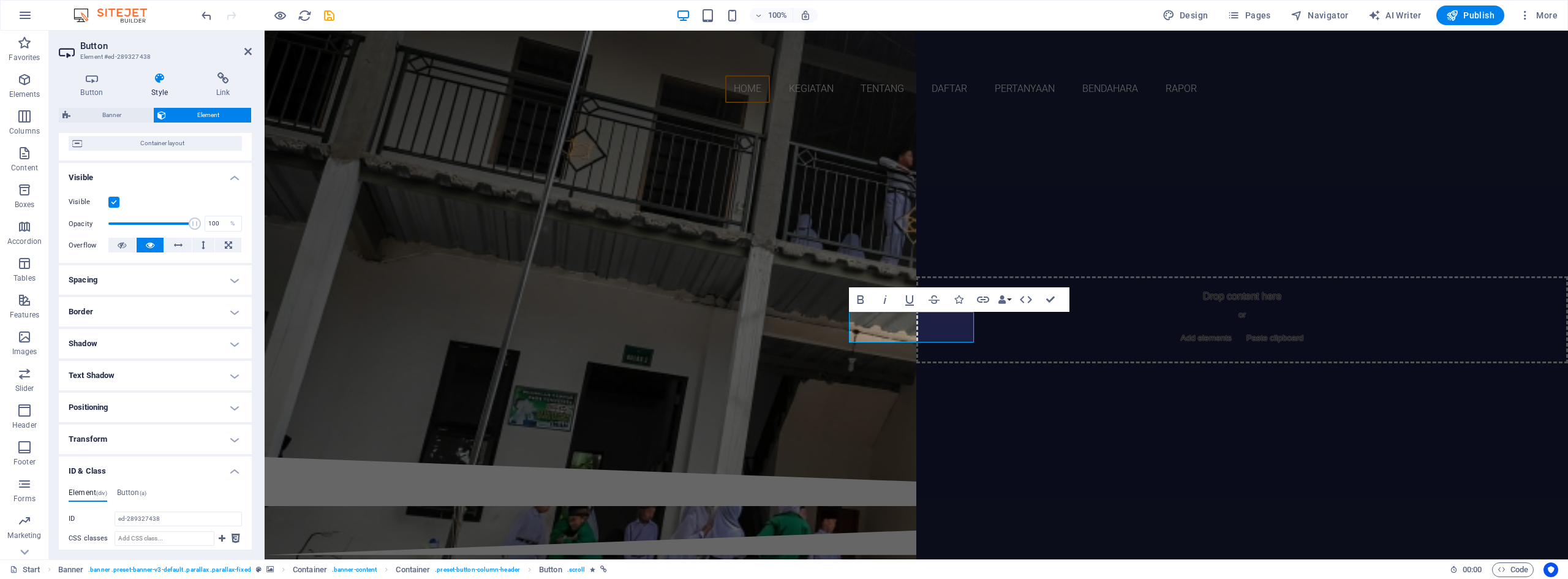 click on "ID & Class" at bounding box center (155, 467) 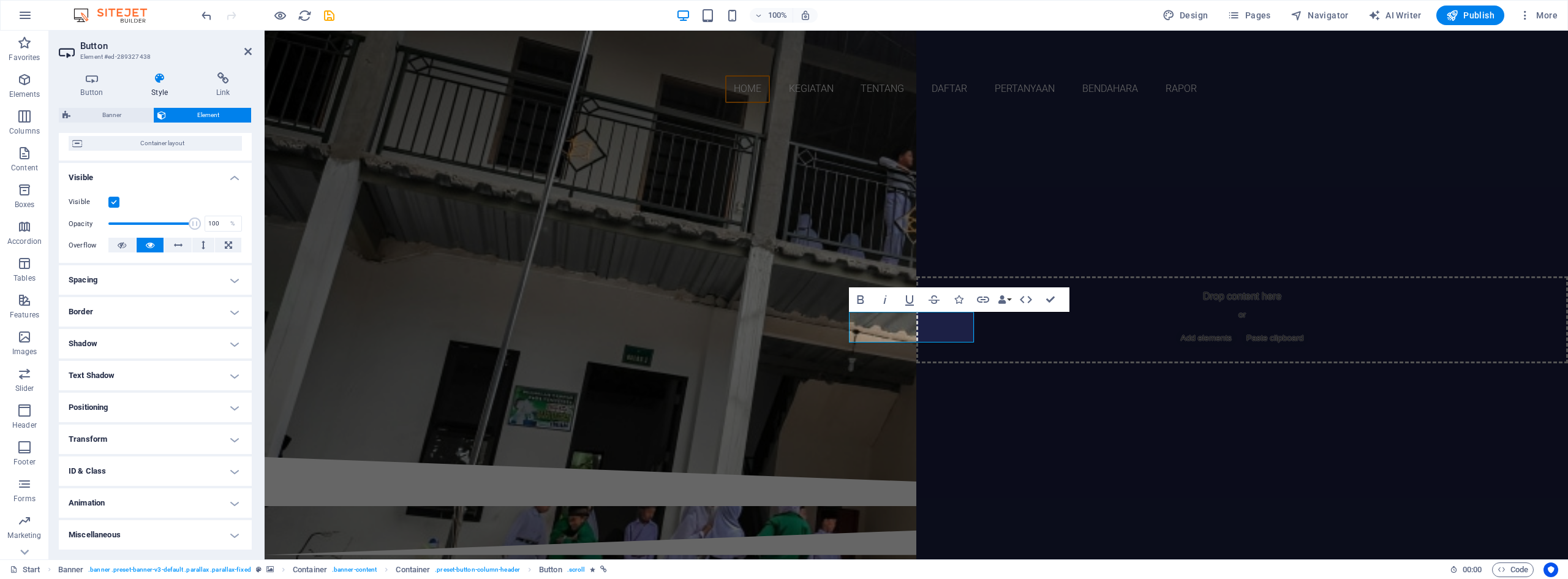 click on "Animation" at bounding box center [155, 503] 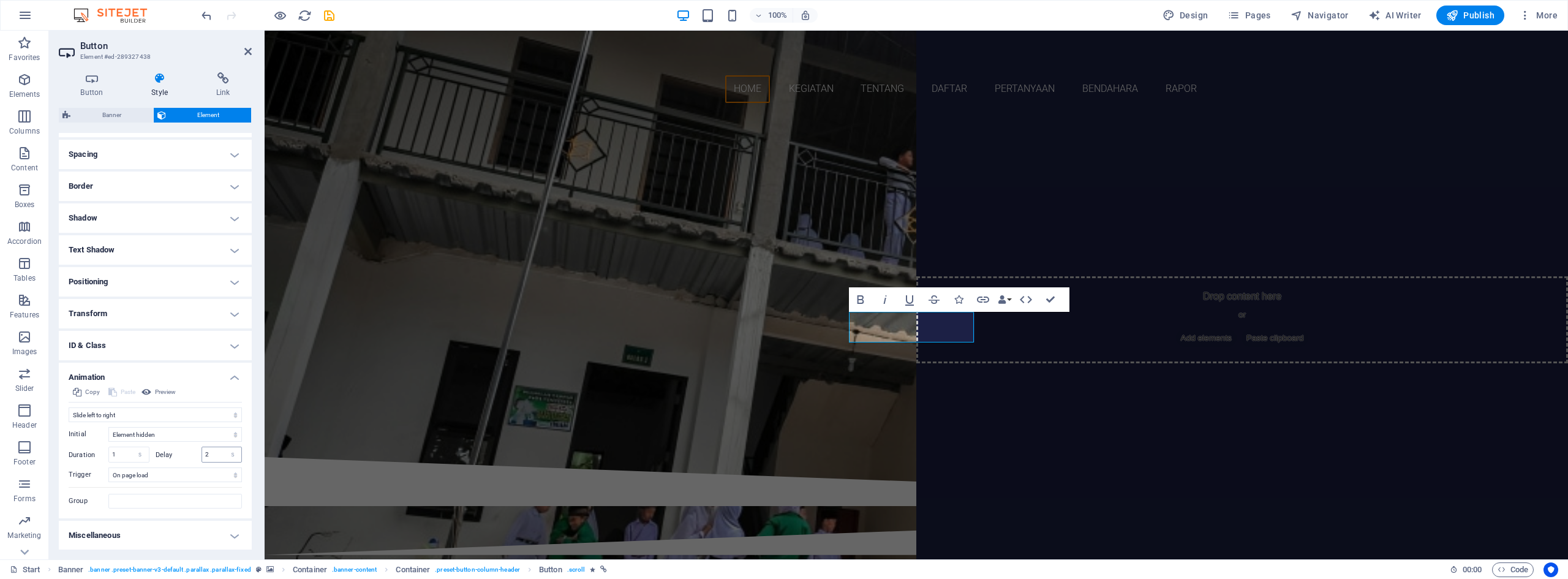 scroll, scrollTop: 227, scrollLeft: 0, axis: vertical 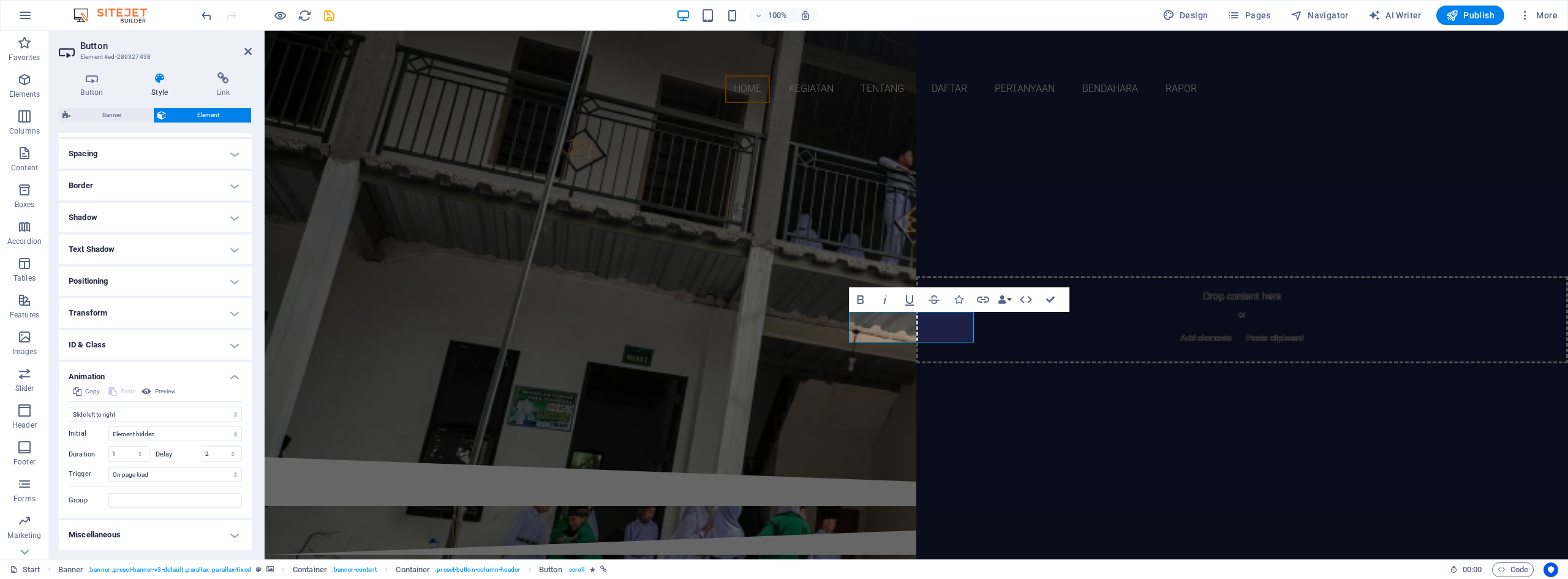click on "Miscellaneous" at bounding box center (155, 535) 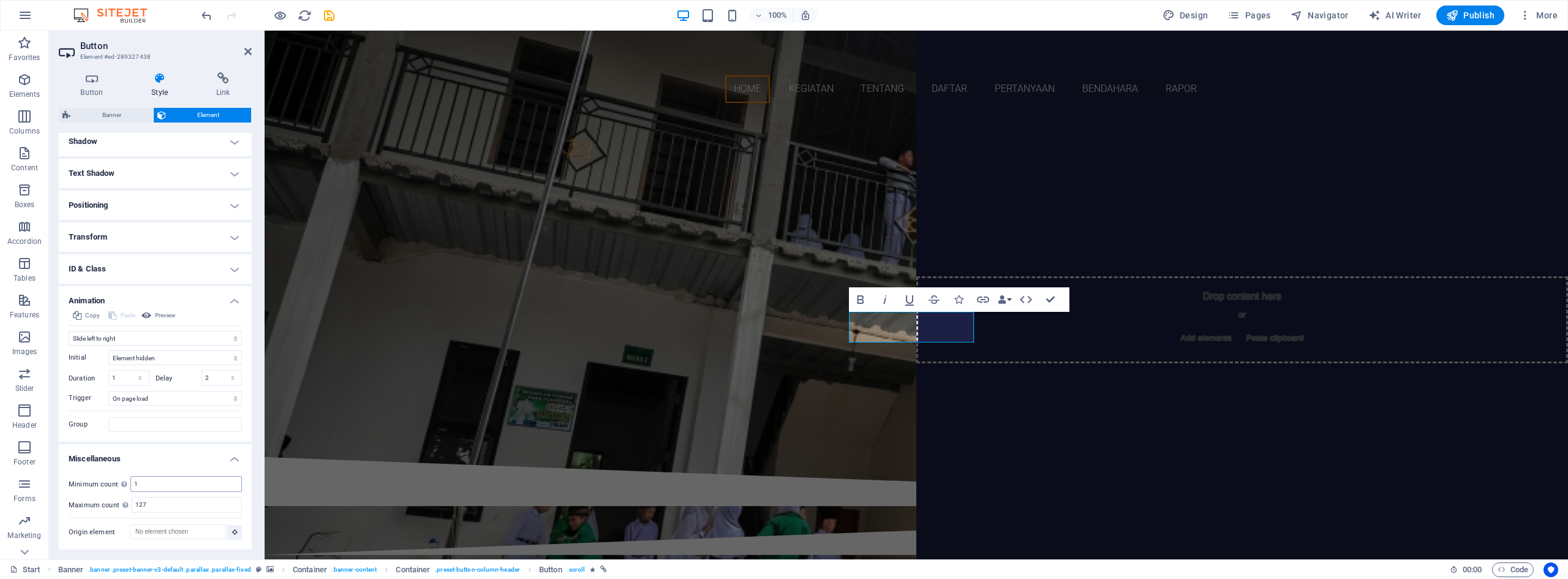 scroll, scrollTop: 119, scrollLeft: 0, axis: vertical 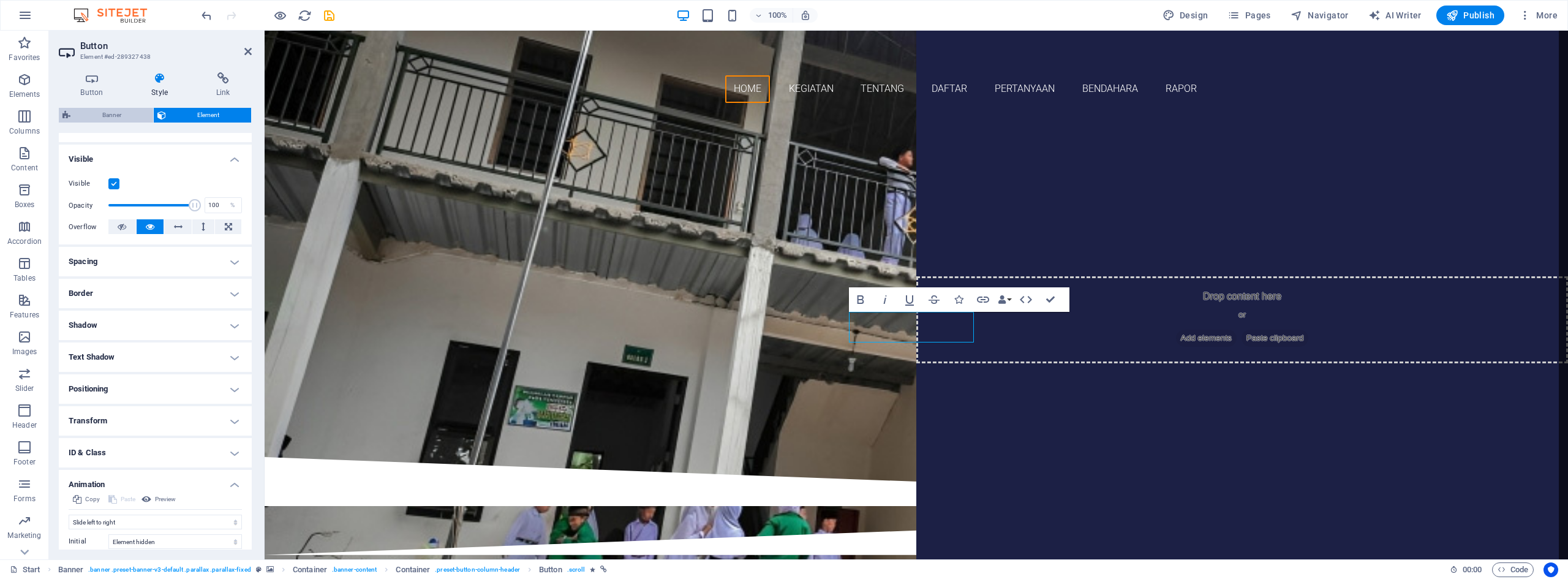 click on "Banner" at bounding box center [111, 115] 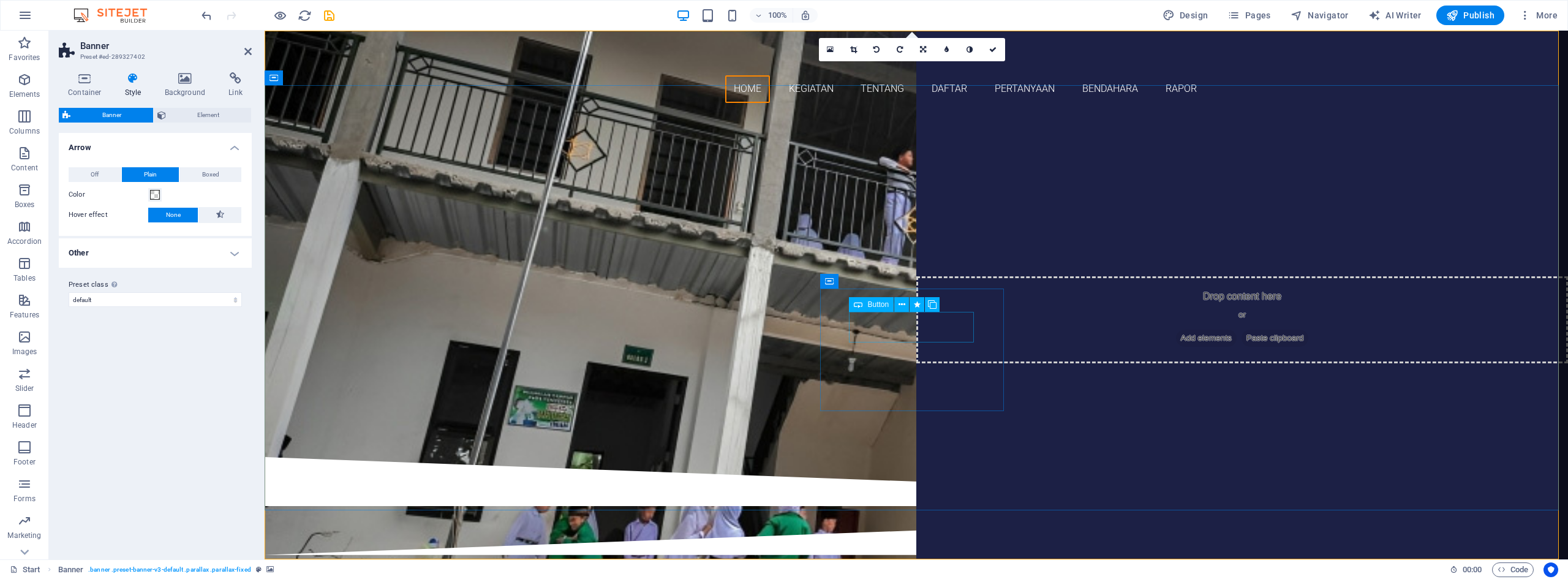 click on "APLIKASI MADRASAH" at bounding box center [719, 318] 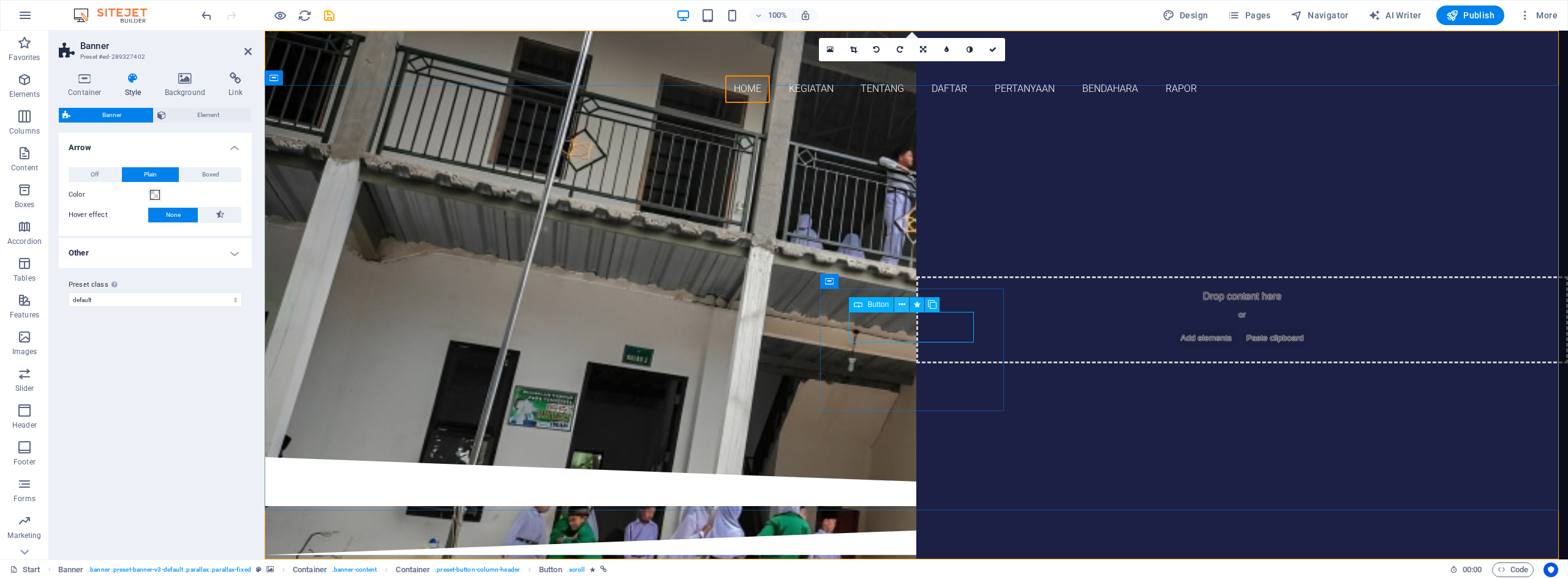 click at bounding box center (902, 305) 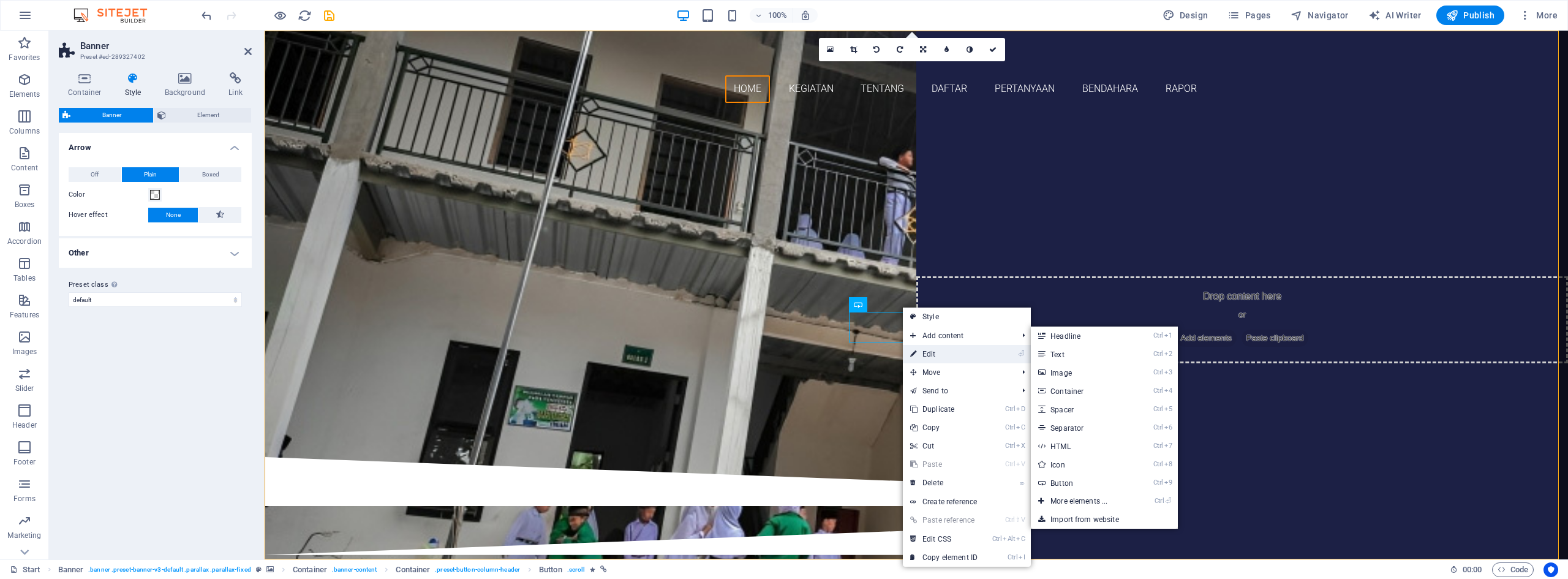 click on "⏎  Edit" at bounding box center [944, 354] 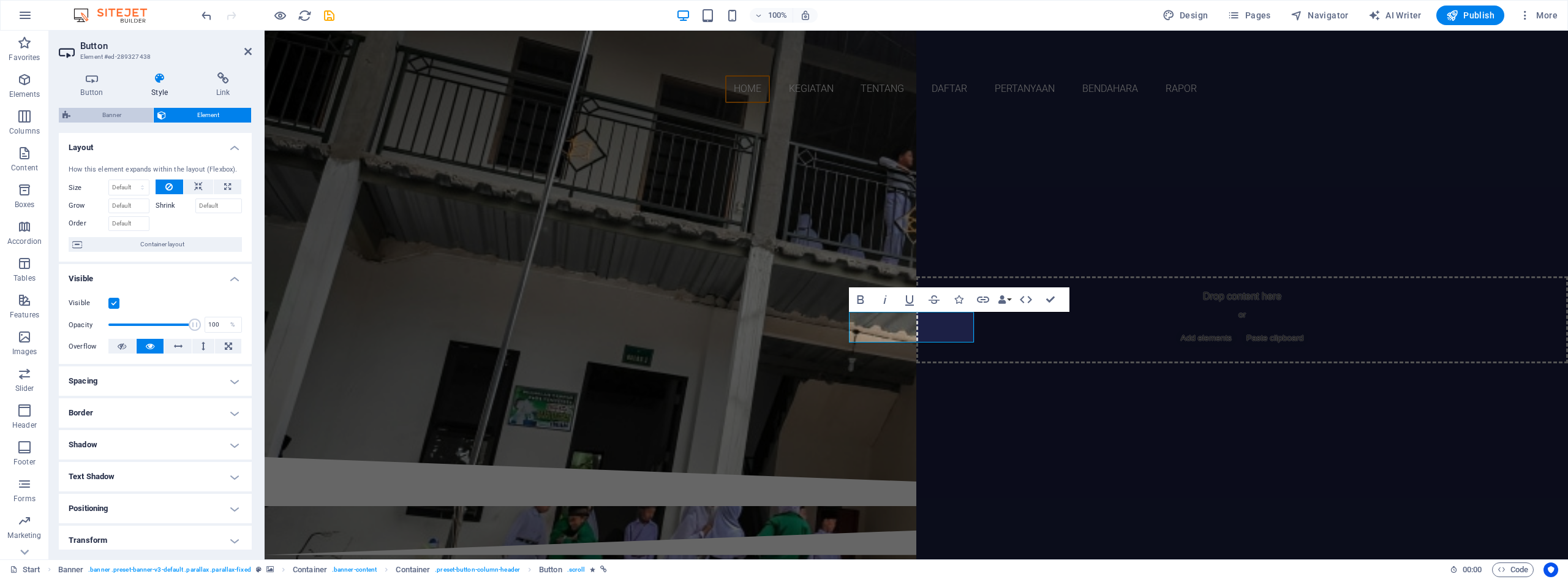 click on "Banner" at bounding box center (111, 115) 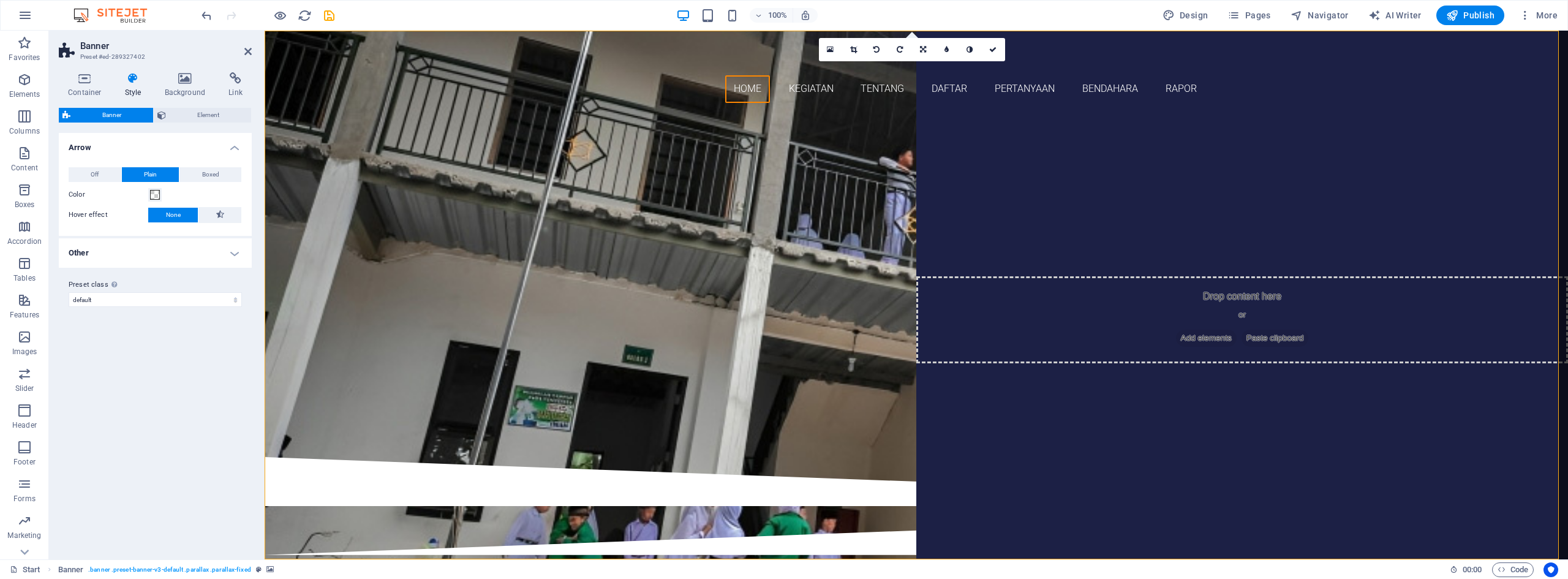 click on "Banner" at bounding box center (111, 115) 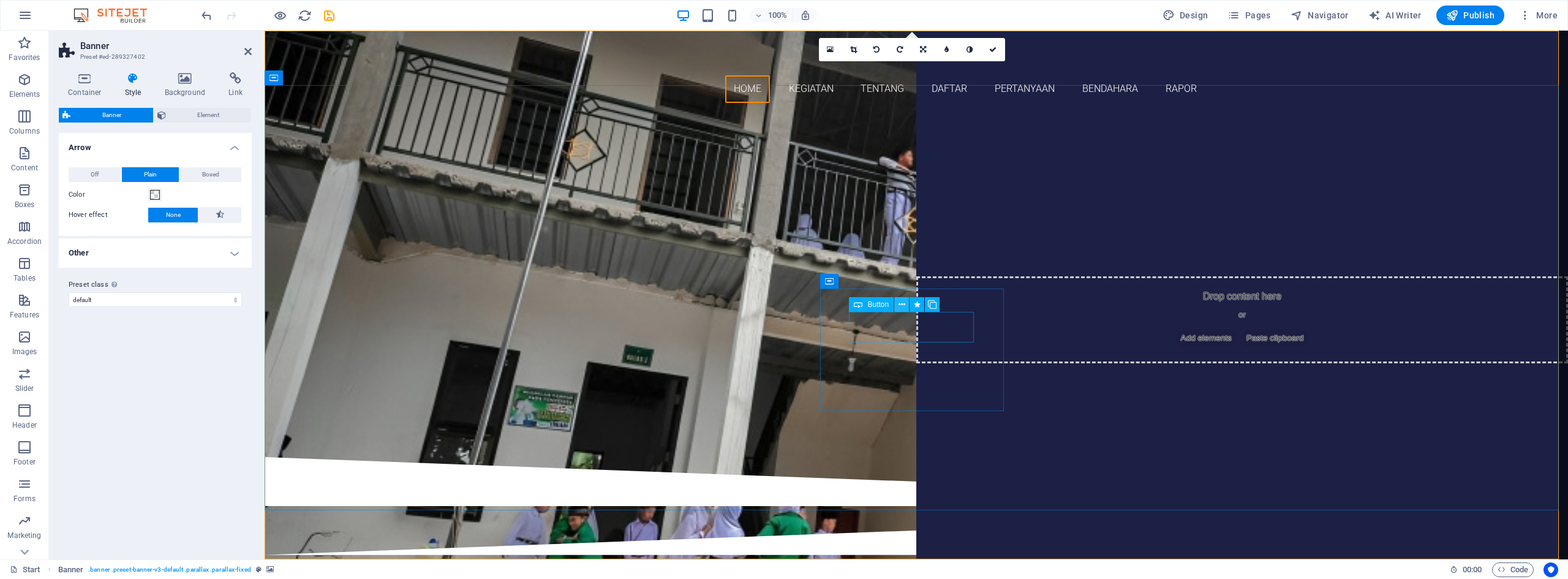click at bounding box center (902, 305) 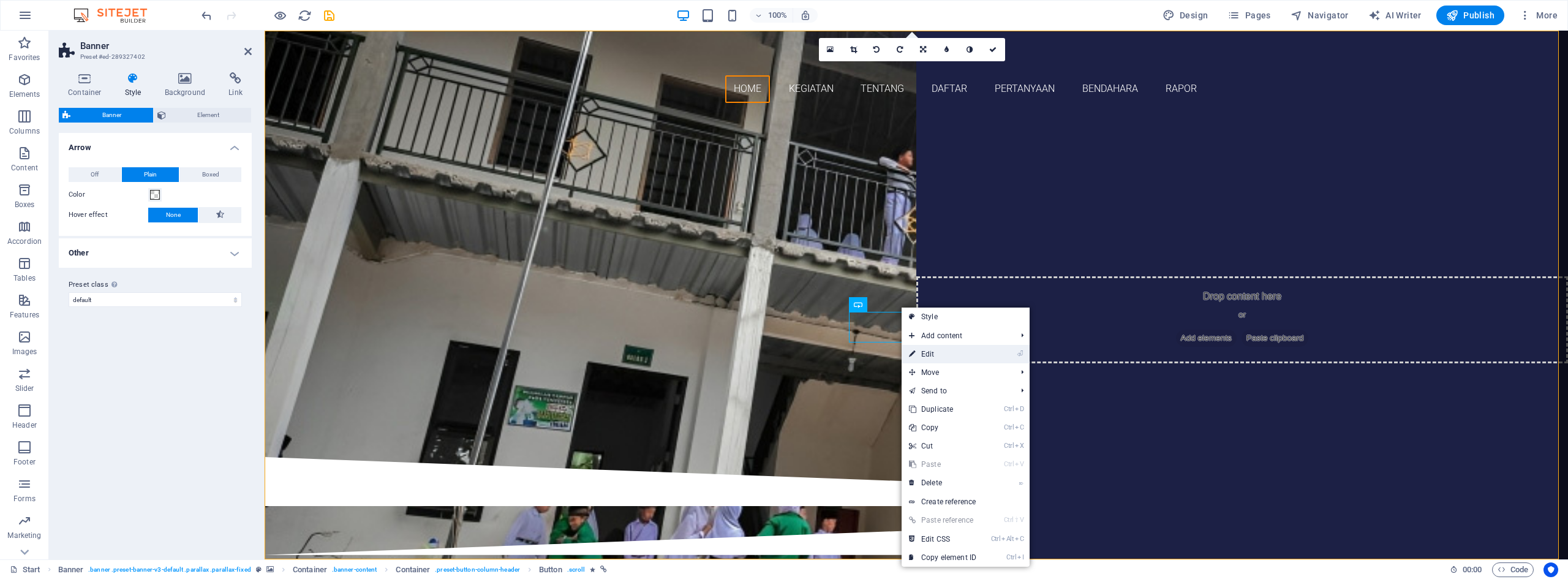 click on "⏎  Edit" at bounding box center (943, 354) 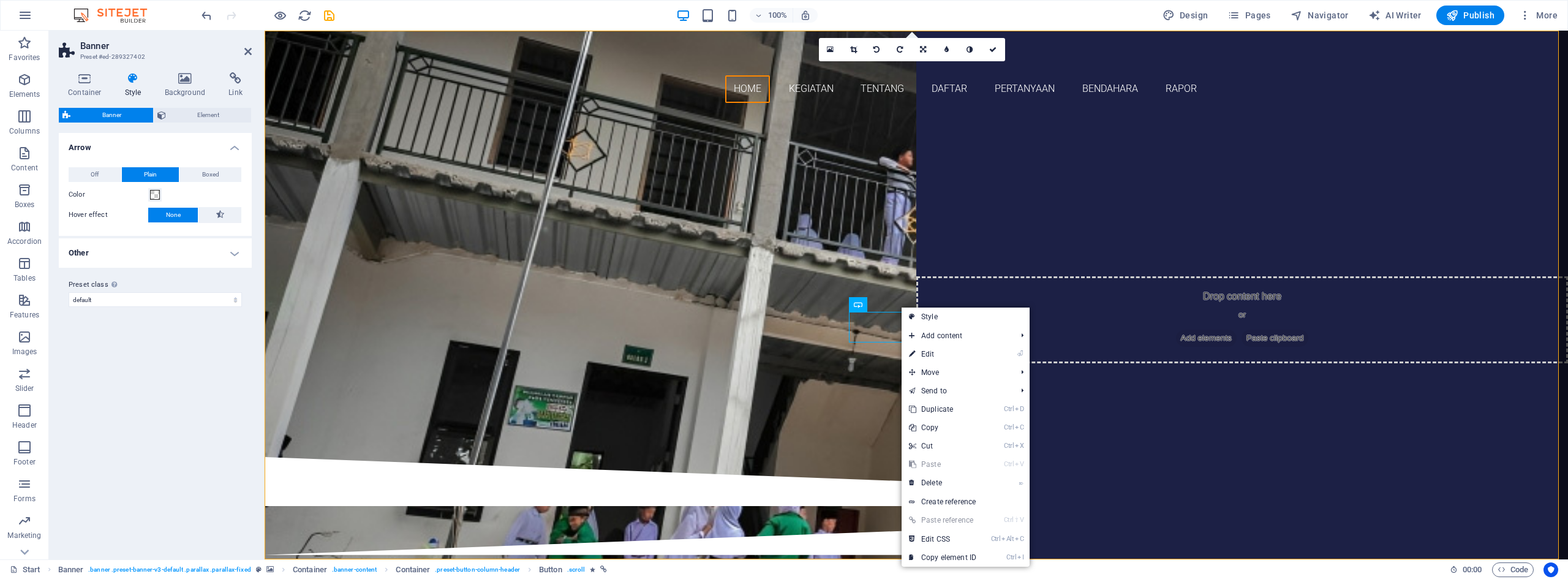 select on "move-left-to-right" 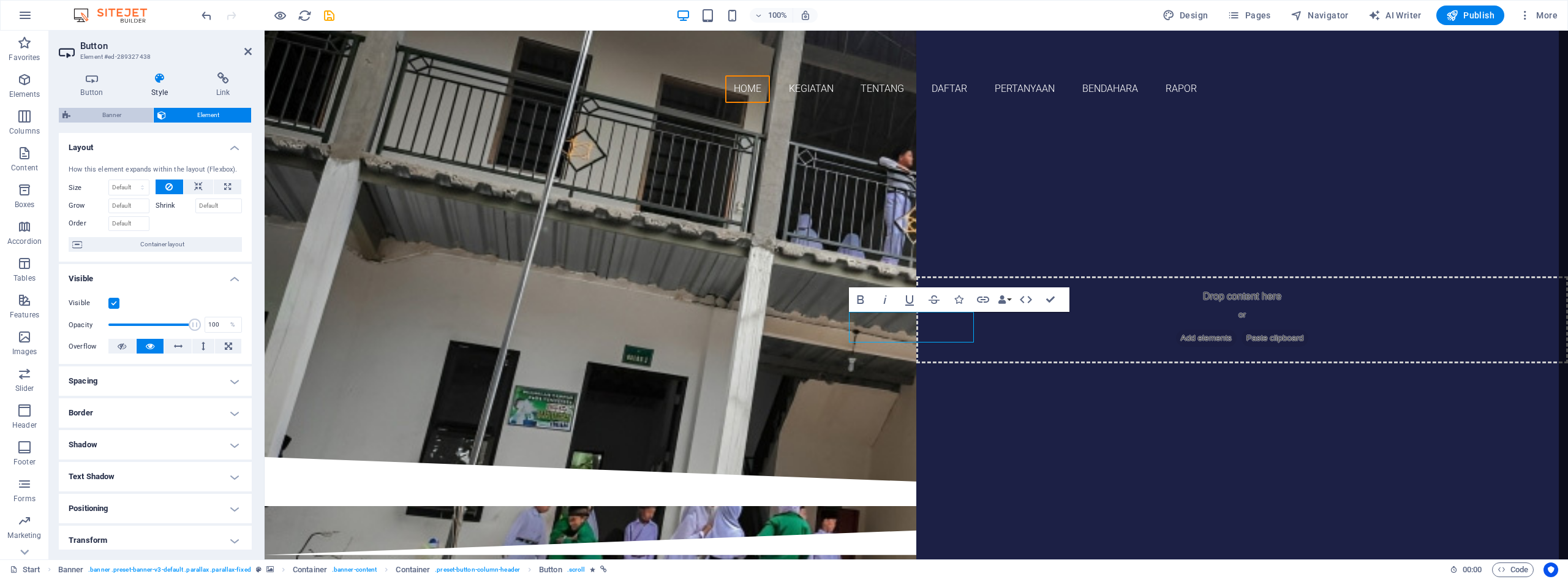 click on "Banner" at bounding box center (111, 115) 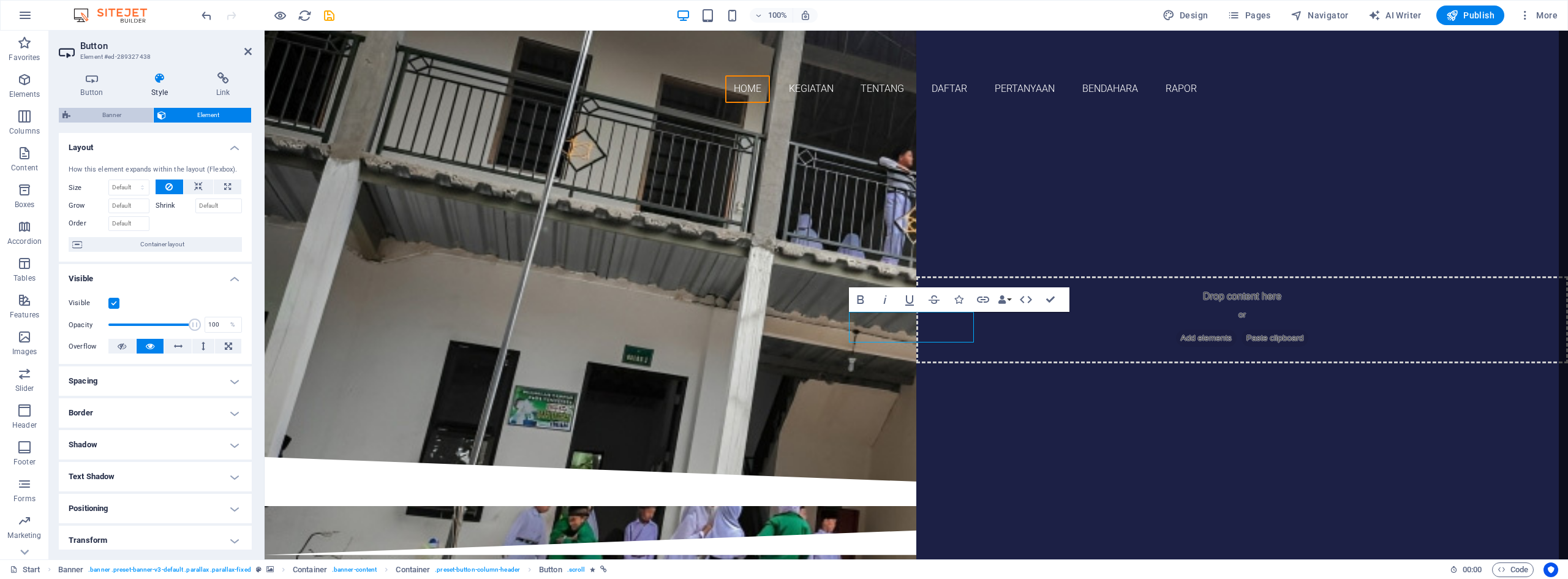 select on "rem" 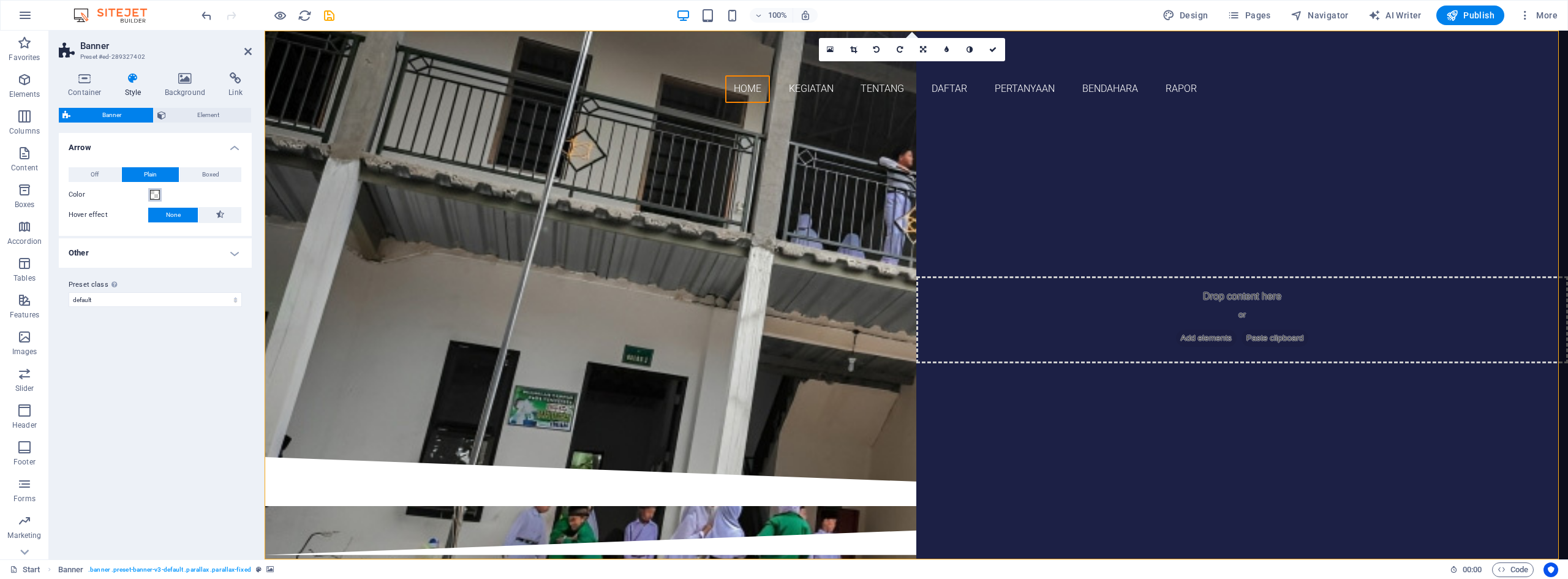 click at bounding box center (155, 195) 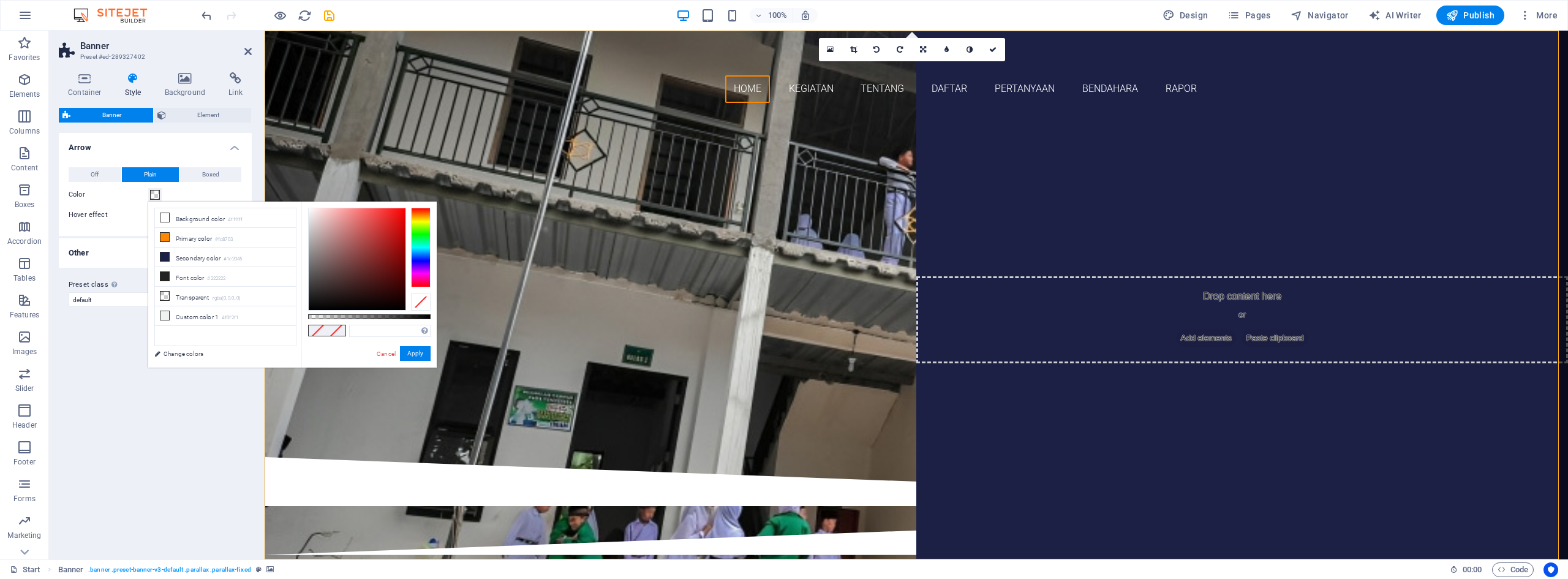 click at bounding box center [155, 195] 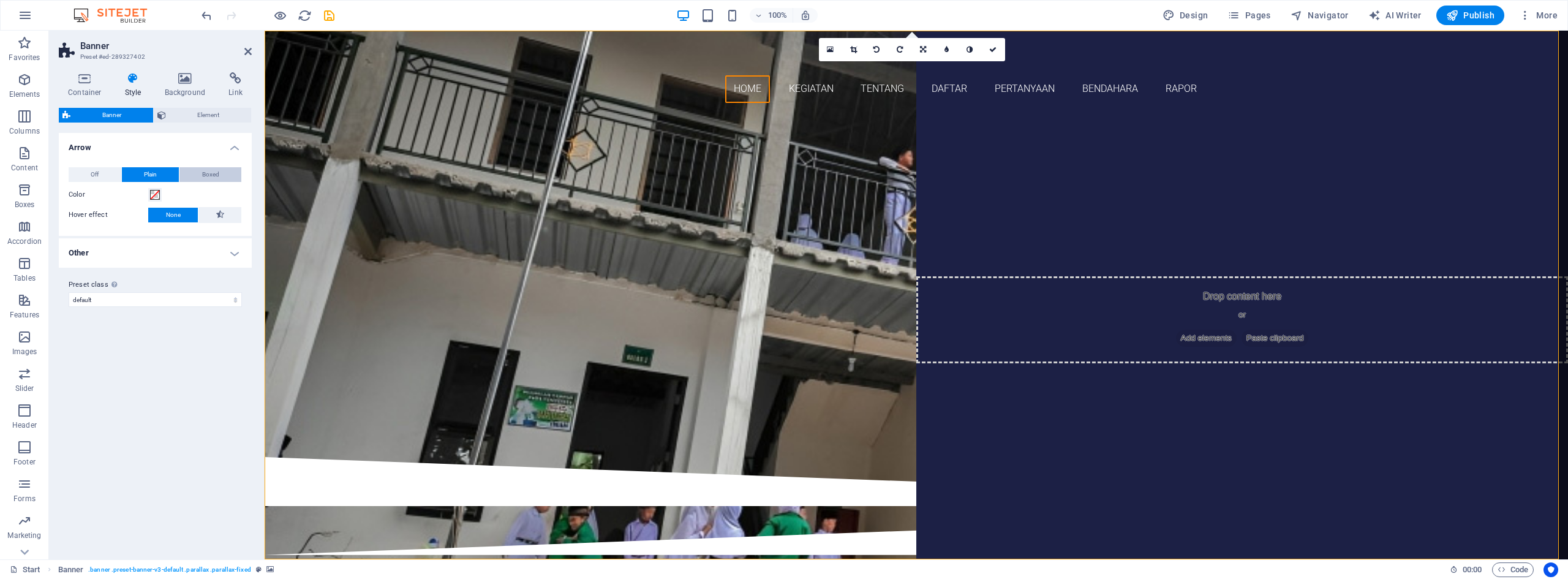 click on "Boxed" at bounding box center (210, 175) 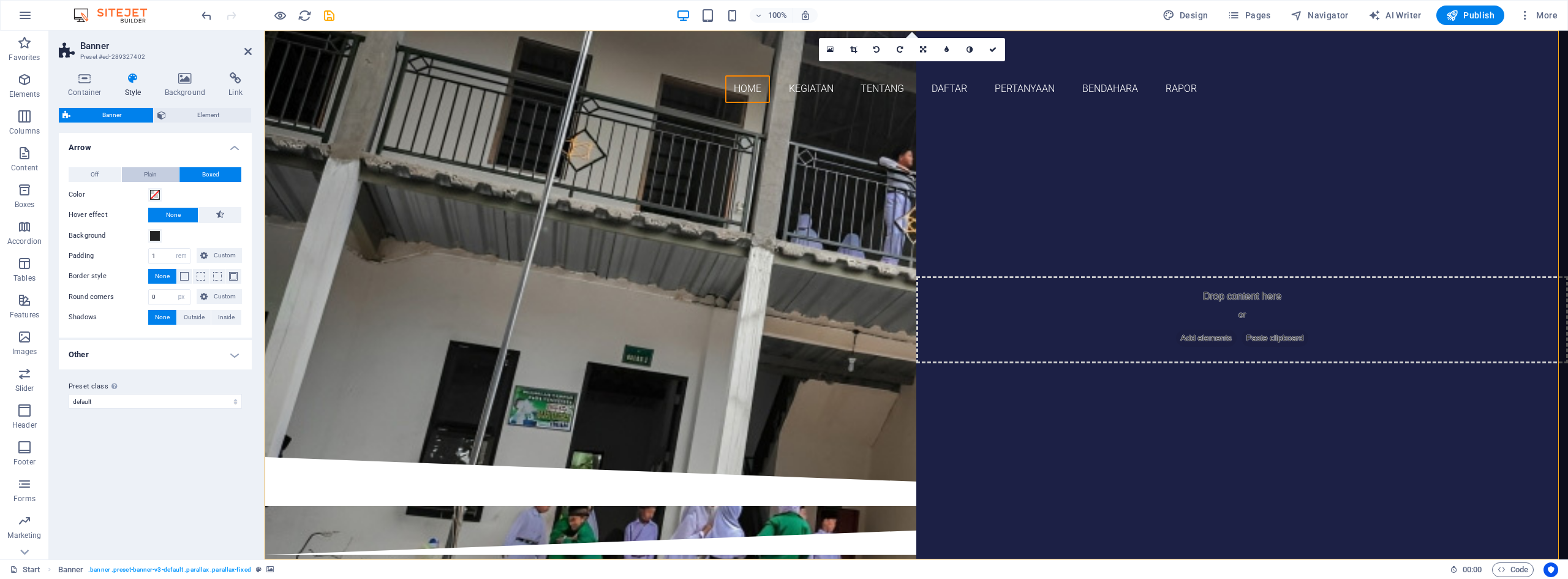 click on "Plain" at bounding box center [150, 175] 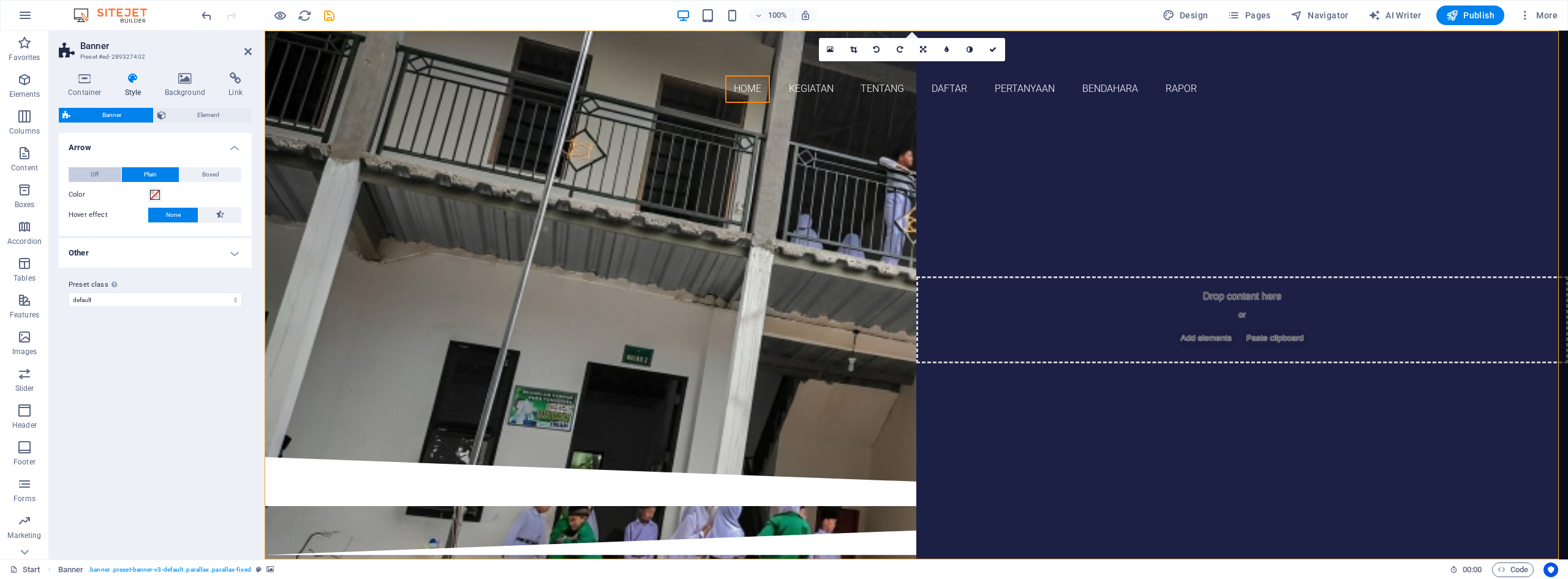 click on "Off" at bounding box center [95, 175] 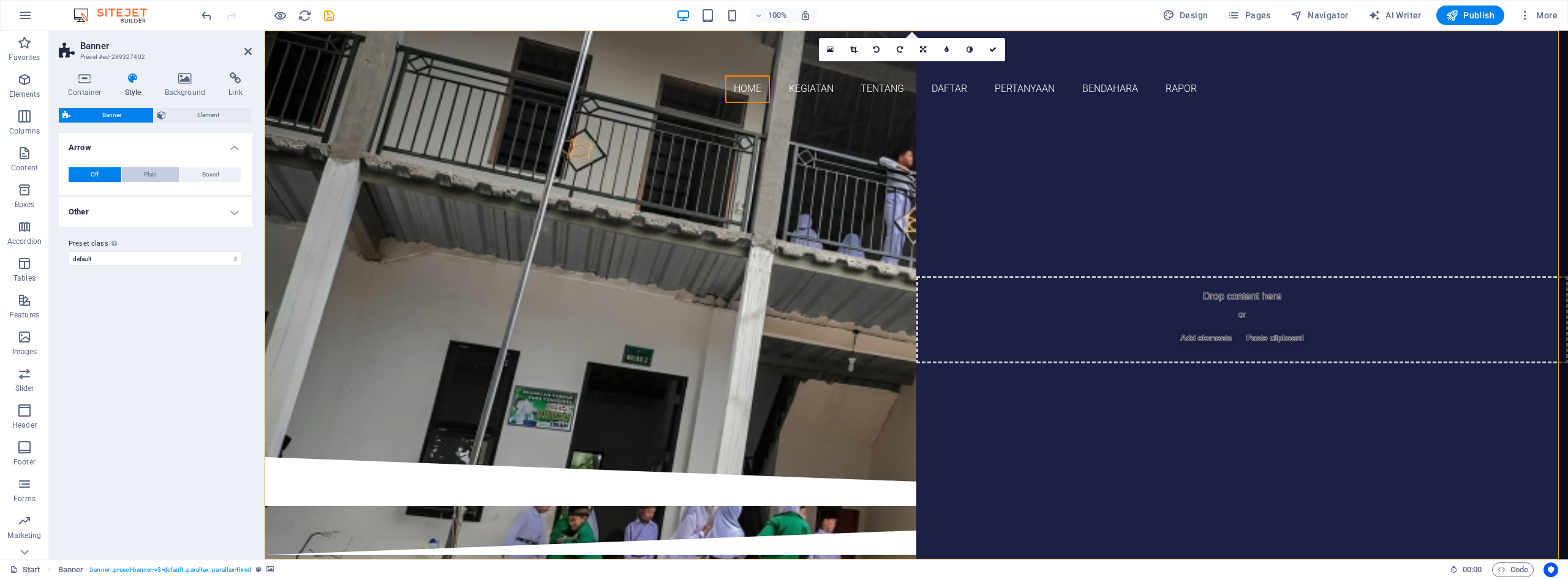 click on "Plain" at bounding box center (151, 175) 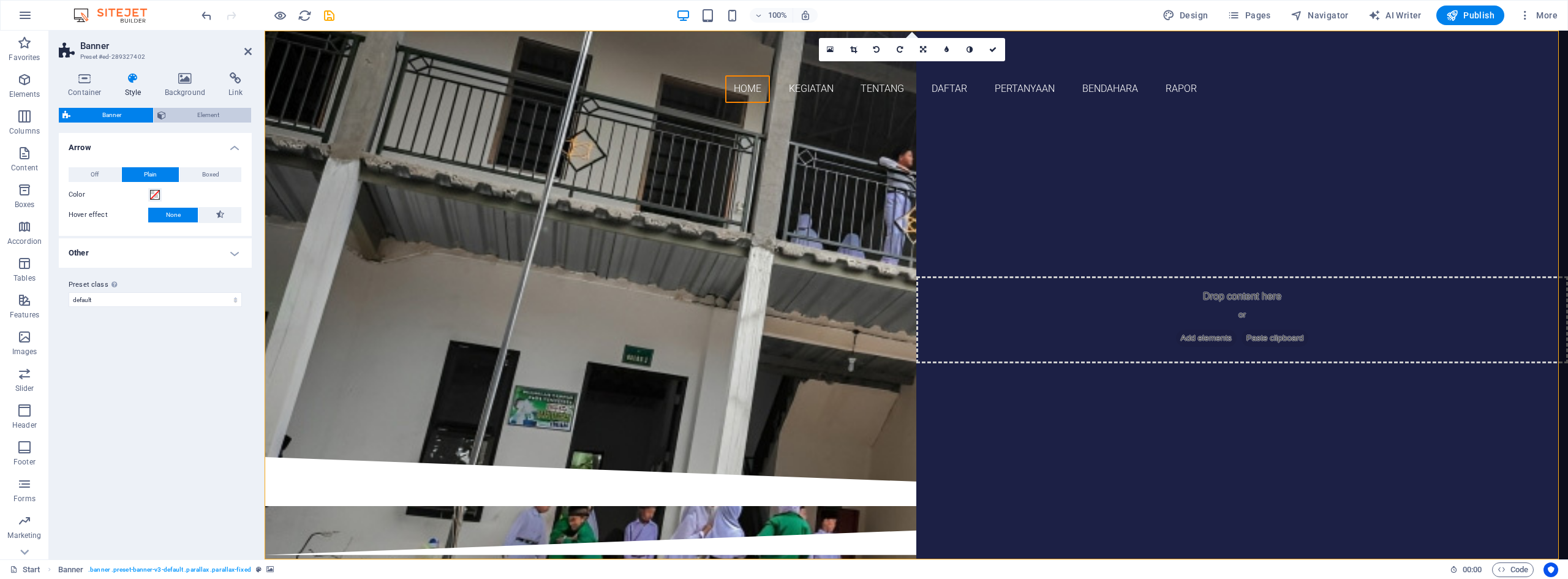 click on "Element" at bounding box center [209, 115] 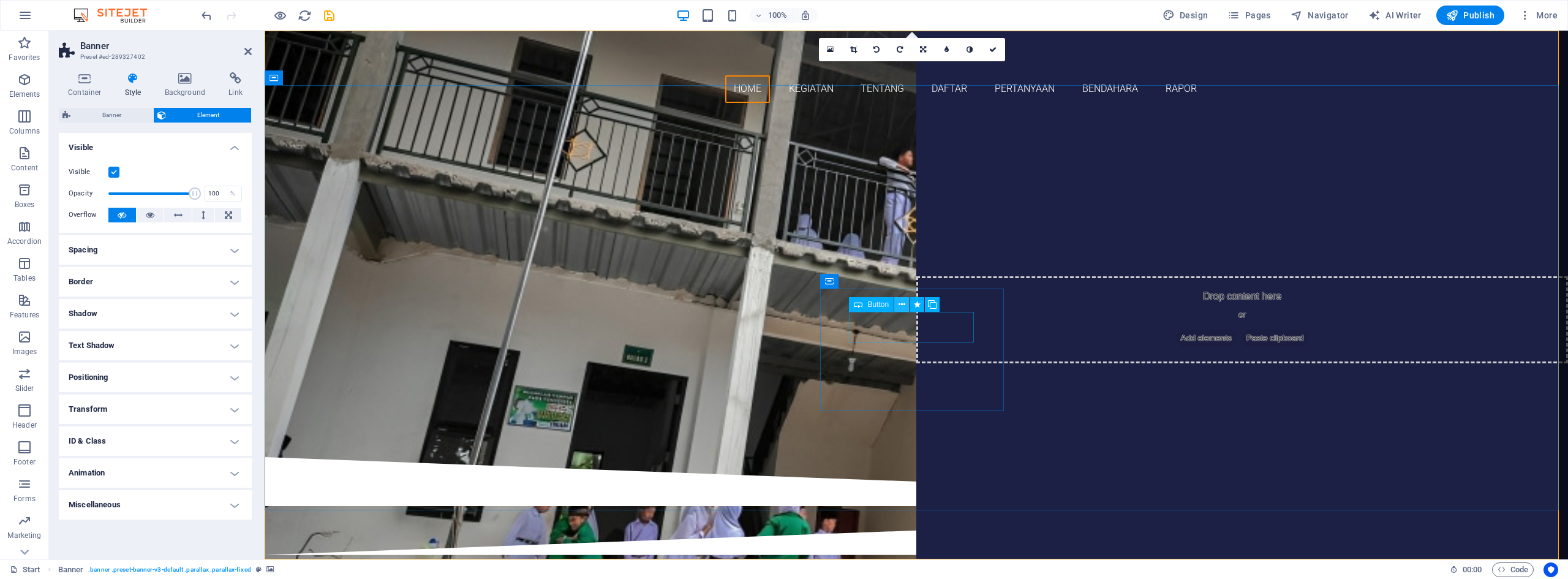 click at bounding box center [902, 305] 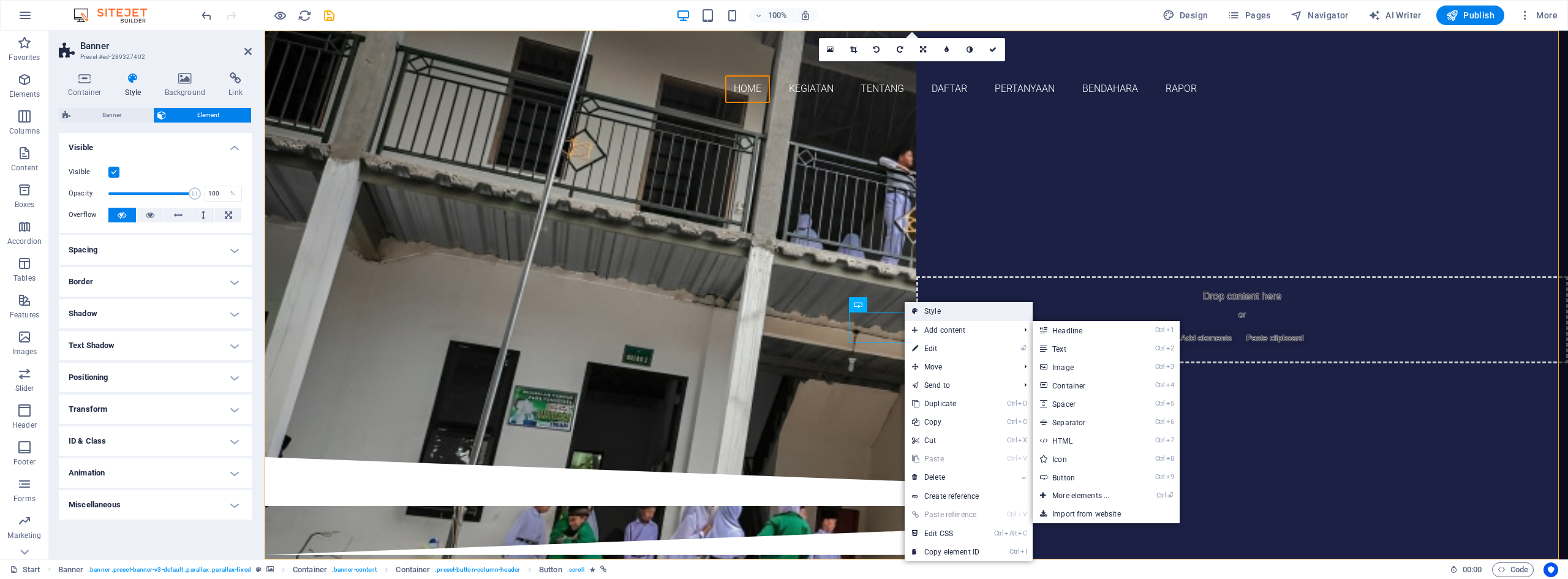 click on "Style" at bounding box center [968, 311] 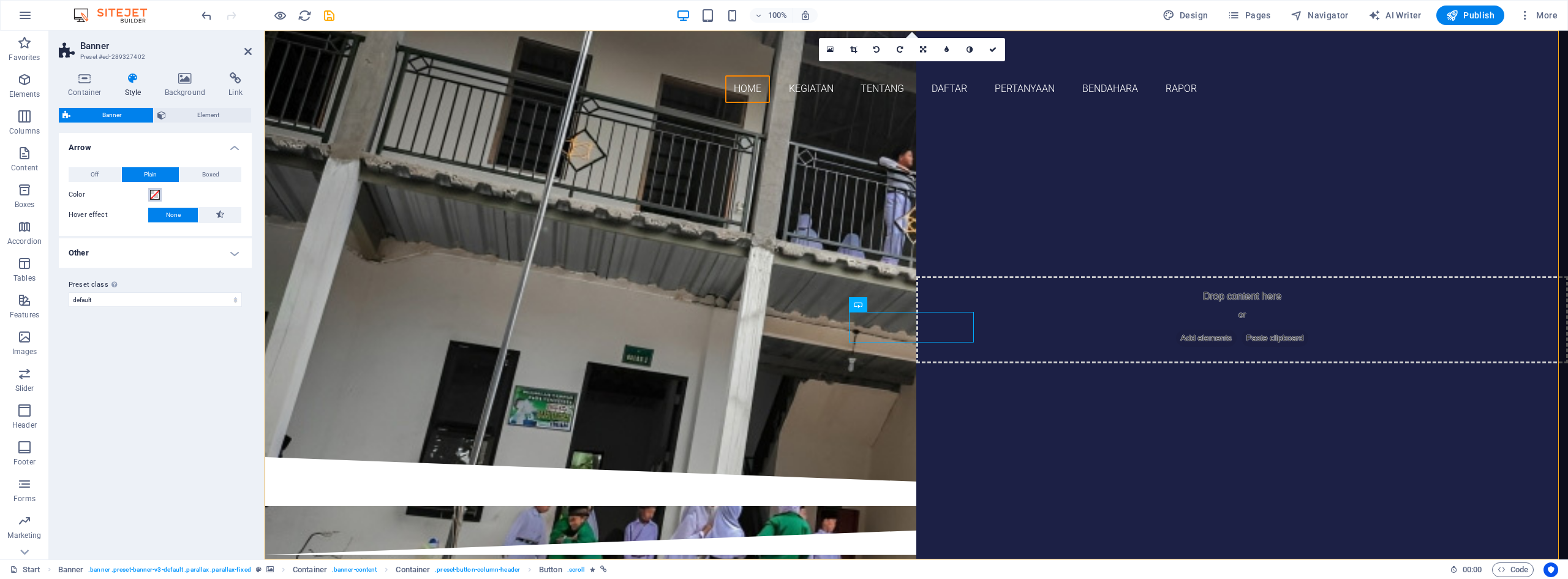 click at bounding box center [155, 195] 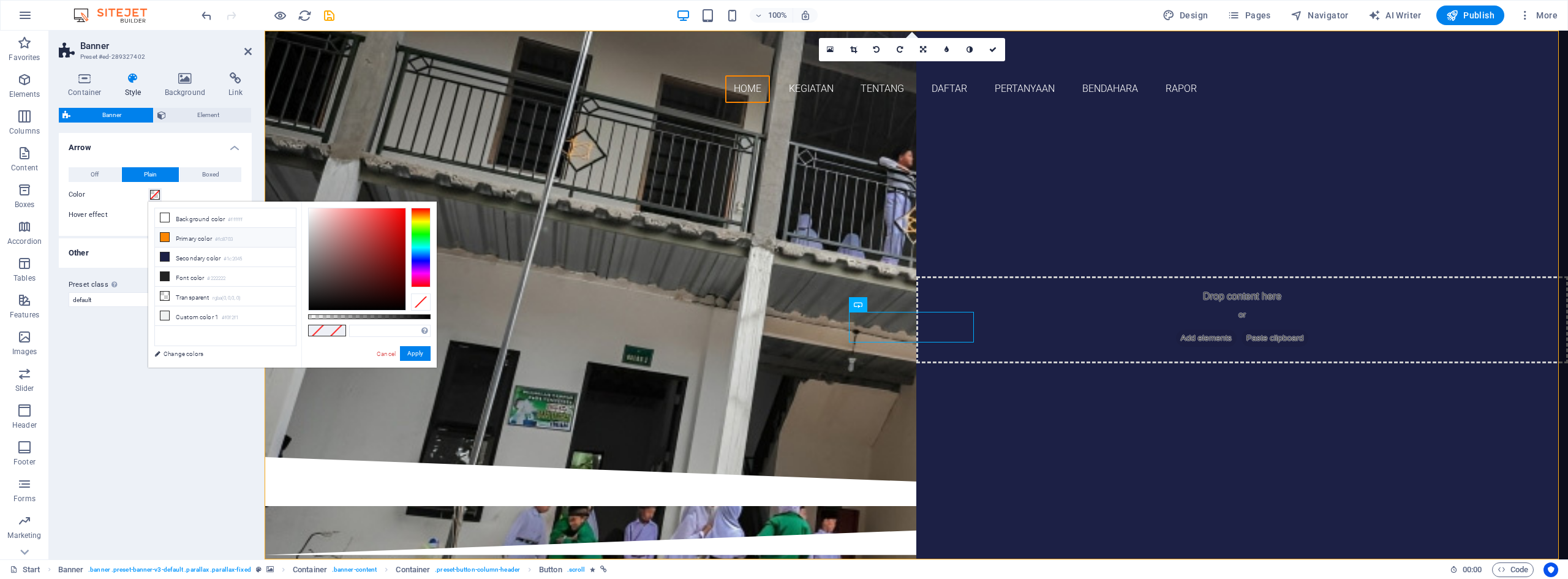 click on "Primary color
#fc8703" at bounding box center (225, 238) 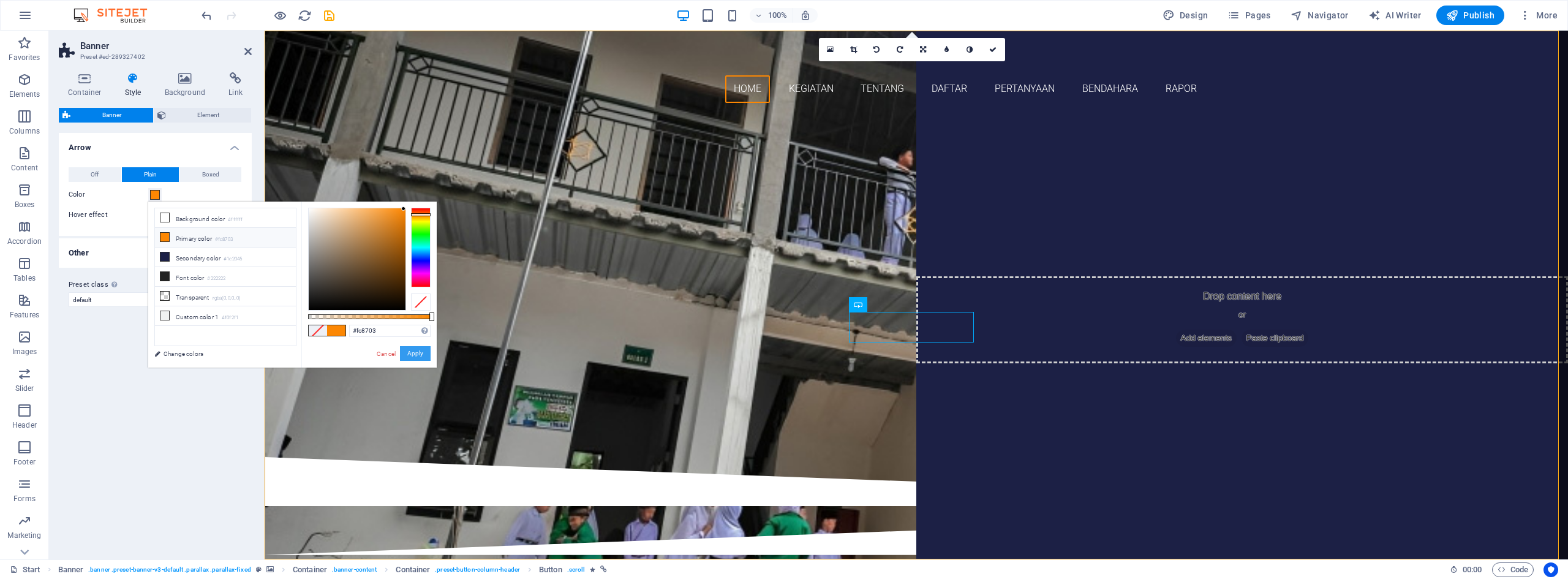 click on "Apply" at bounding box center (415, 354) 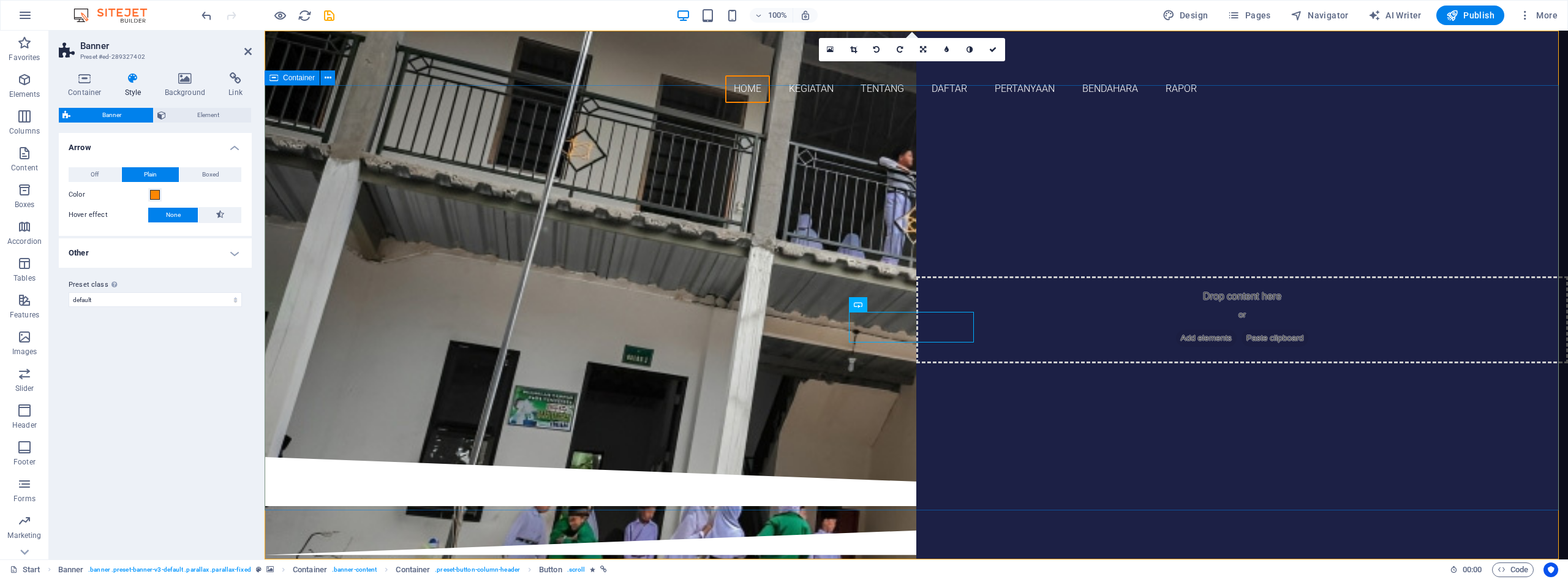 click on "SELAMAT DATANG MaDRASAH IBTIDAIYAH PLUS AL MAKMUN APLIKASI MADRASAH Pelajari Lebih Lanjut" at bounding box center (916, 285) 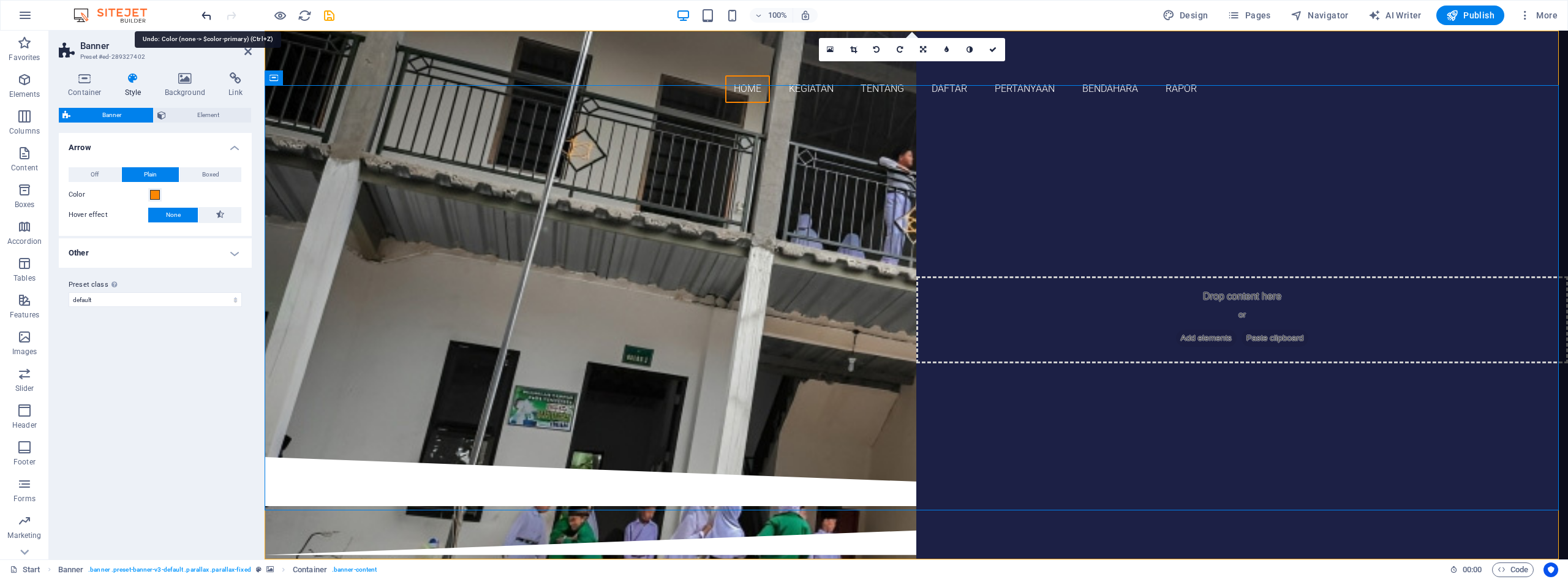 click at bounding box center (206, 15) 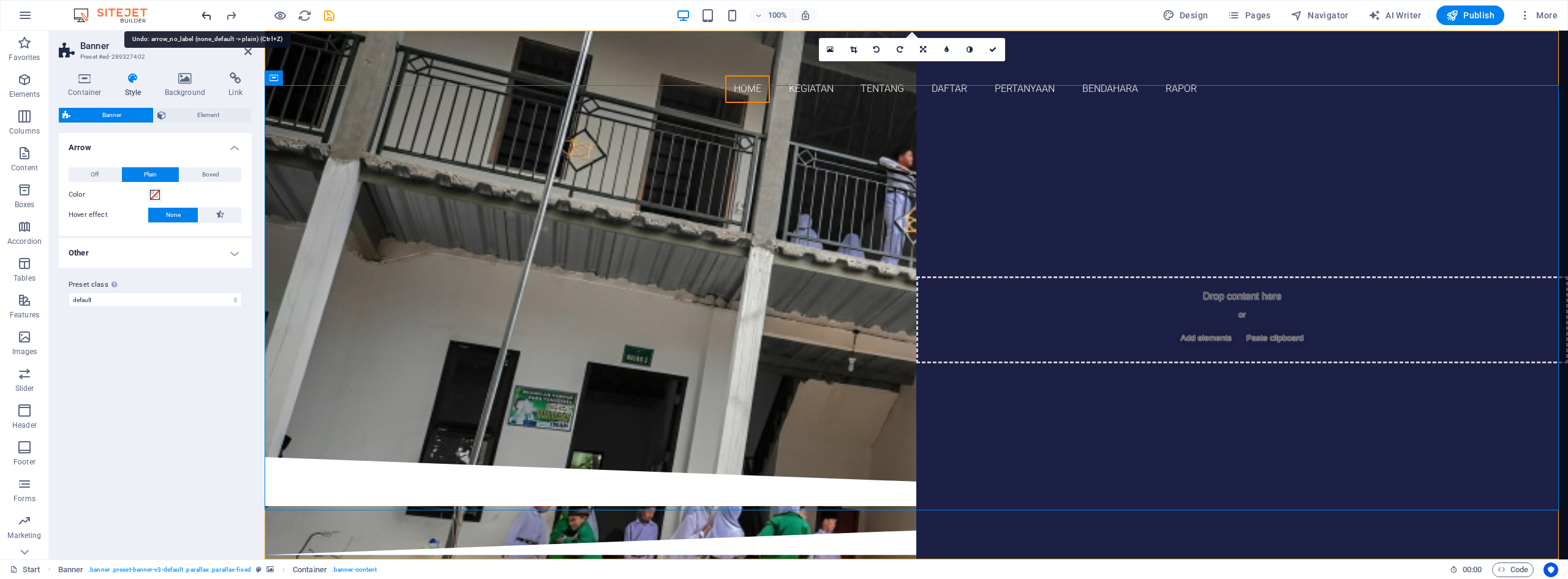 click at bounding box center [206, 15] 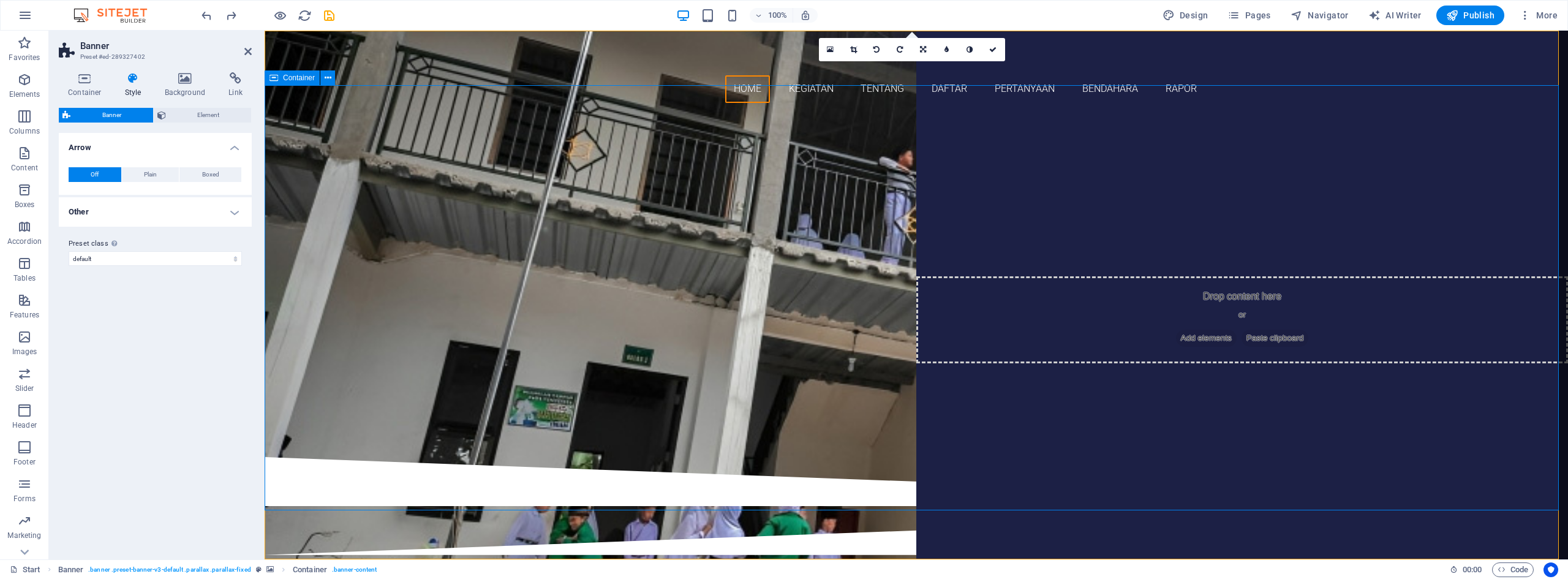 click on "SELAMAT DATANG MaDRASAH IBTIDAIYAH PLUS AL MAKMUN APLIKASI MADRASAH Pelajari Lebih Lanjut" at bounding box center (916, 285) 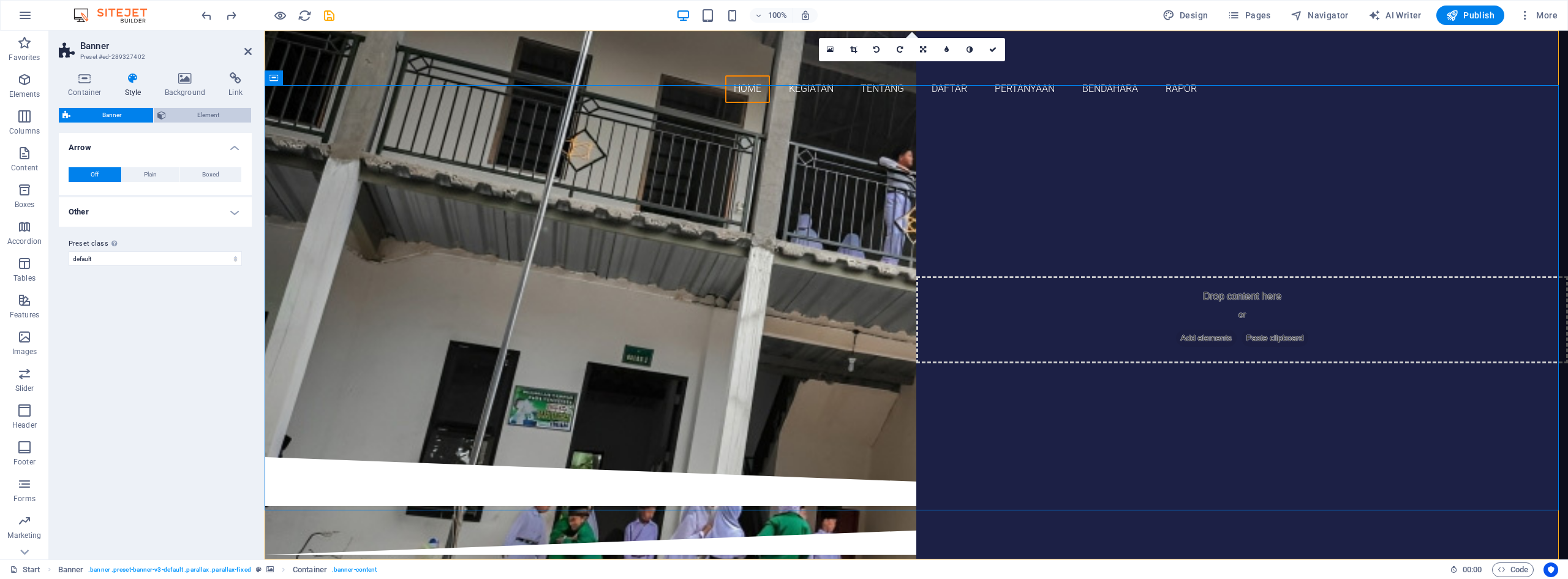 click on "Element" at bounding box center (209, 115) 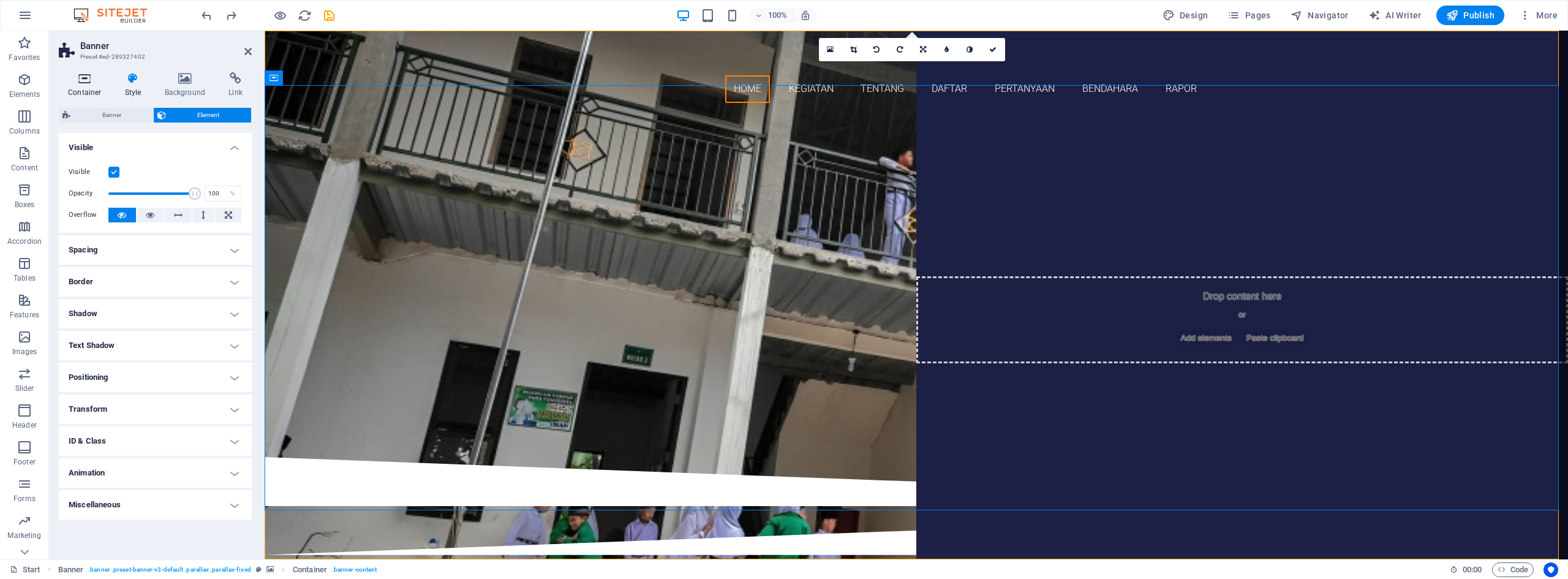 click at bounding box center [85, 78] 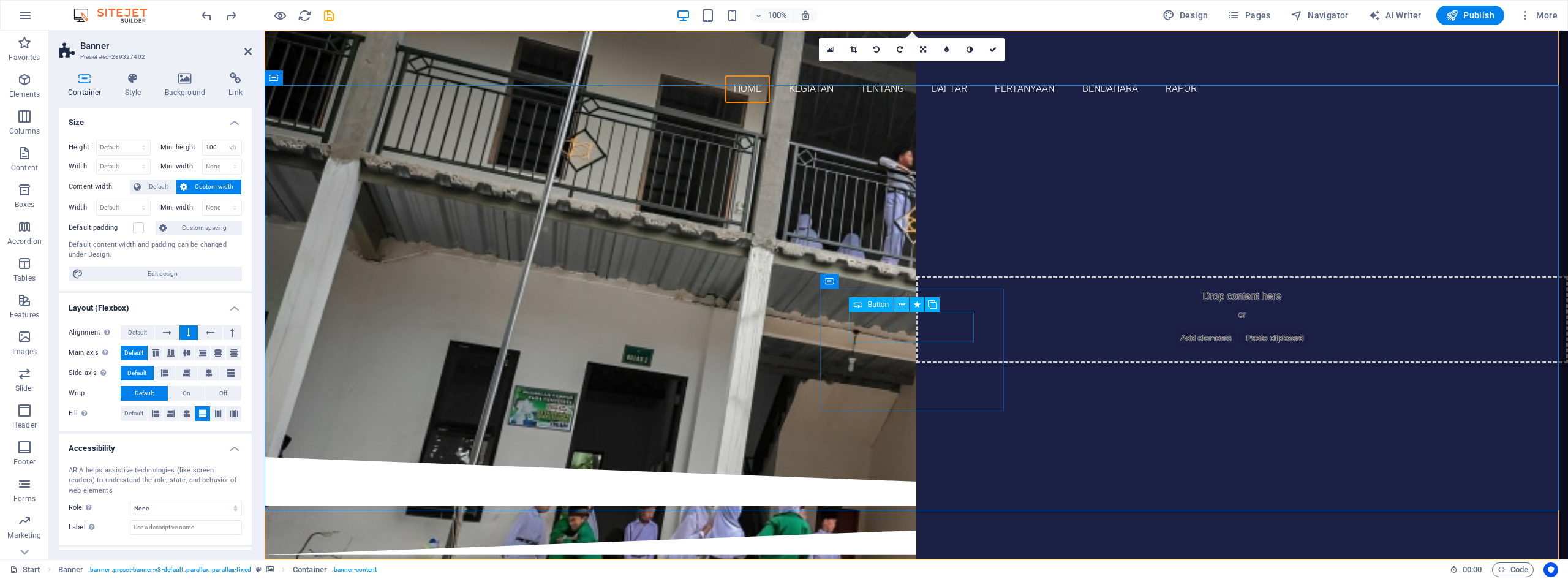 click at bounding box center (902, 305) 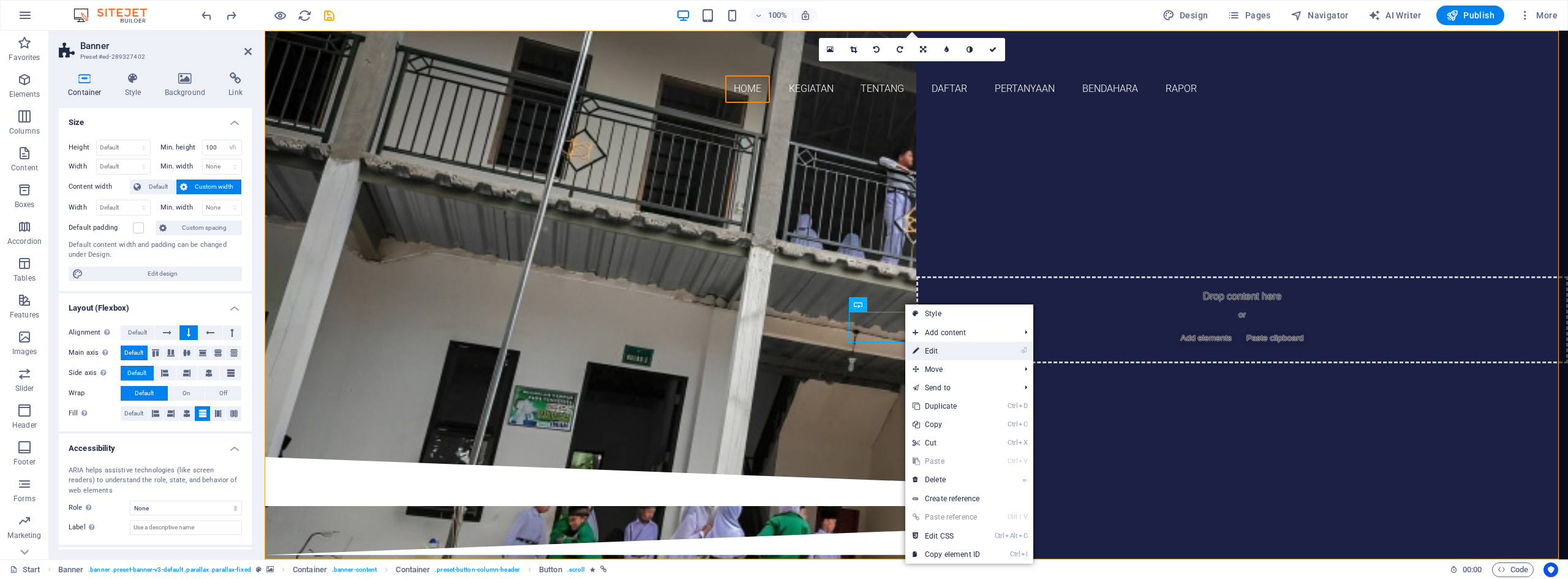 click on "⏎  Edit" at bounding box center [946, 351] 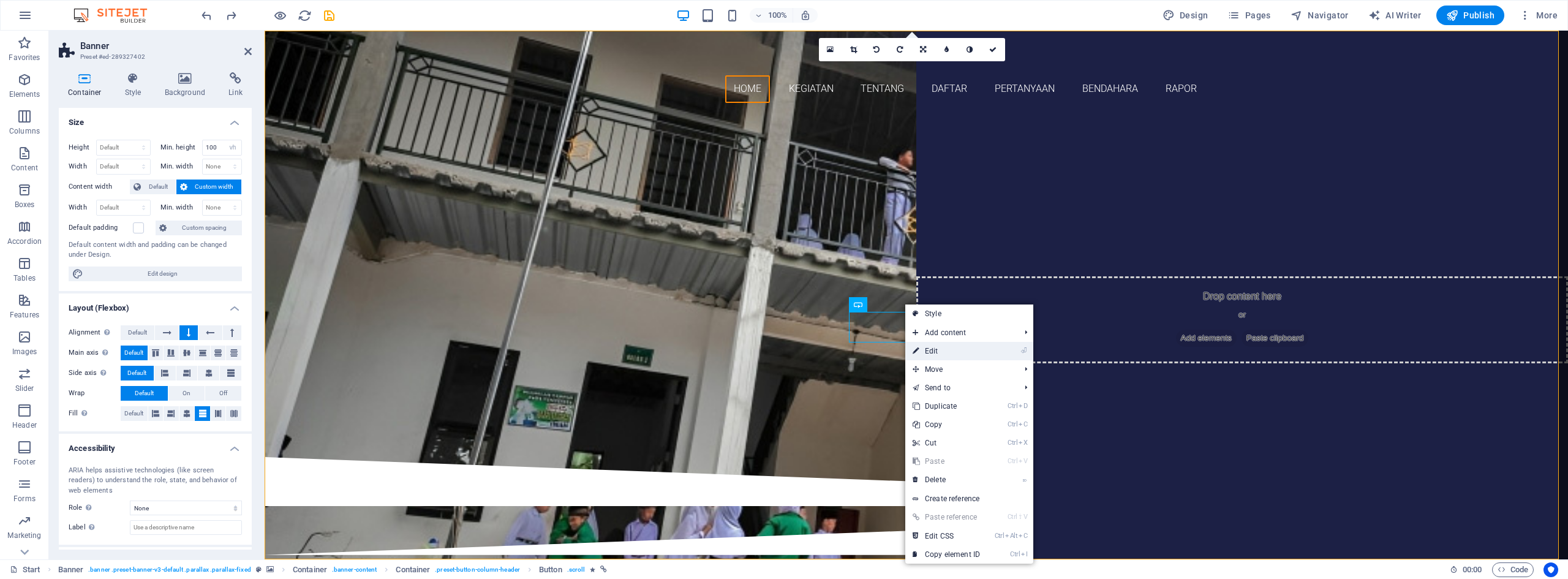 select on "move-left-to-right" 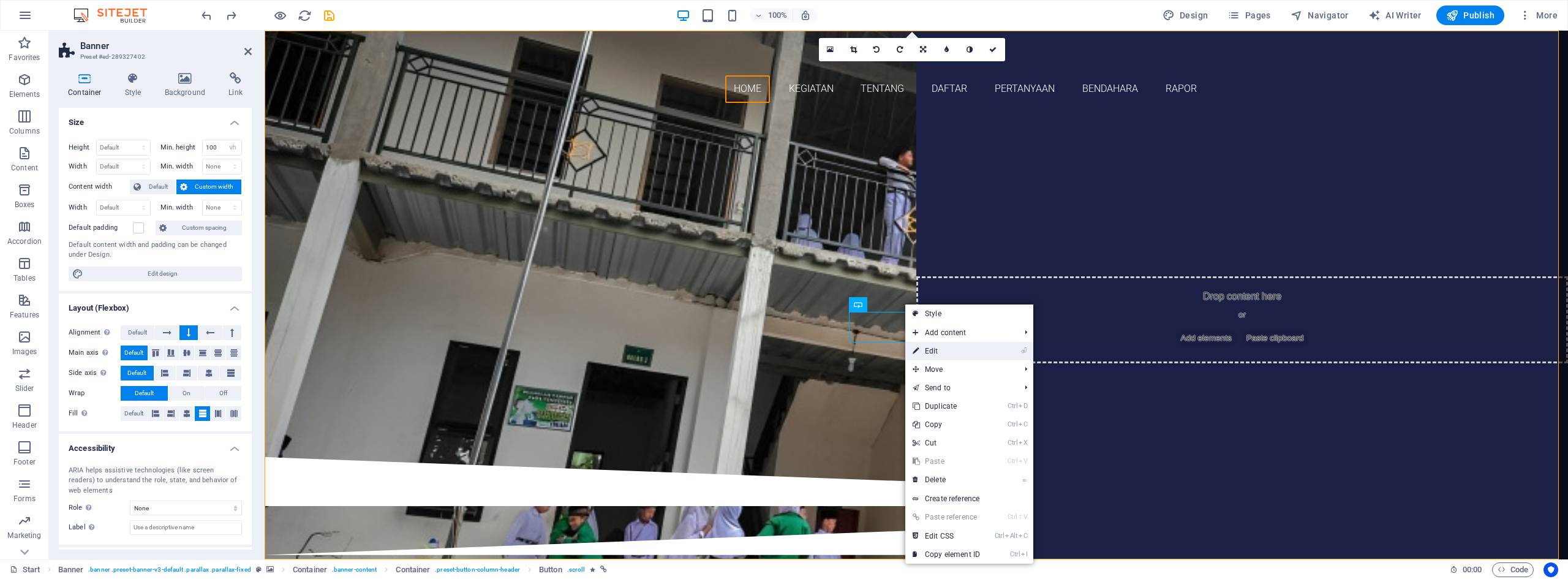 select on "s" 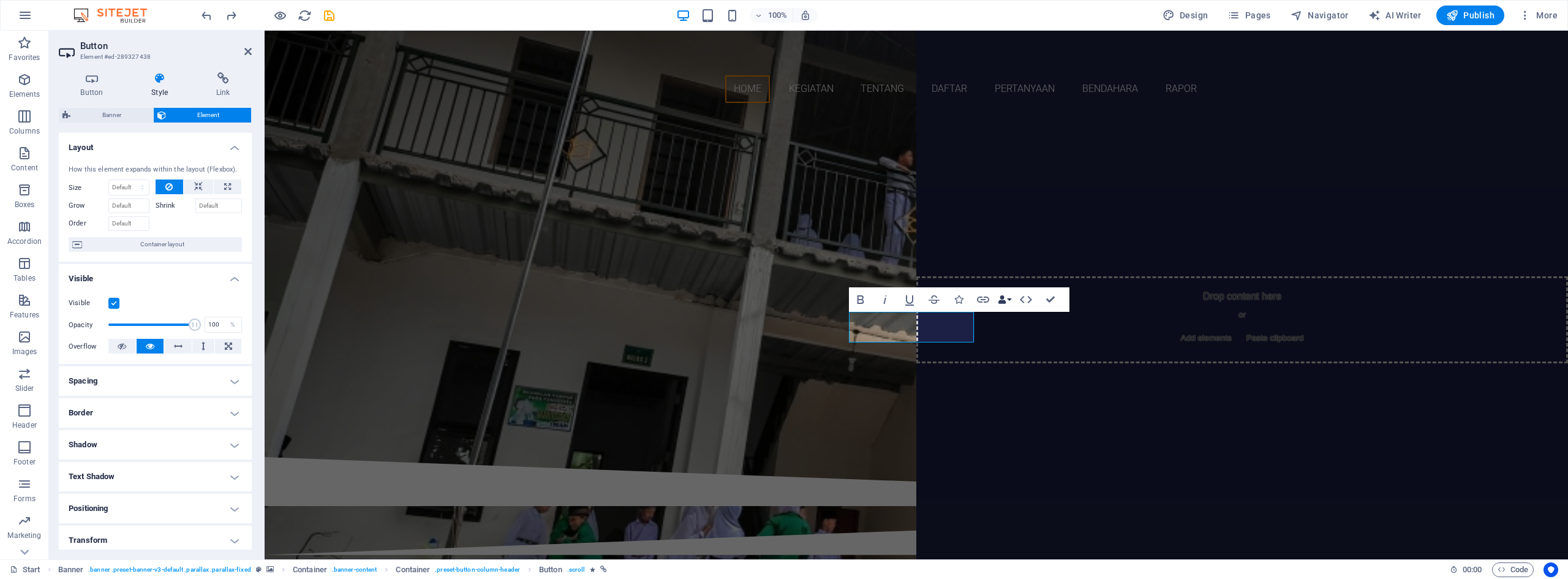 click on "Data Bindings" at bounding box center [1005, 300] 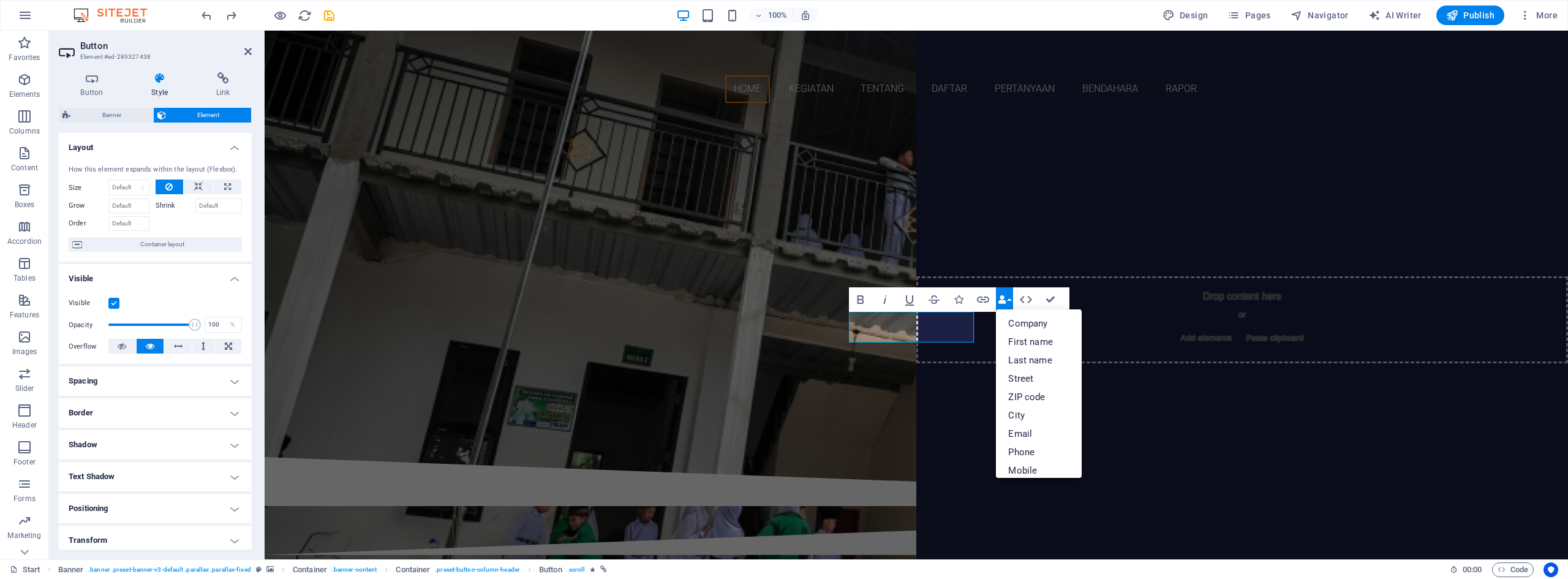 click on "Data Bindings" at bounding box center (1005, 300) 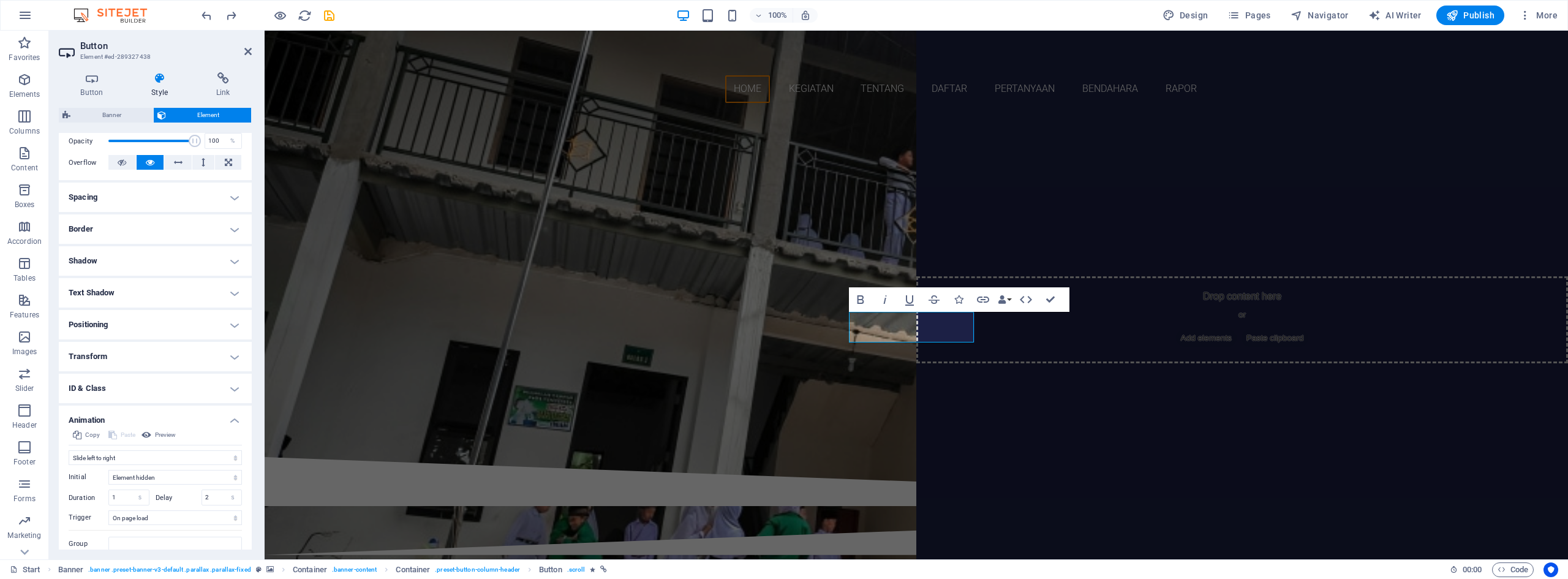 scroll, scrollTop: 245, scrollLeft: 0, axis: vertical 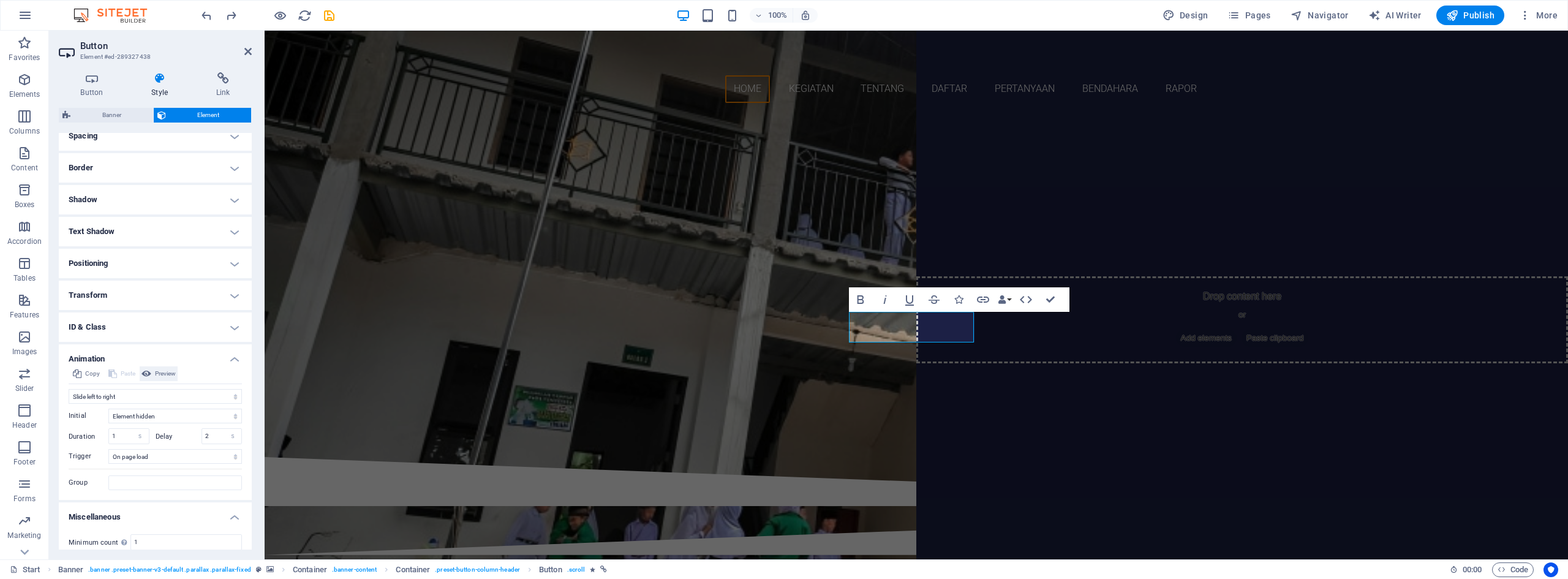 click on "Preview" at bounding box center (165, 374) 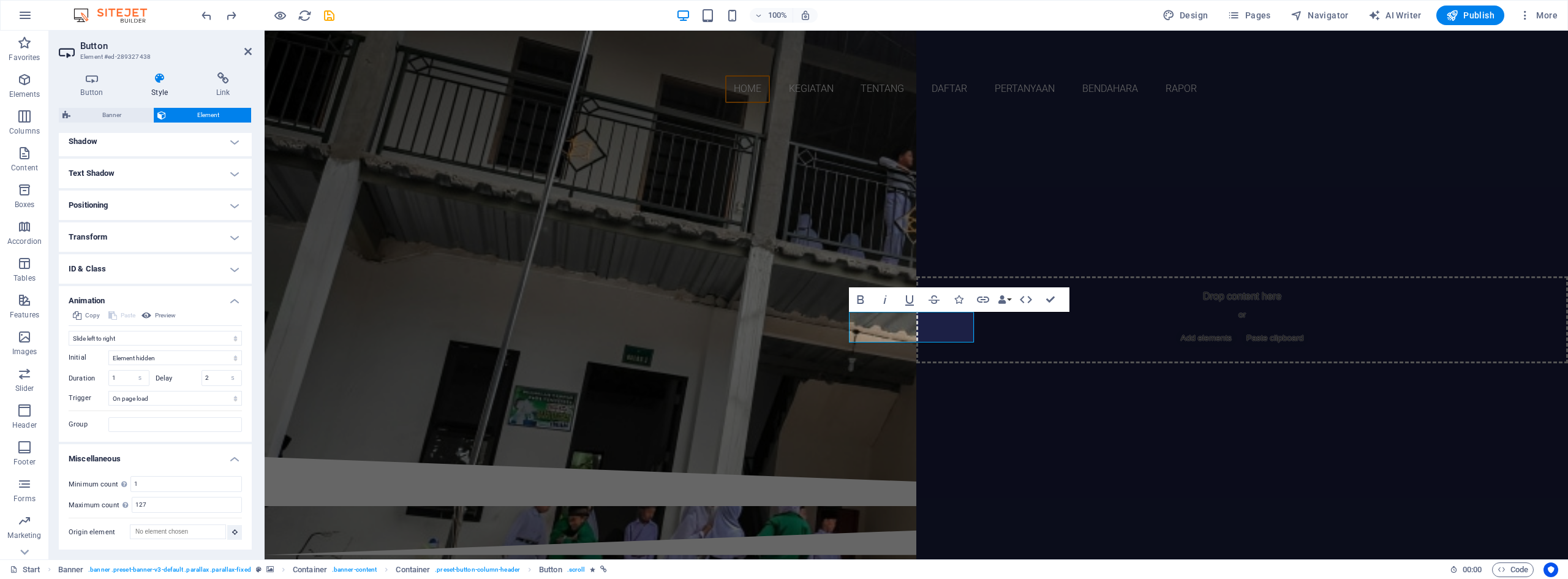 scroll, scrollTop: 181, scrollLeft: 0, axis: vertical 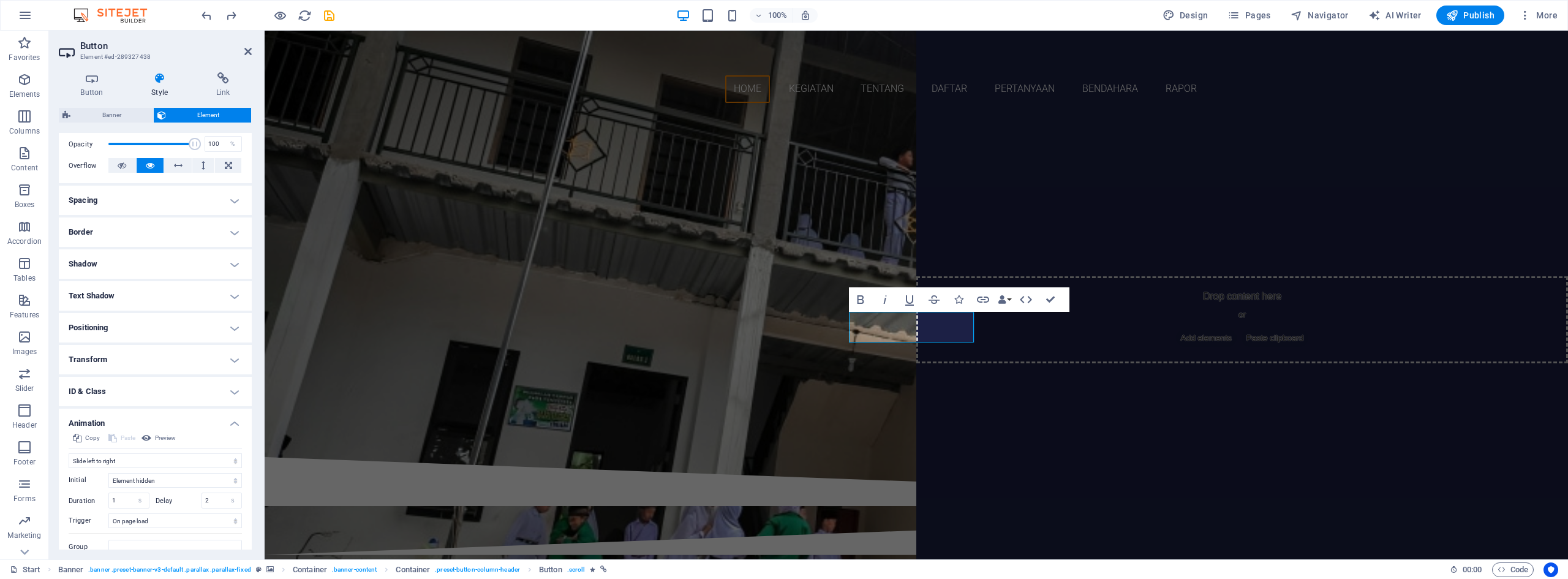 click on "ID & Class" at bounding box center (155, 392) 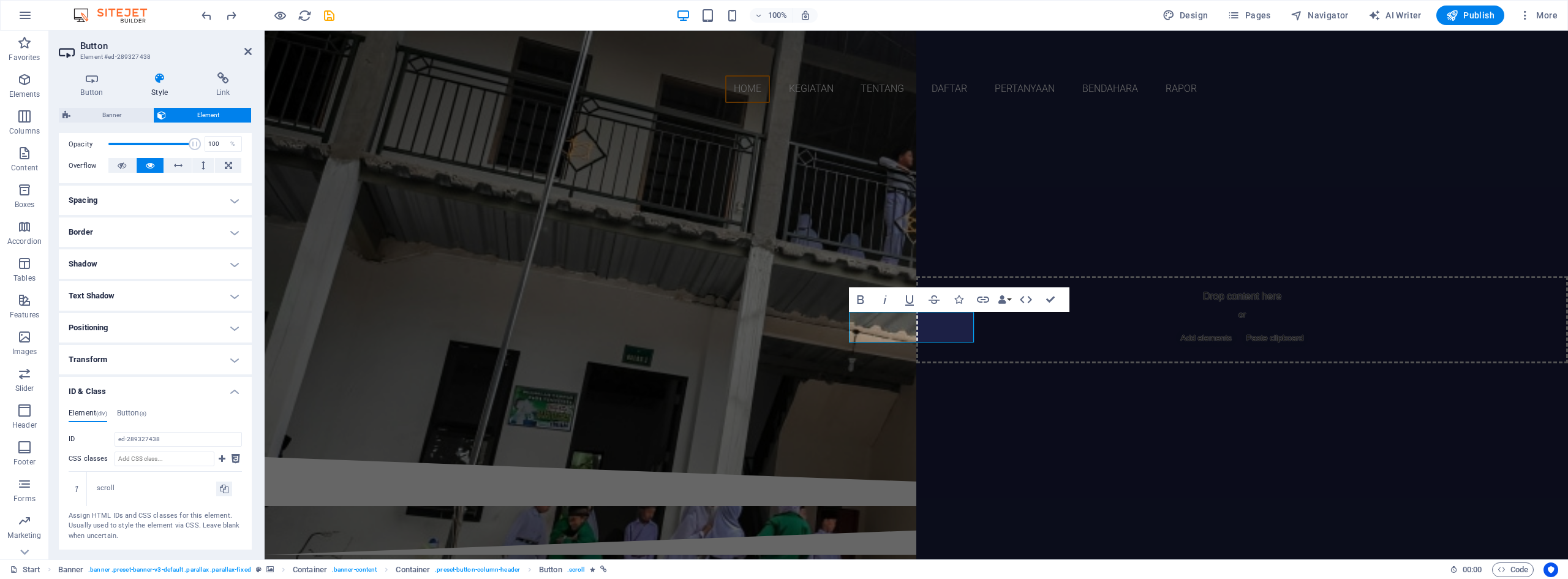 click on "ID & Class" at bounding box center (155, 388) 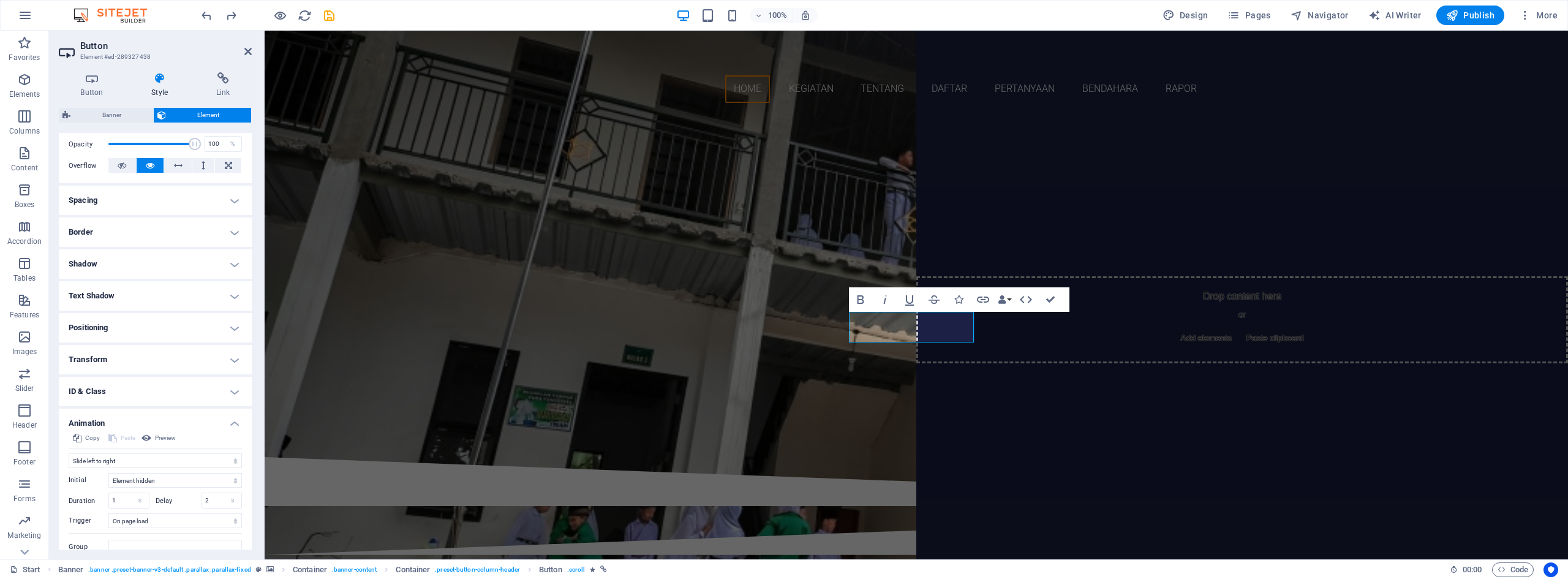 click on "Transform" at bounding box center (155, 360) 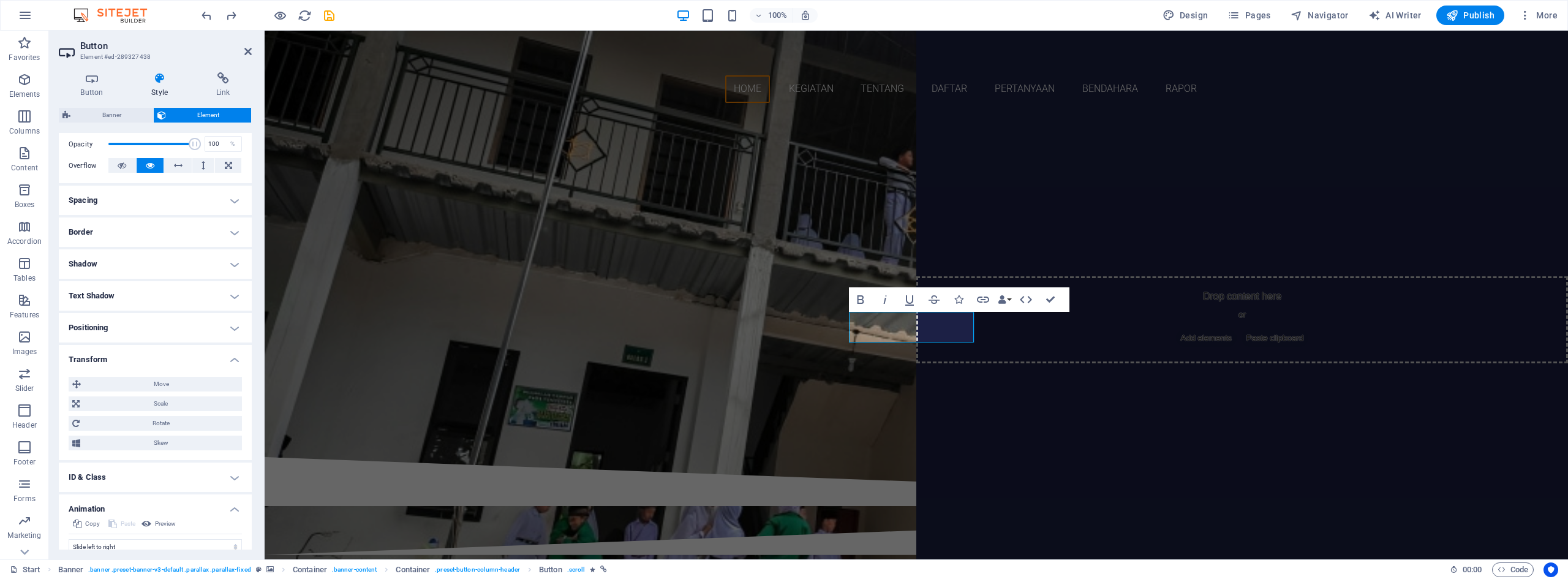 click on "Transform" at bounding box center [155, 356] 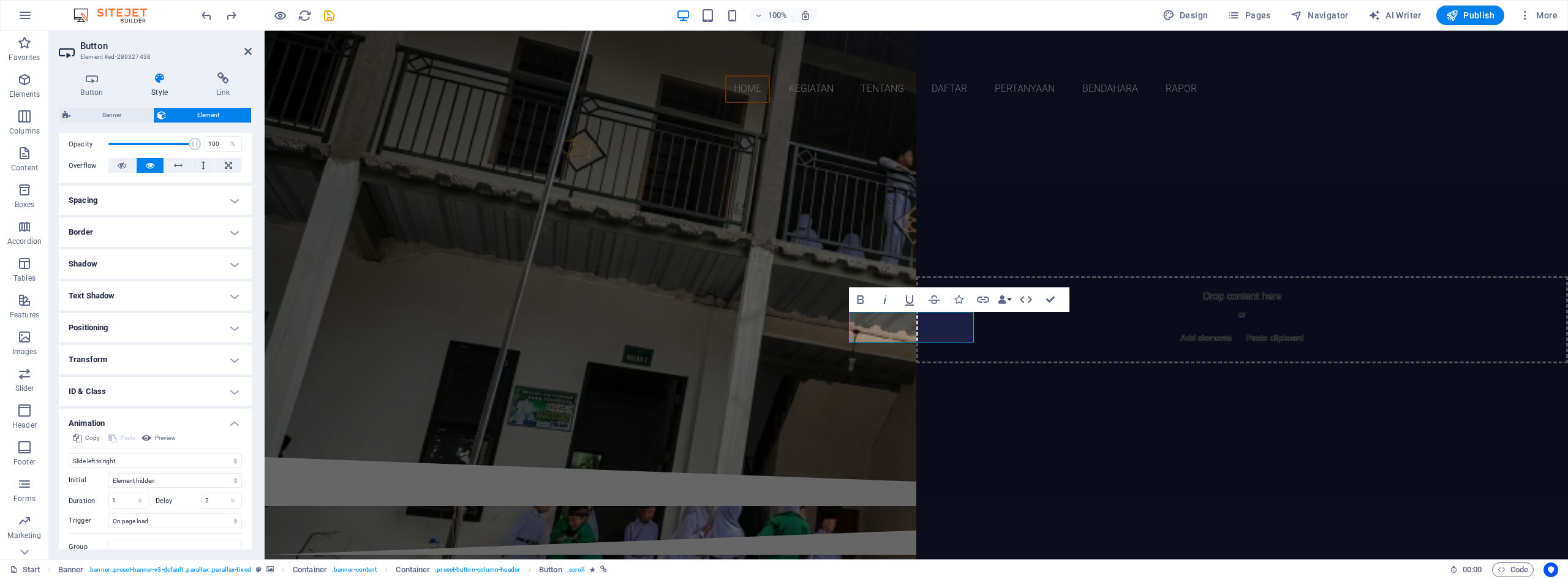 click on "ID & Class" at bounding box center (155, 392) 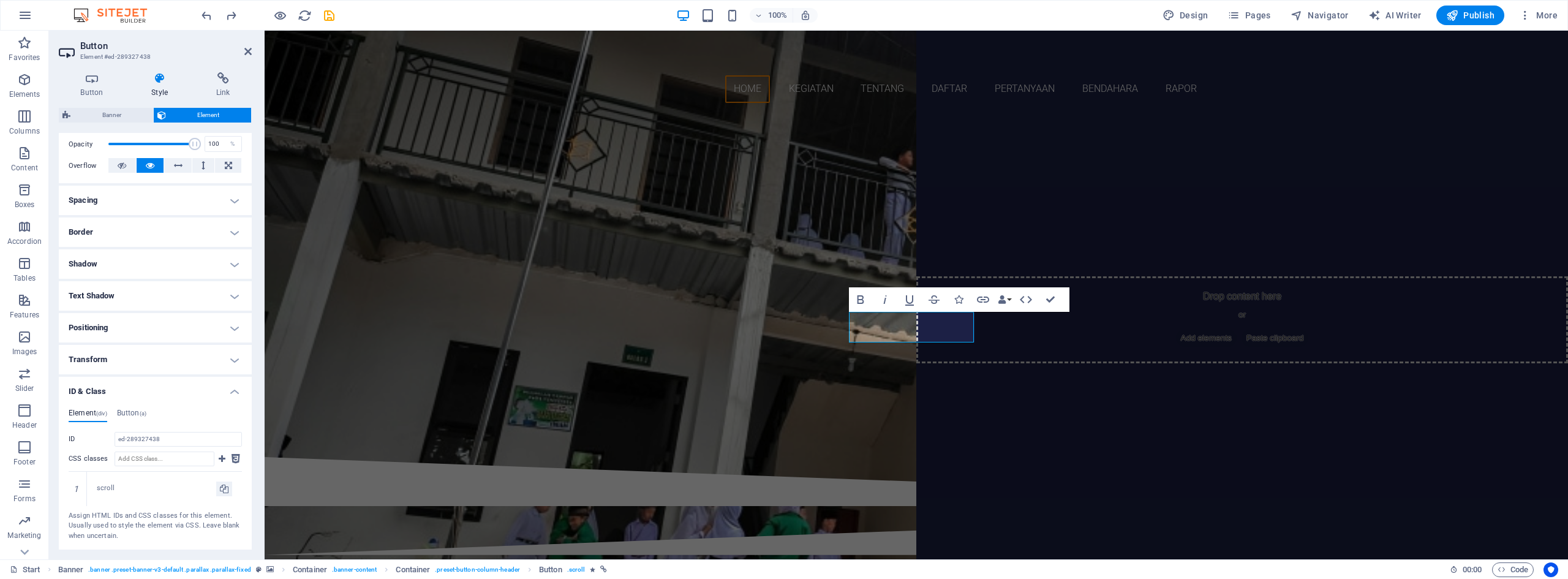 click on "Element  (div) Button  (a) ID ed-289327438 CSS classes 1 scroll Assign HTML IDs and CSS classes for this element. Usually used to style the element via CSS. Leave blank when uncertain. ID Space and special character (except "-" or "_") are not accepted CSS classes 1 cta-button 2 button 3 button-default 4 button-color-default 5 center Assign HTML IDs and CSS classes for this element. Usually used to style the element via CSS. Leave blank when uncertain." at bounding box center [155, 475] 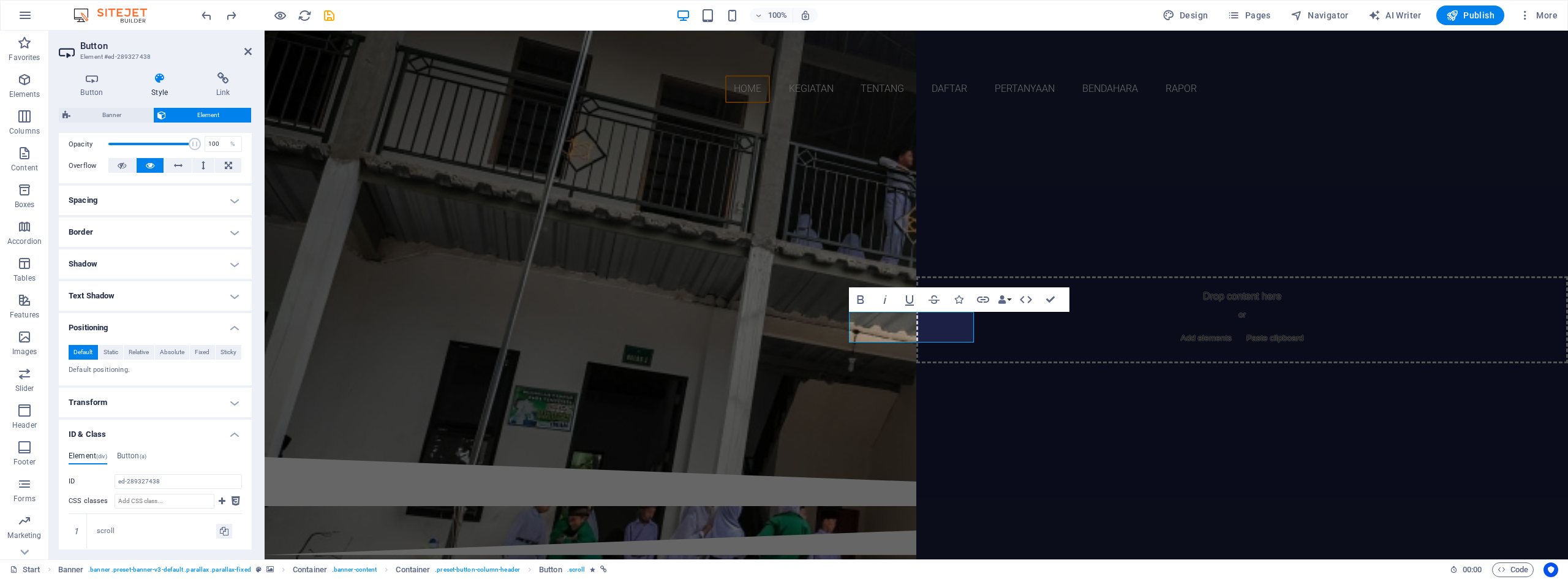 click on "Positioning" at bounding box center (155, 324) 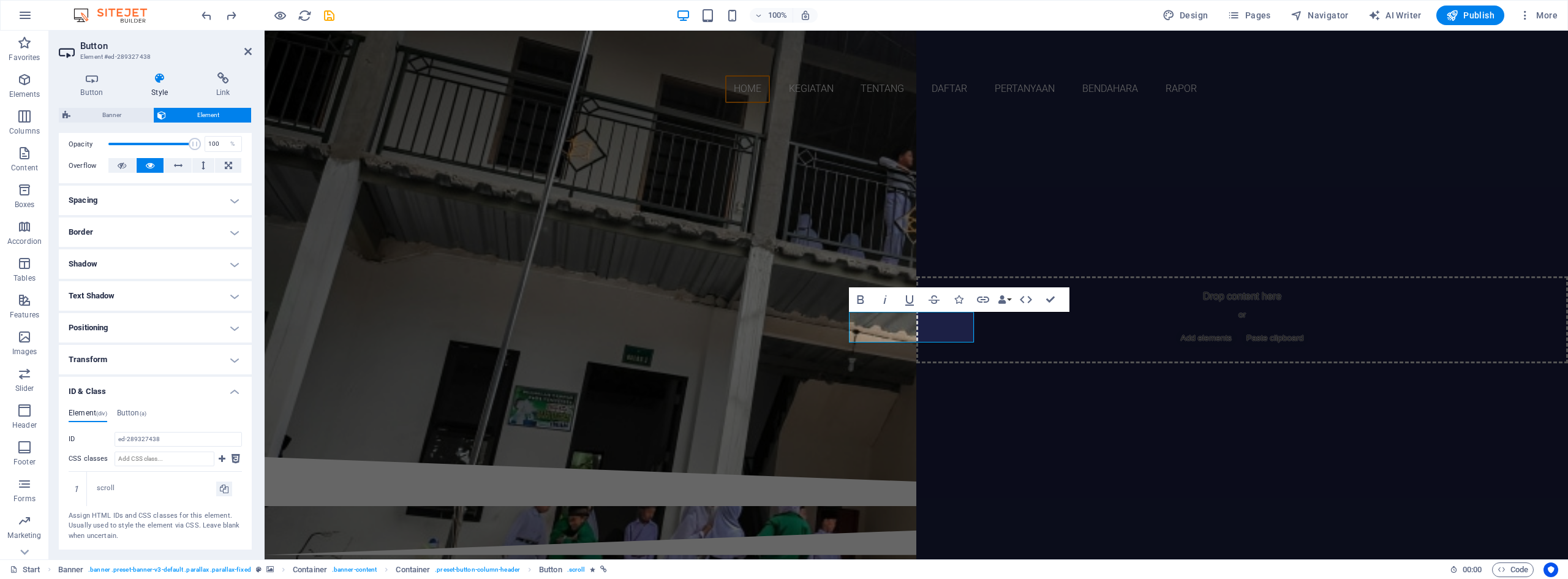 click on "Text Shadow" at bounding box center [155, 296] 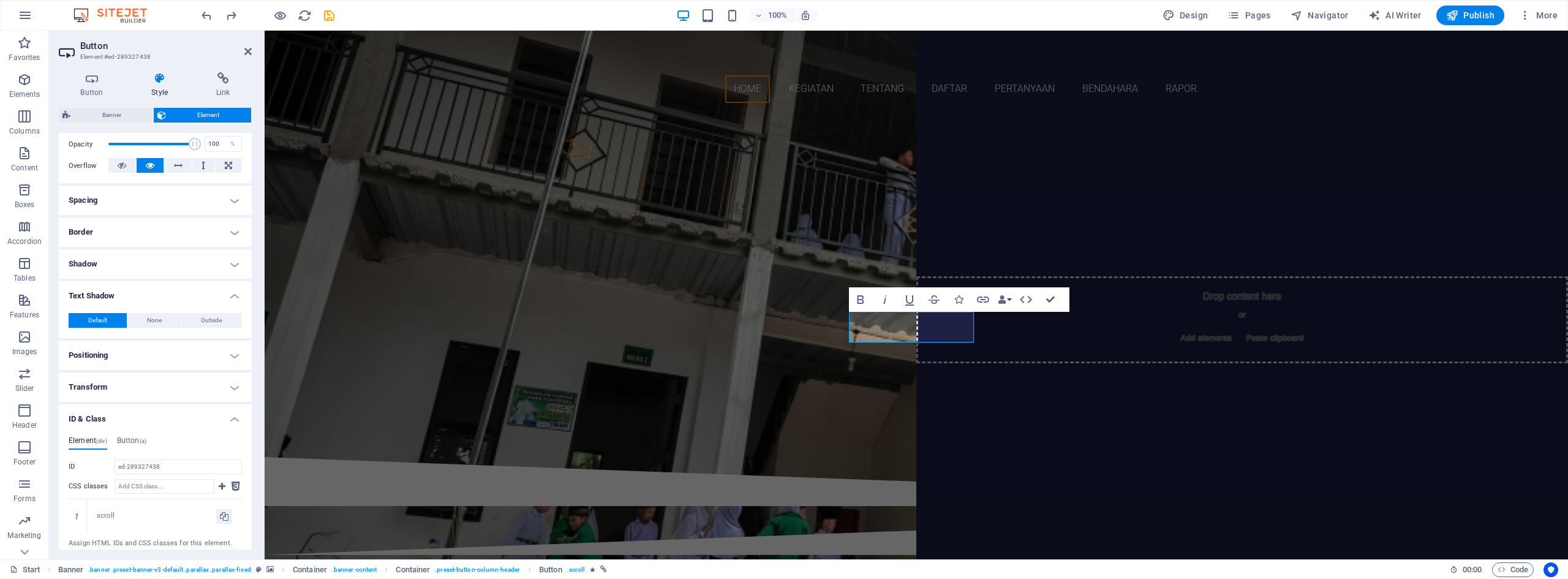 click on "Text Shadow" at bounding box center (155, 292) 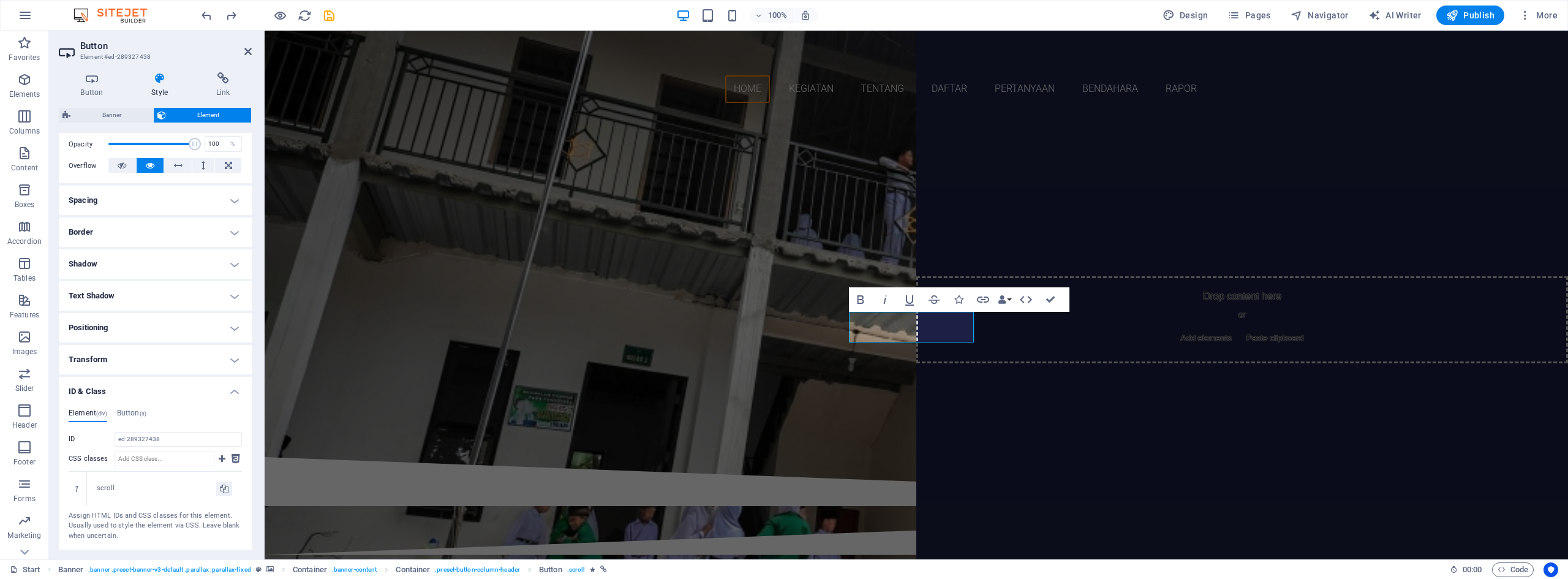 click on "Shadow" at bounding box center [155, 264] 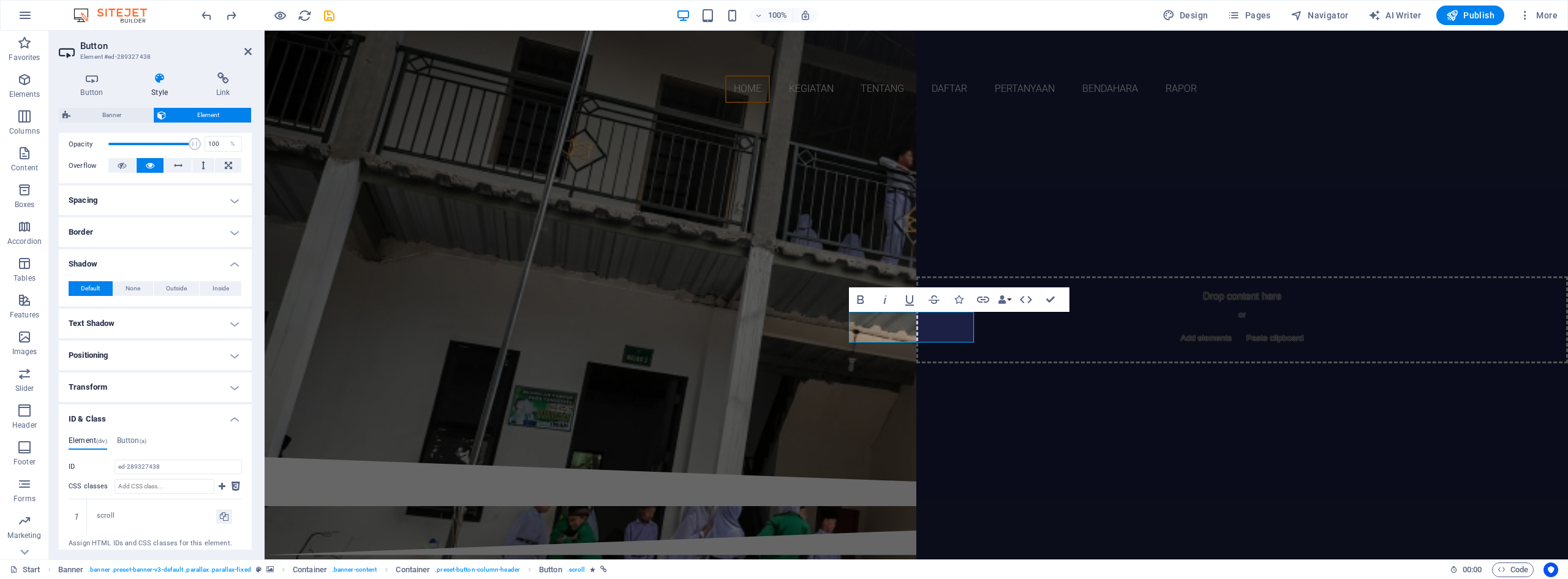 click on "Shadow" at bounding box center [155, 260] 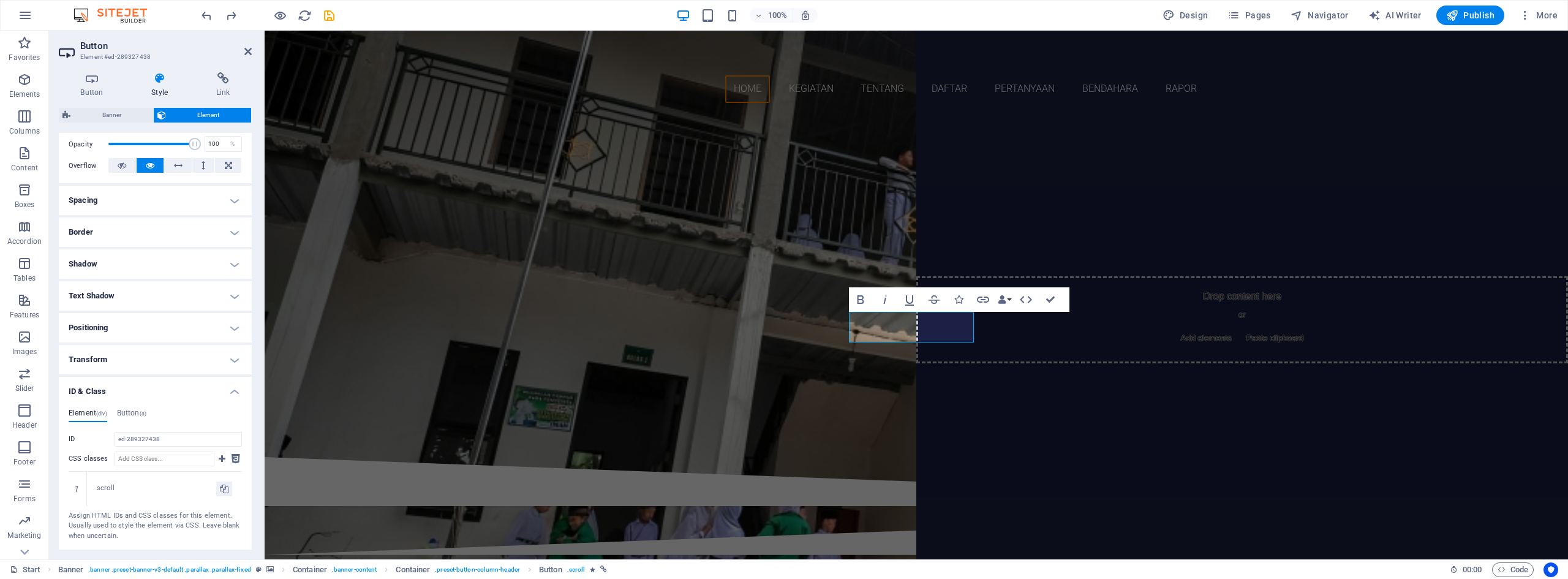 click on "Border" at bounding box center [155, 232] 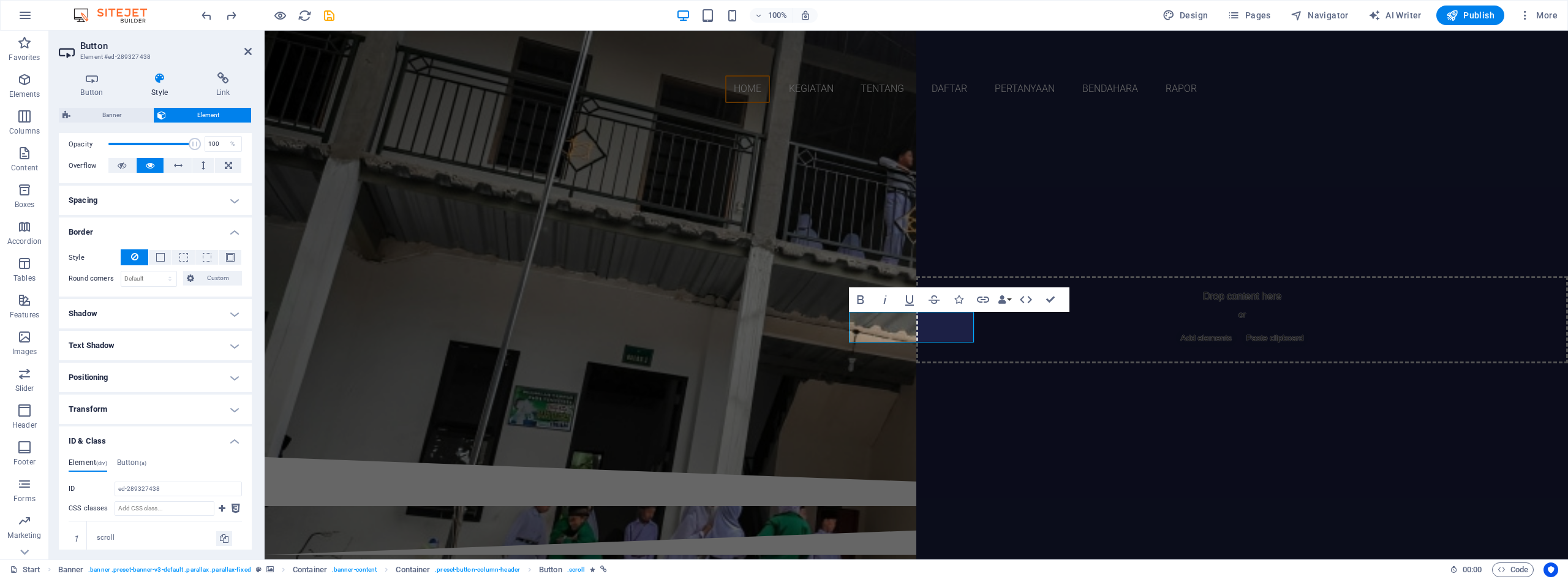 click on "Border" at bounding box center (155, 229) 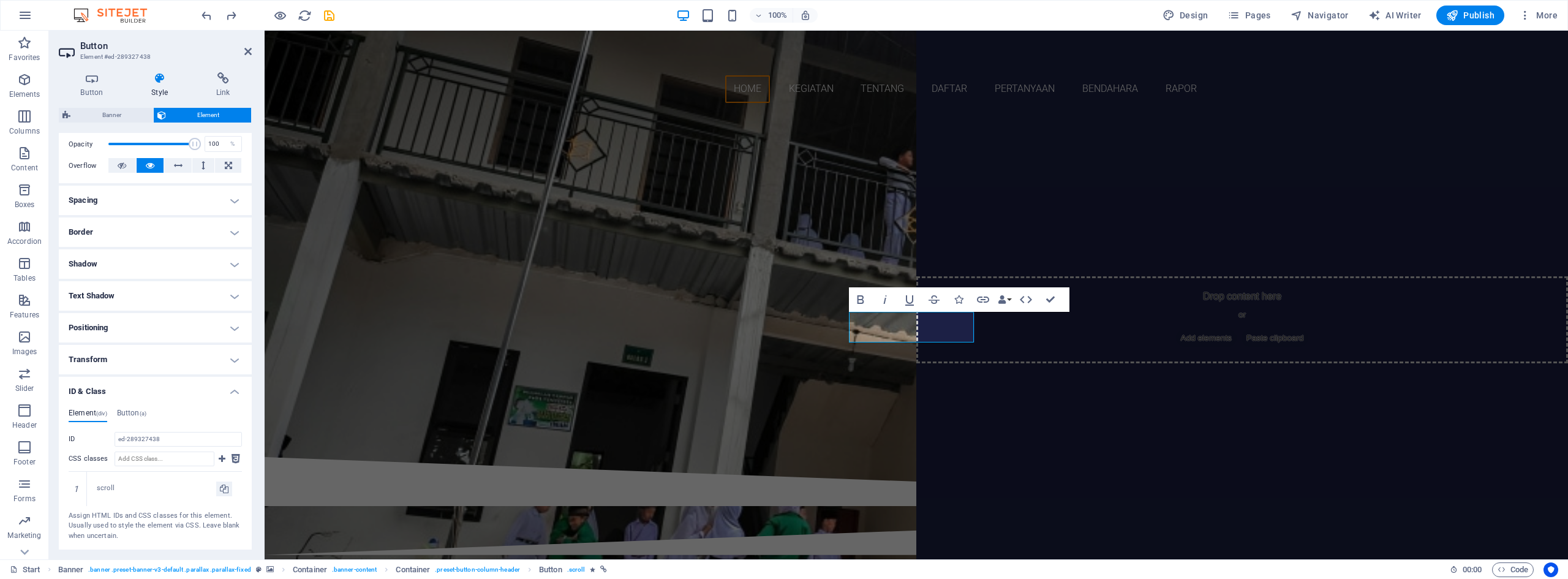 click on "Spacing" at bounding box center (155, 200) 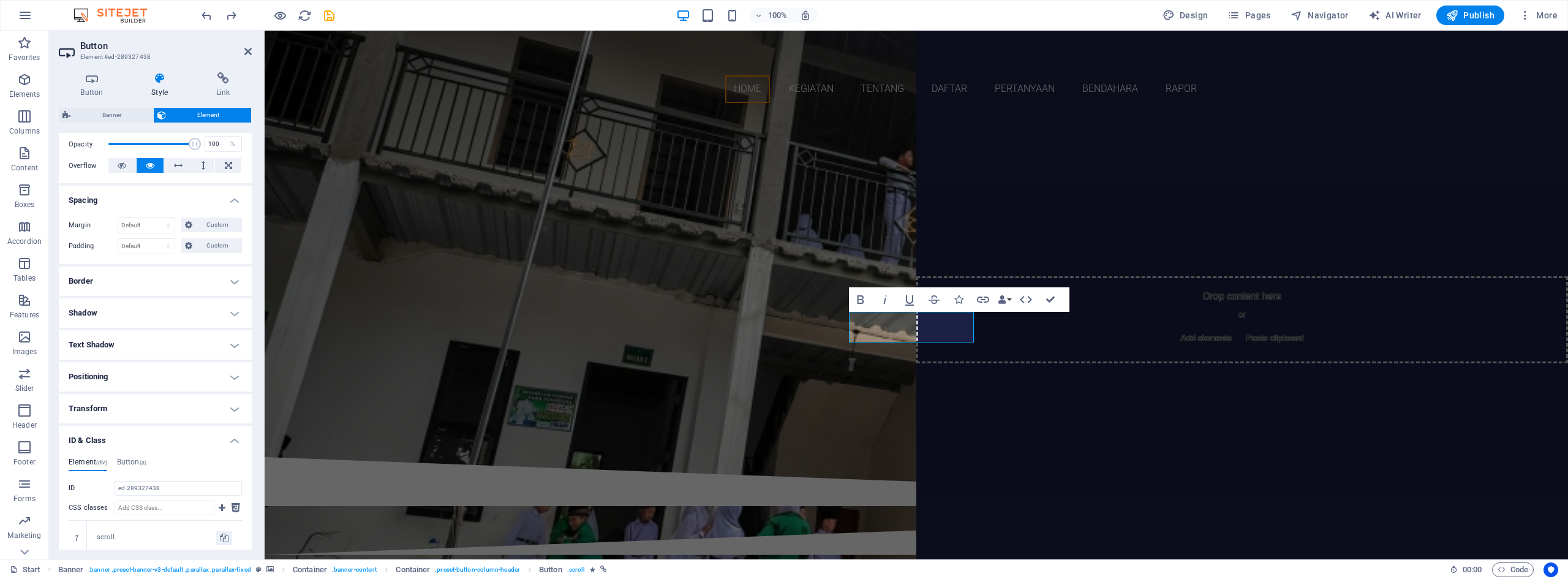 click on "Spacing" at bounding box center (155, 197) 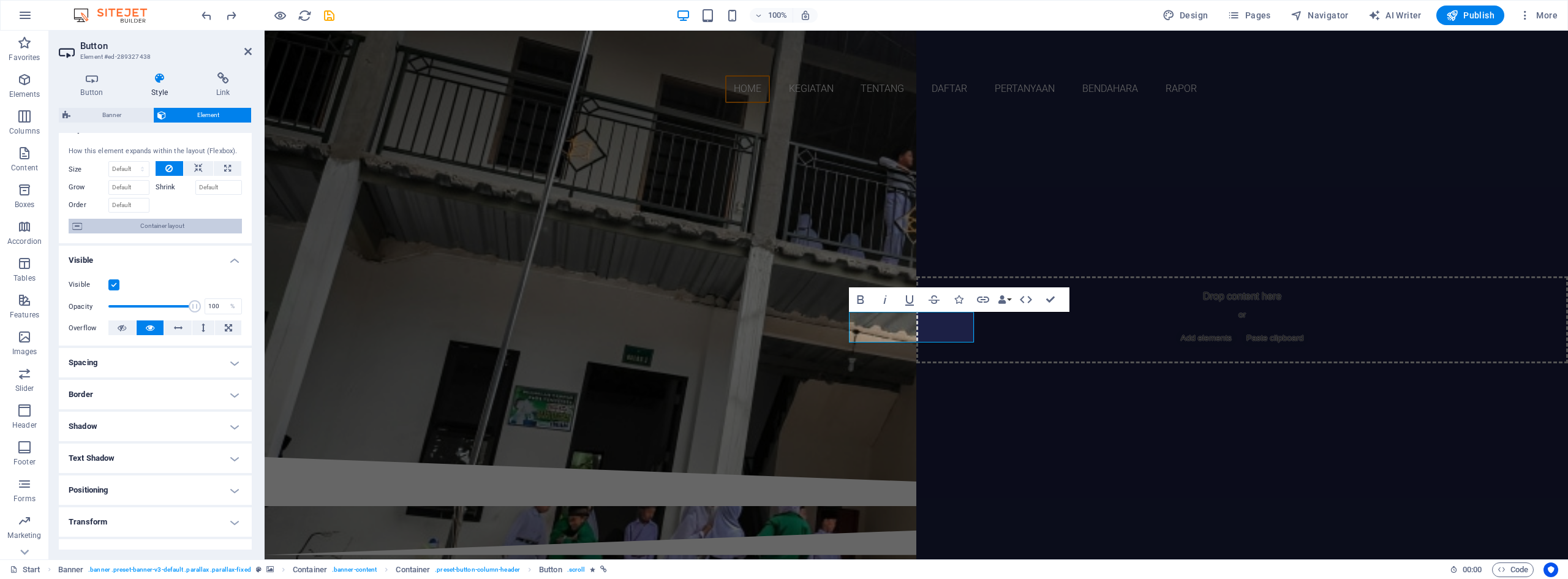 scroll, scrollTop: 0, scrollLeft: 0, axis: both 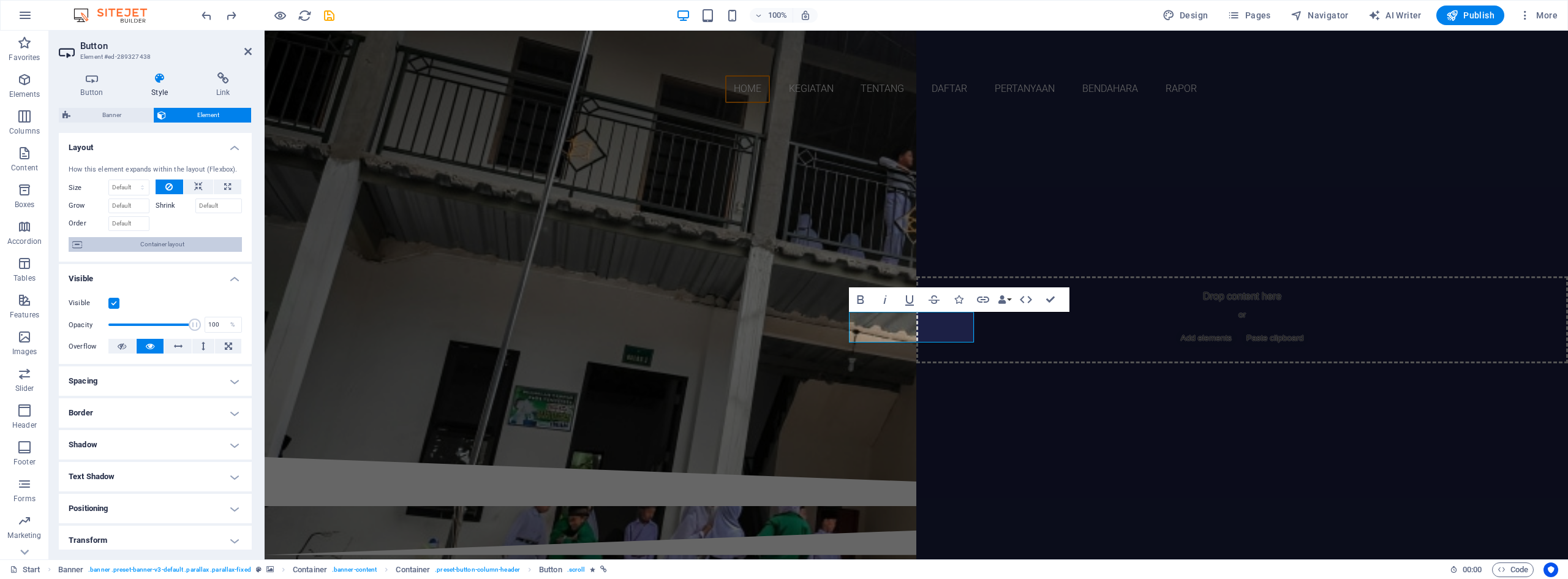 click on "Container layout" at bounding box center (162, 244) 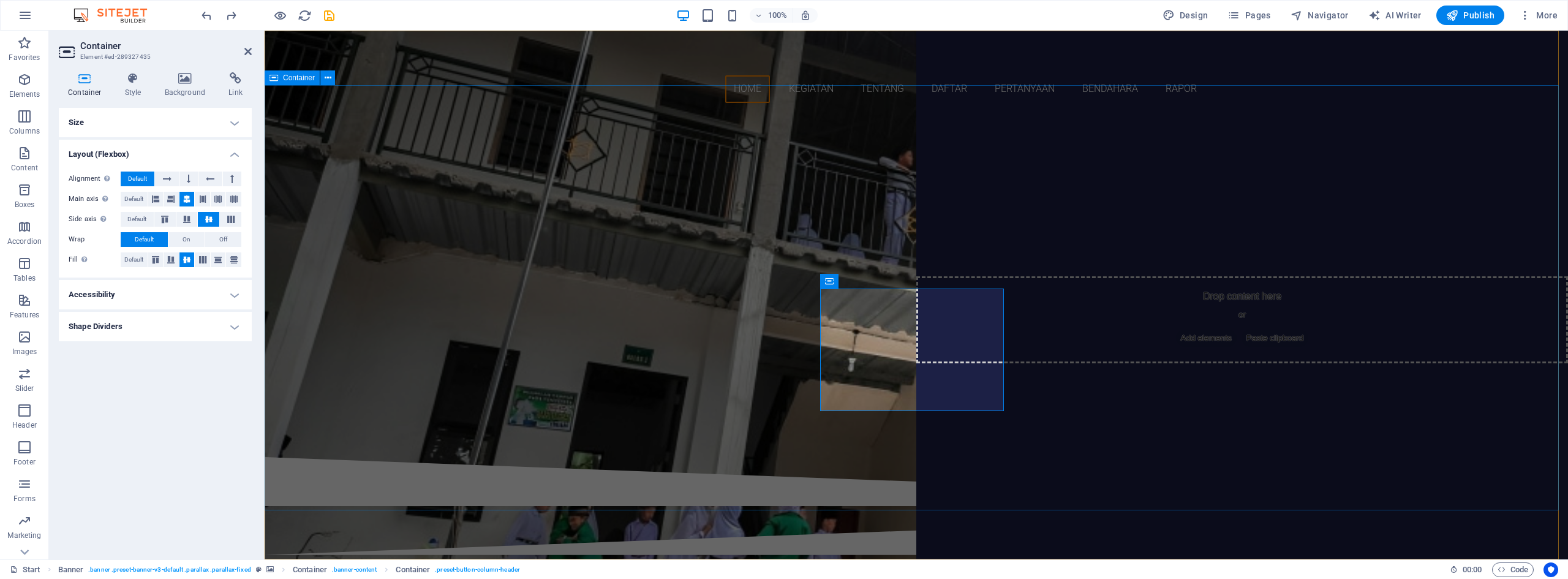 click on "SELAMAT DATANG MaDRASAH IBTIDAIYAH PLUS AL MAKMUN APLIKASI MADRASAH Pelajari Lebih Lanjut" at bounding box center [916, 285] 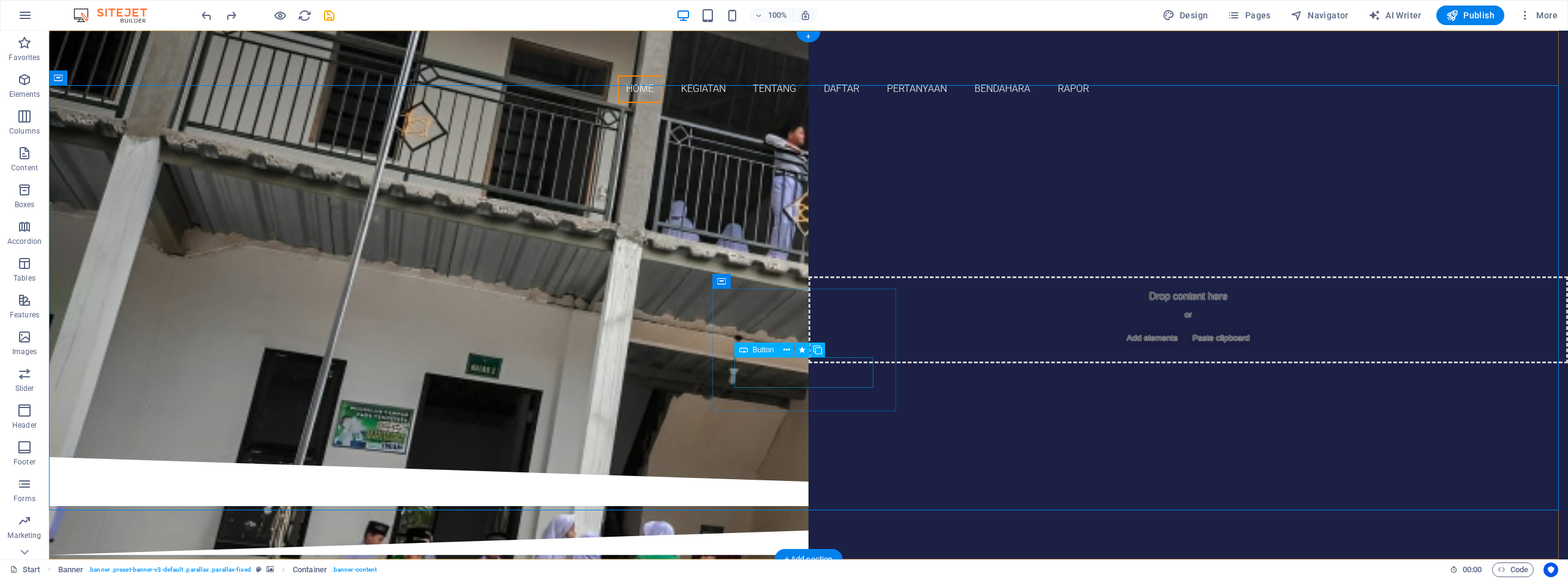 click on "Pelajari Lebih Lanjut" at bounding box center (611, 356) 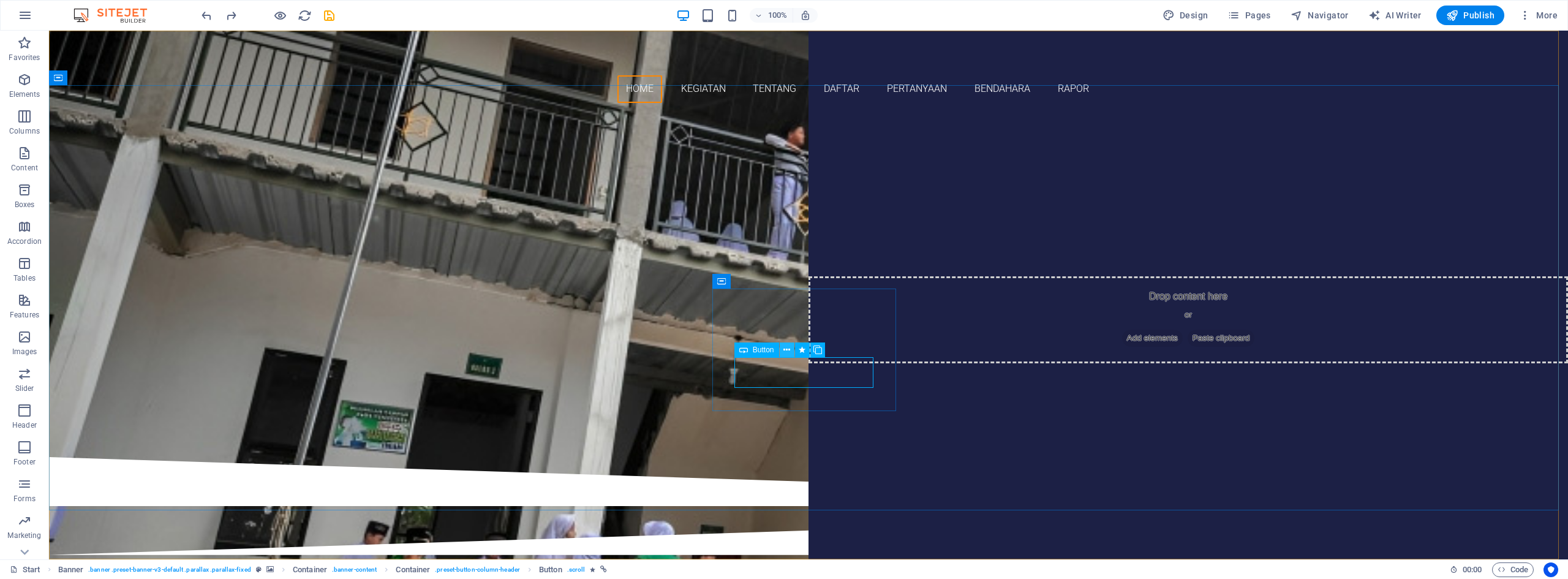 click at bounding box center [786, 350] 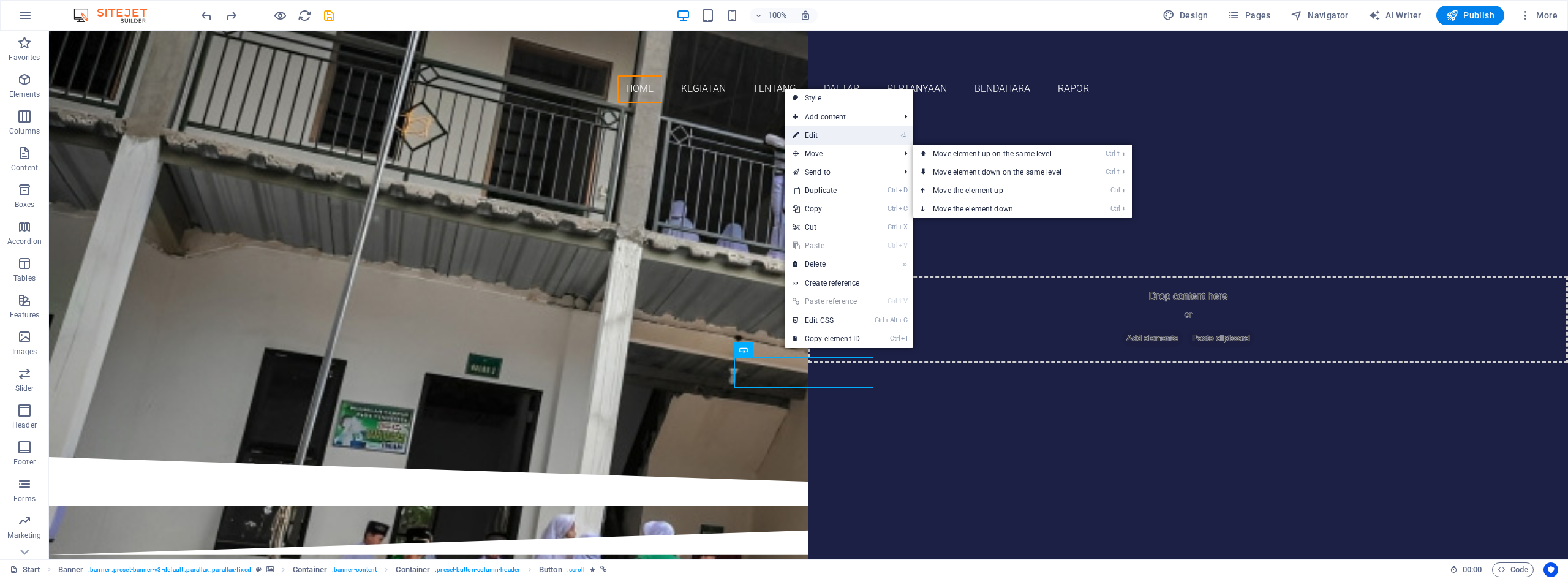 click on "⏎  Edit" at bounding box center (826, 135) 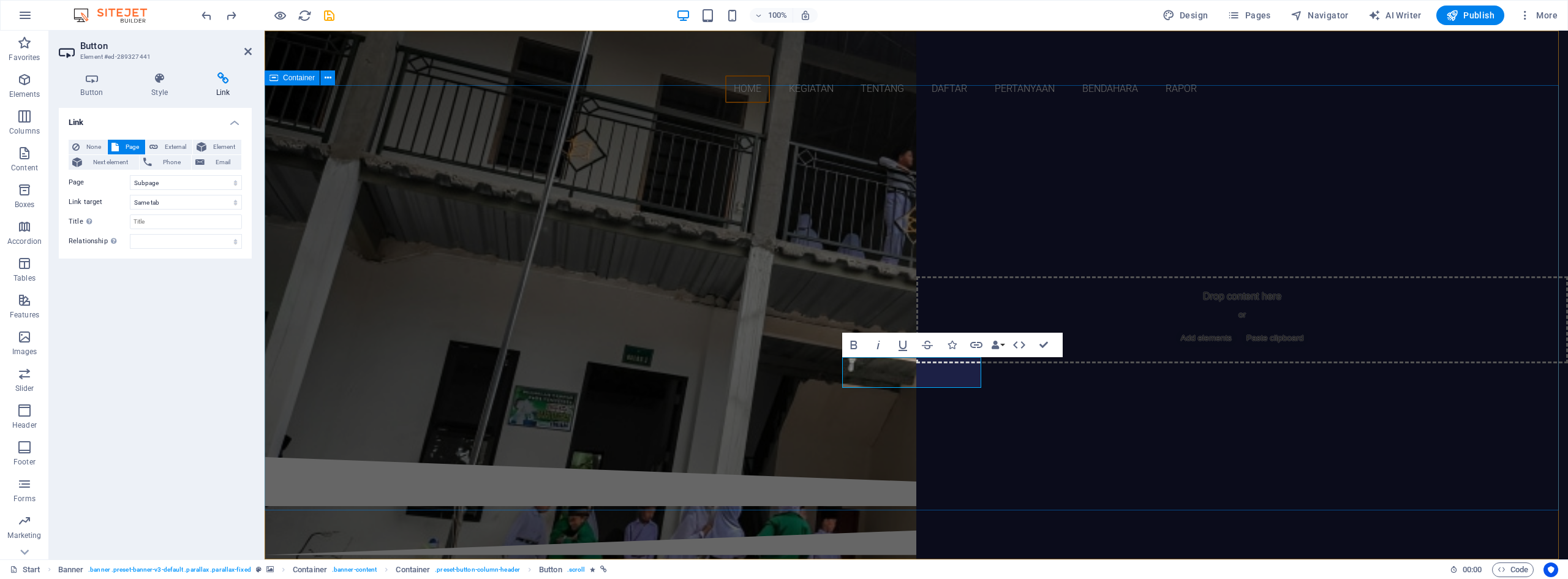 click on "SELAMAT DATANG MaDRASAH IBTIDAIYAH PLUS AL MAKMUN APLIKASI MADRASAH Pelajari Lebih Lanjut" at bounding box center [916, 285] 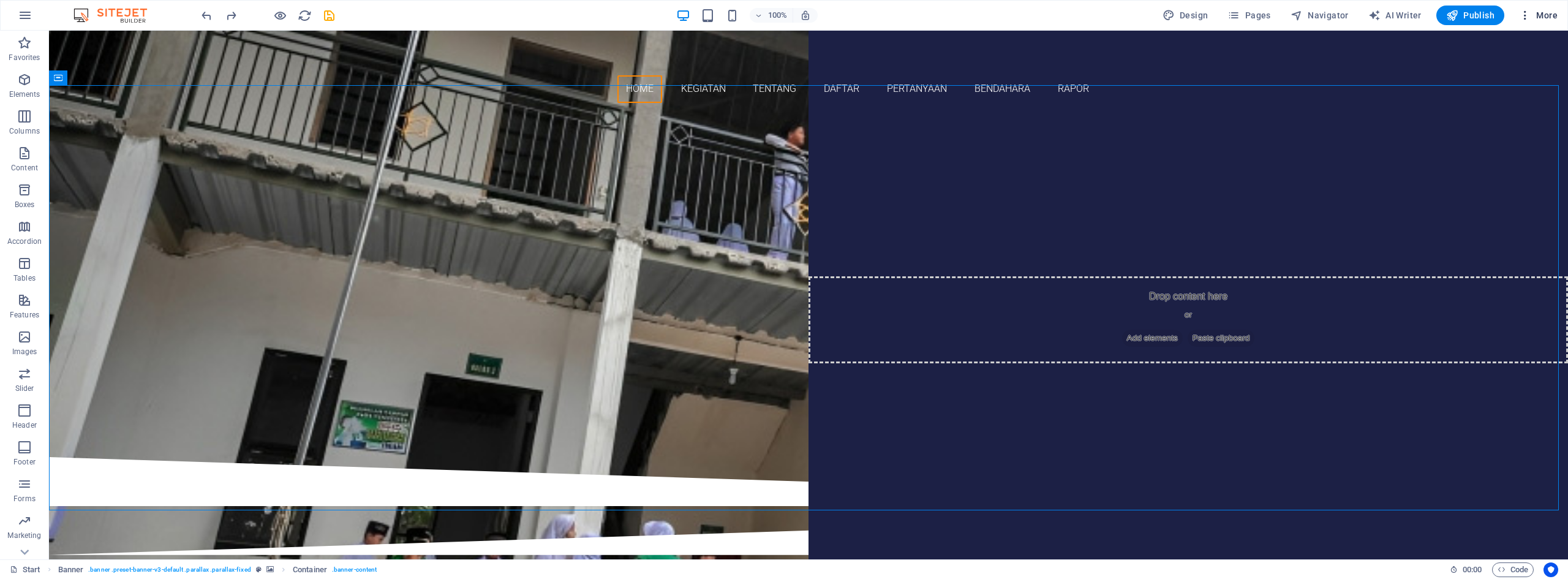 click on "More" at bounding box center [1538, 15] 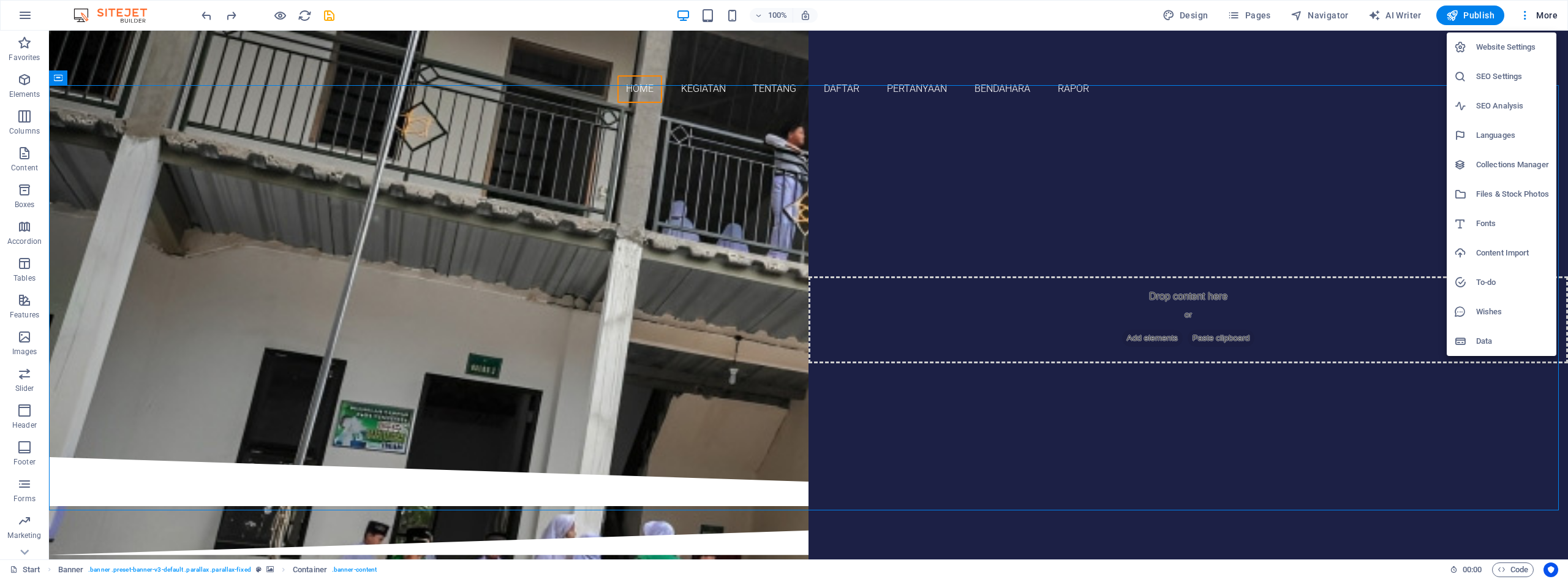 click at bounding box center (784, 289) 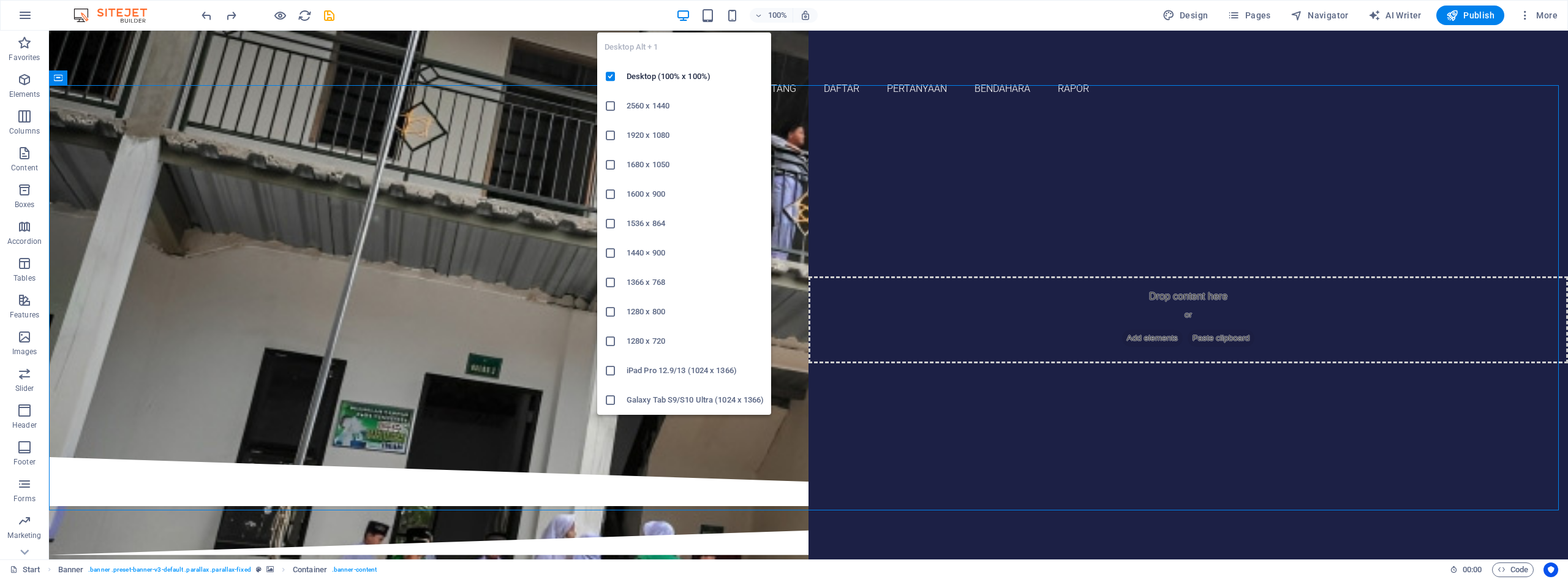 click at bounding box center (683, 15) 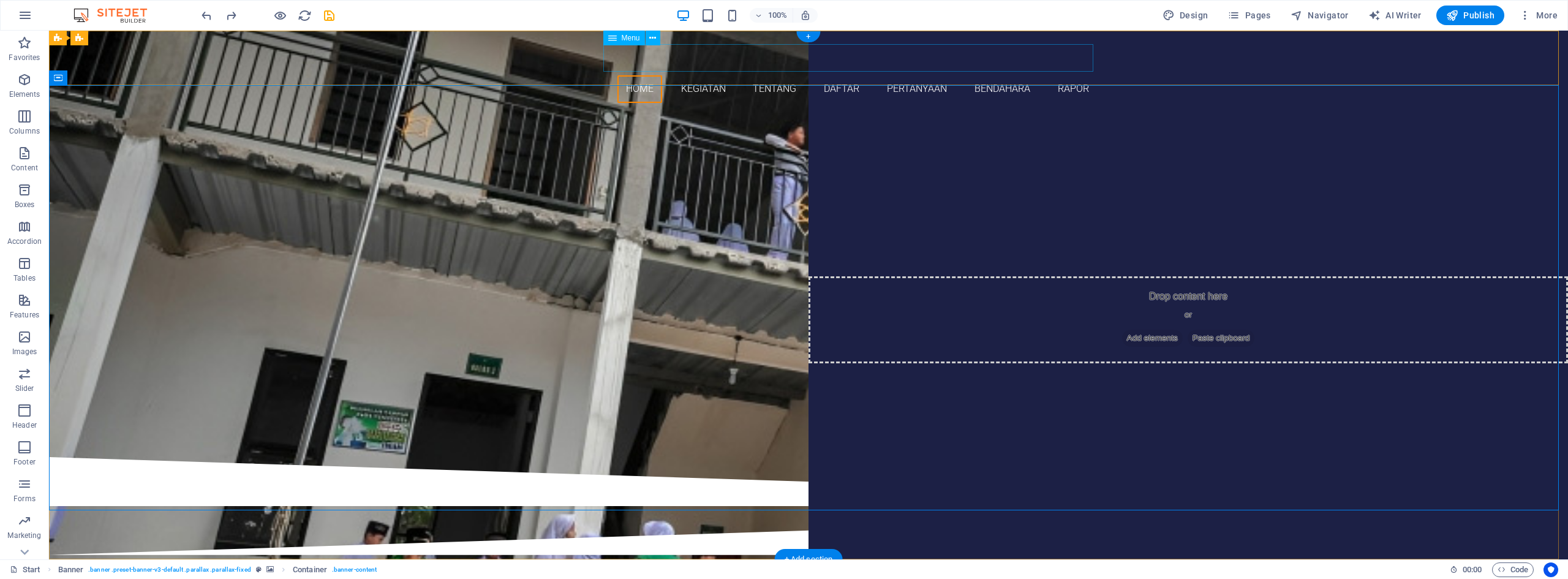 click on "Home KEGIATAN TENTANG DAFTAR PERTANYAAN BENDAHARA RAPOR" at bounding box center [809, 89] 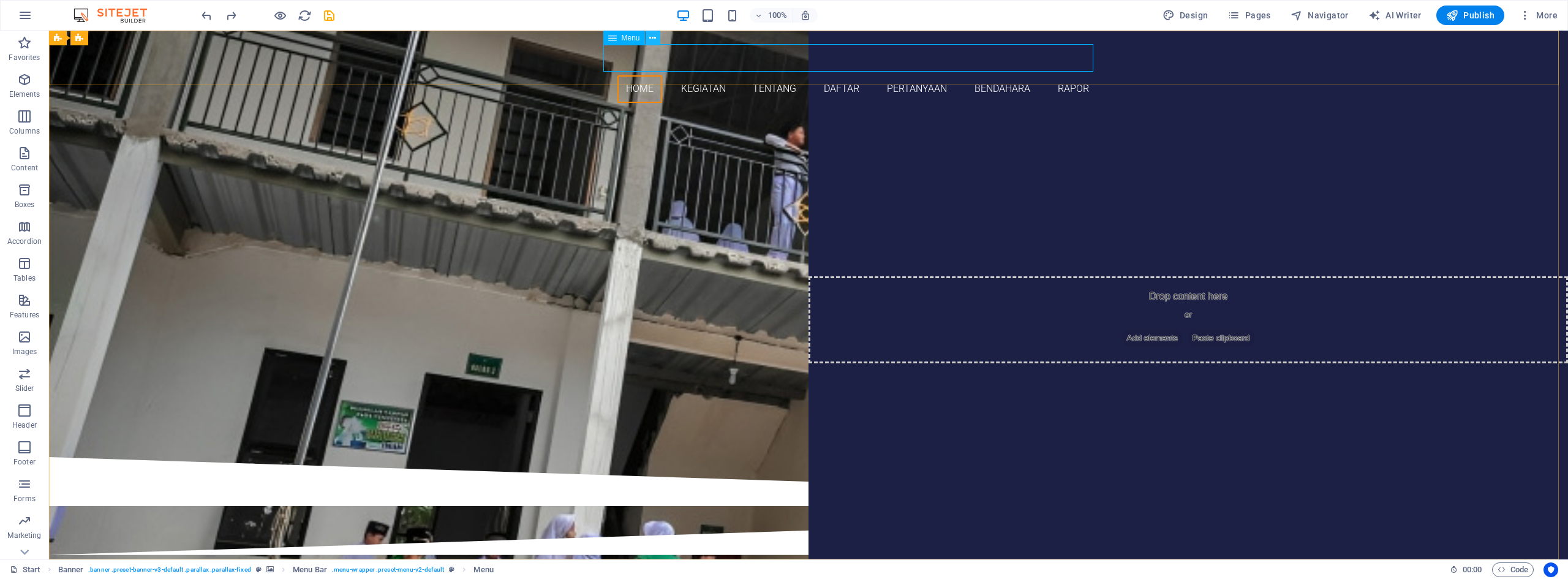 click at bounding box center (652, 38) 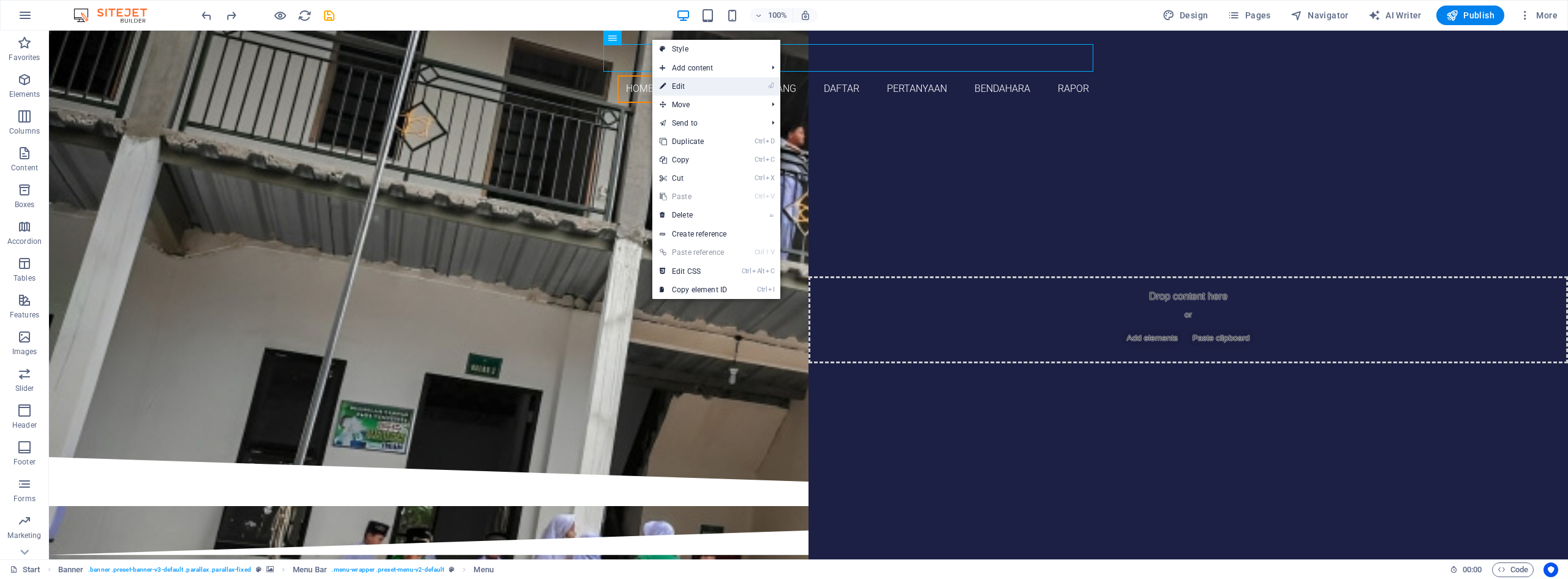 click on "⏎  Edit" at bounding box center (693, 86) 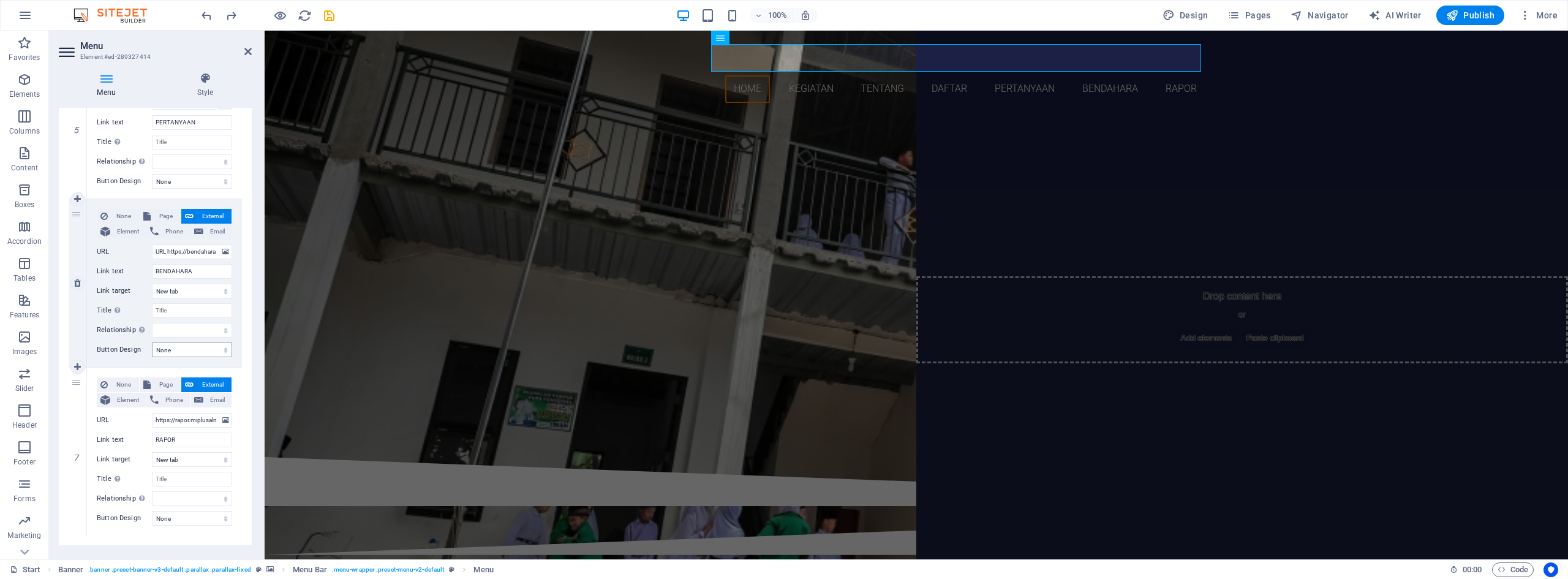 scroll, scrollTop: 793, scrollLeft: 0, axis: vertical 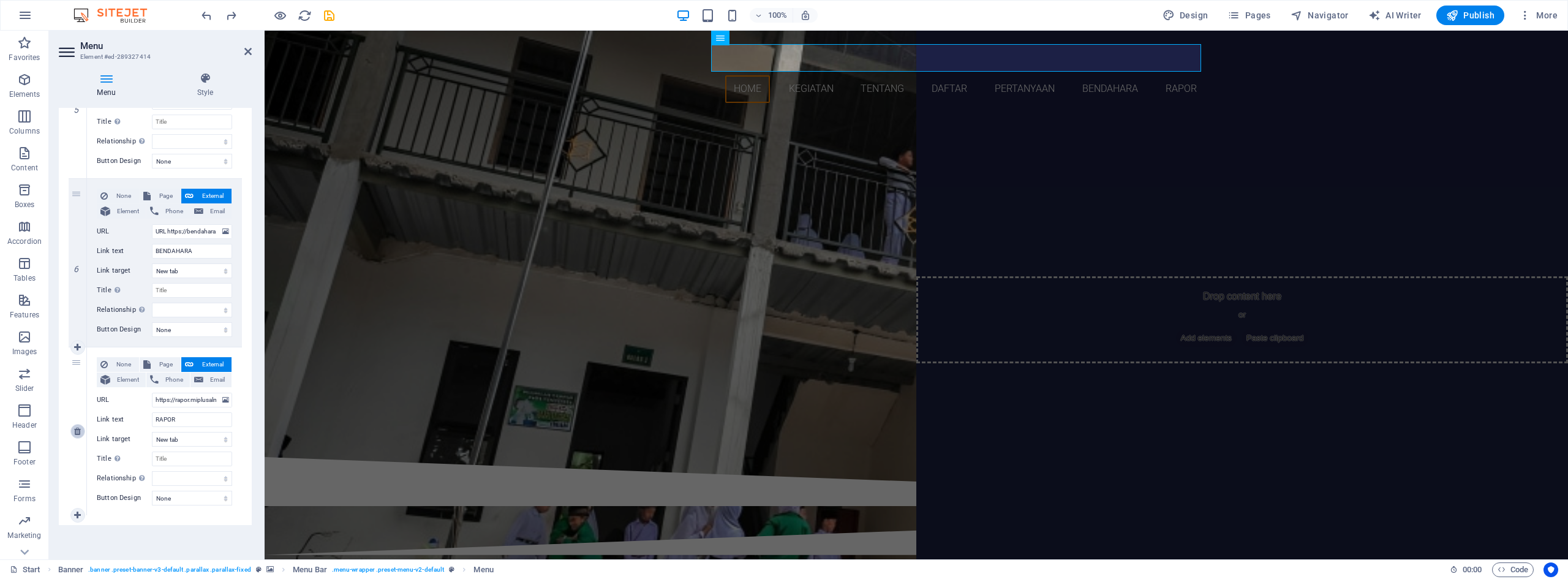 click at bounding box center [77, 431] 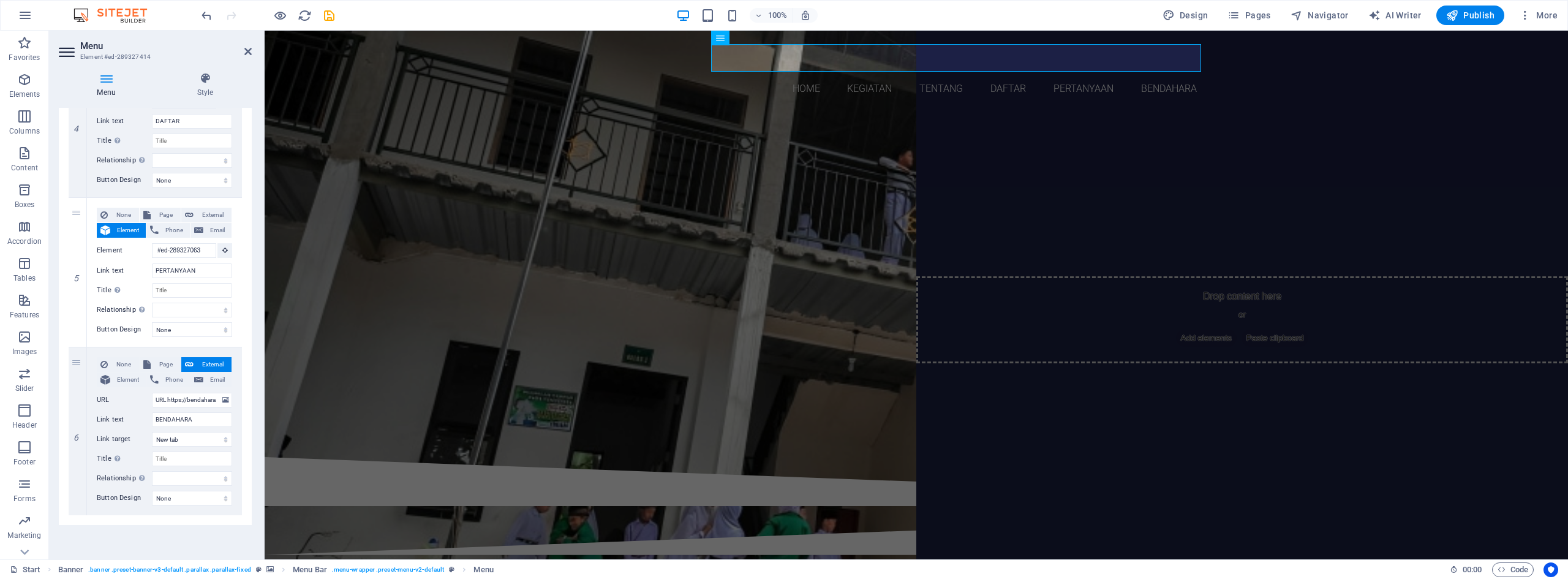 scroll, scrollTop: 624, scrollLeft: 0, axis: vertical 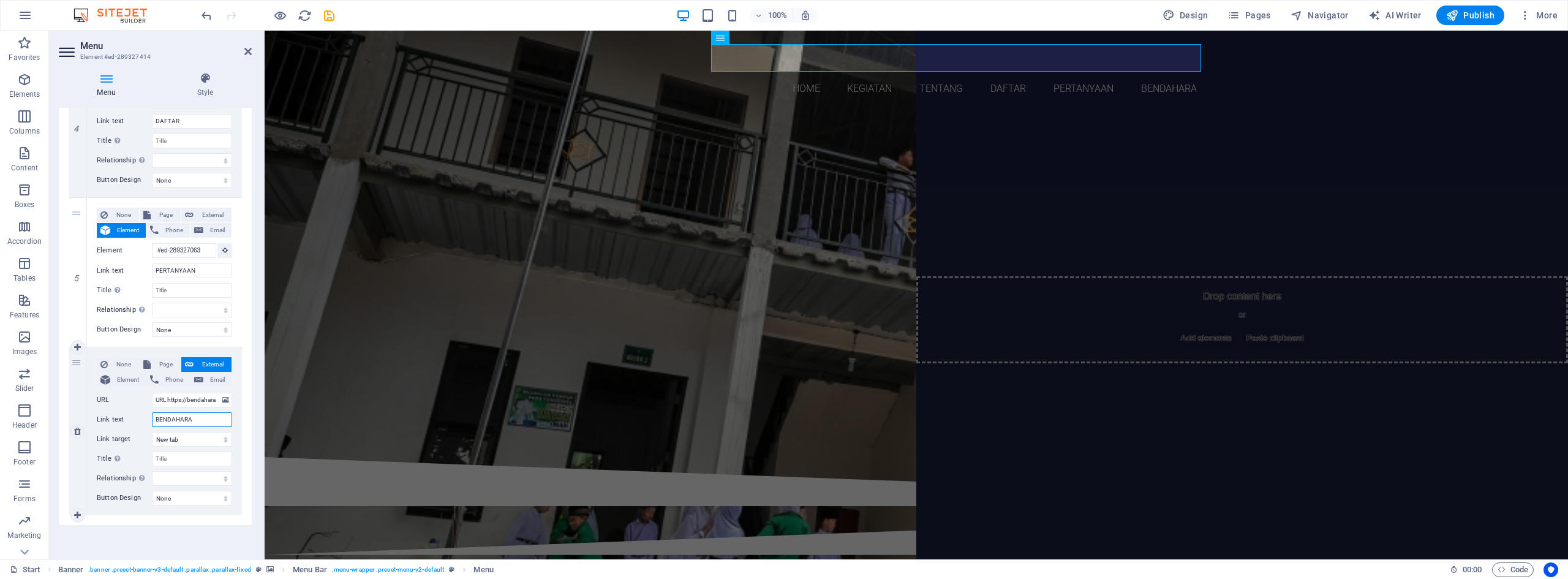 drag, startPoint x: 192, startPoint y: 417, endPoint x: 145, endPoint y: 418, distance: 47.01064 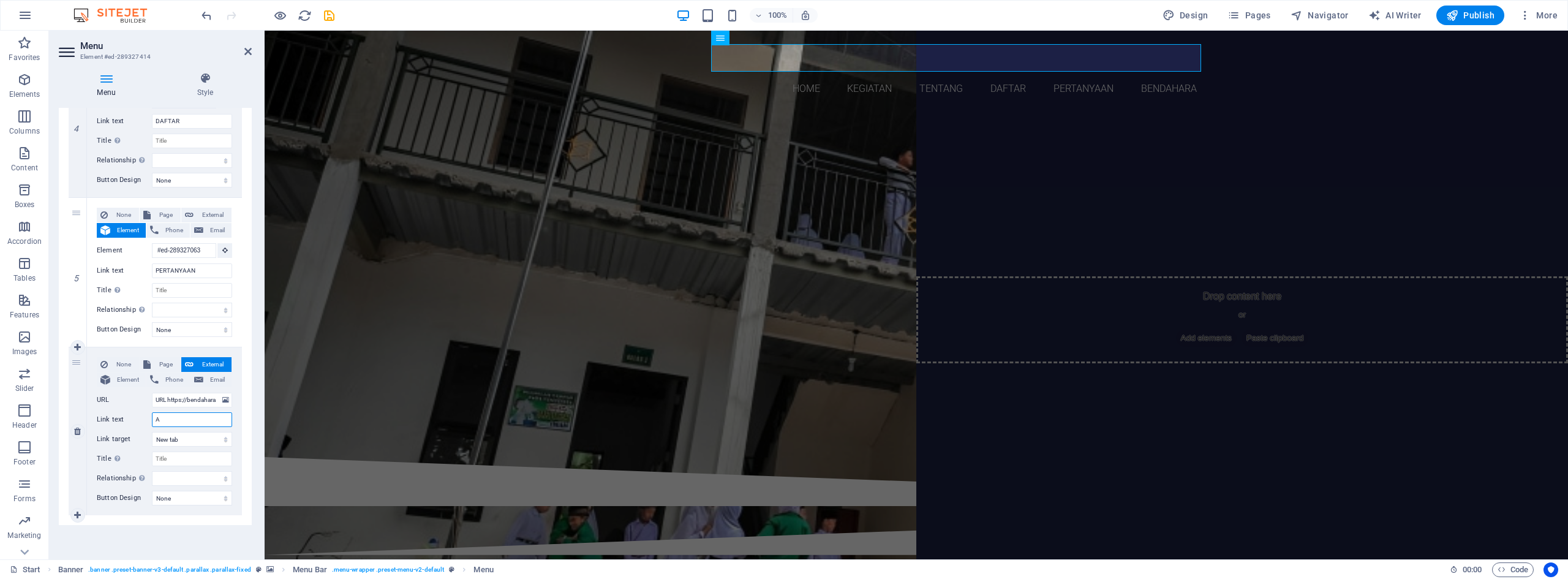 type on "AP" 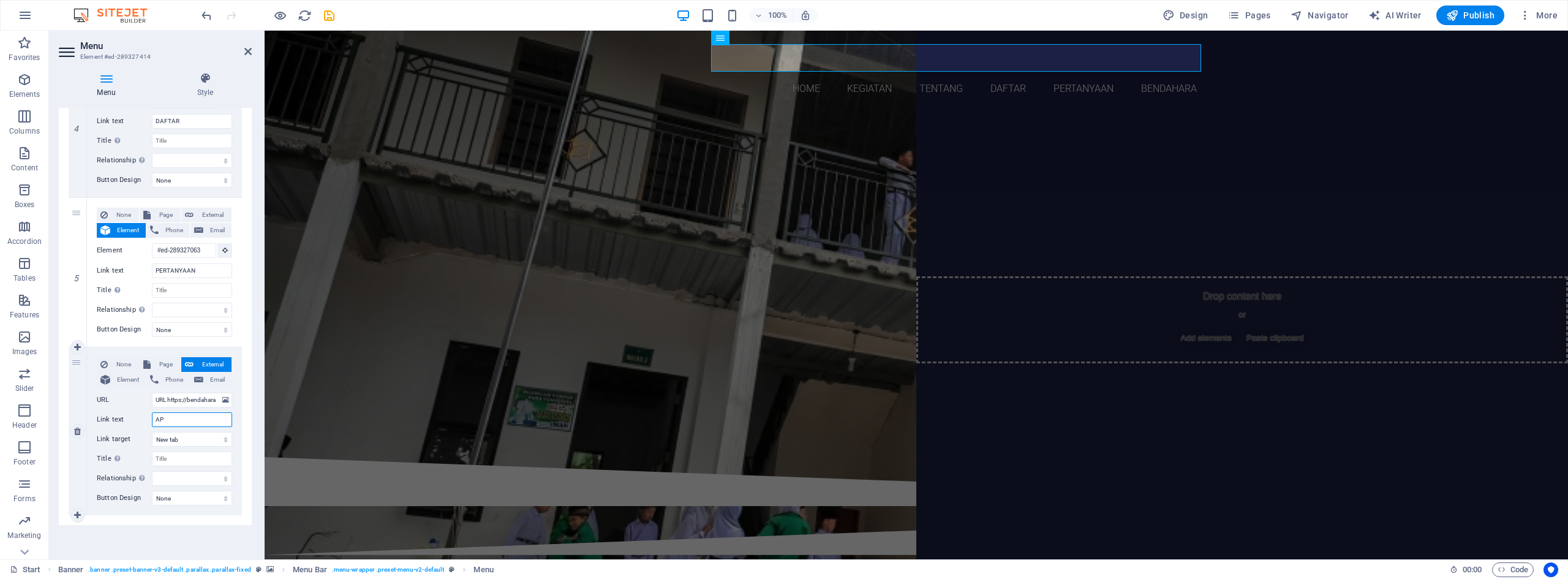 select 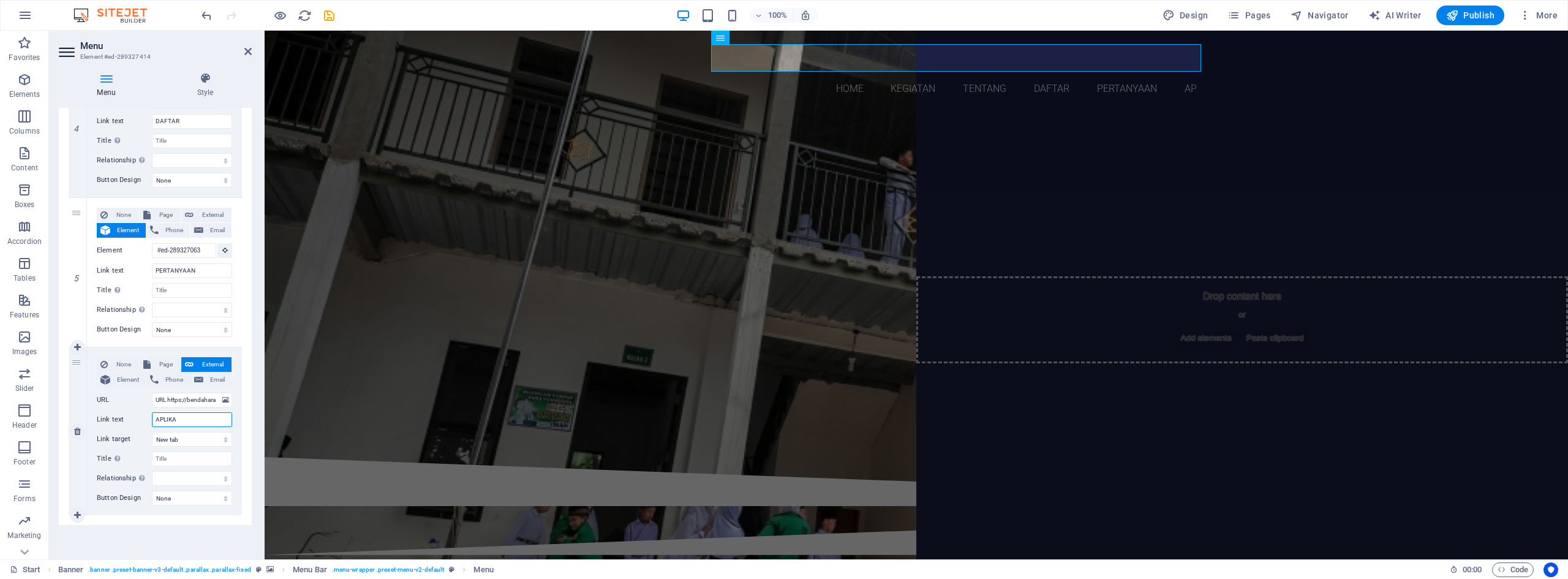 type on "APLIKAS" 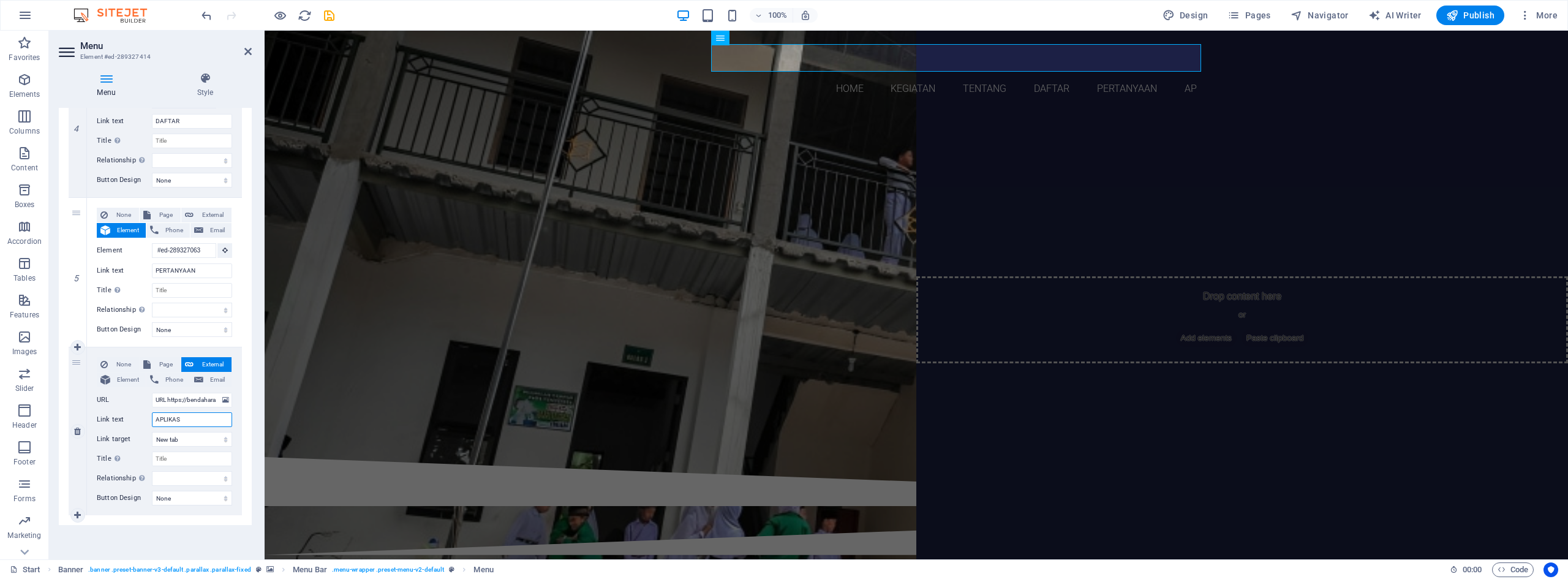 select 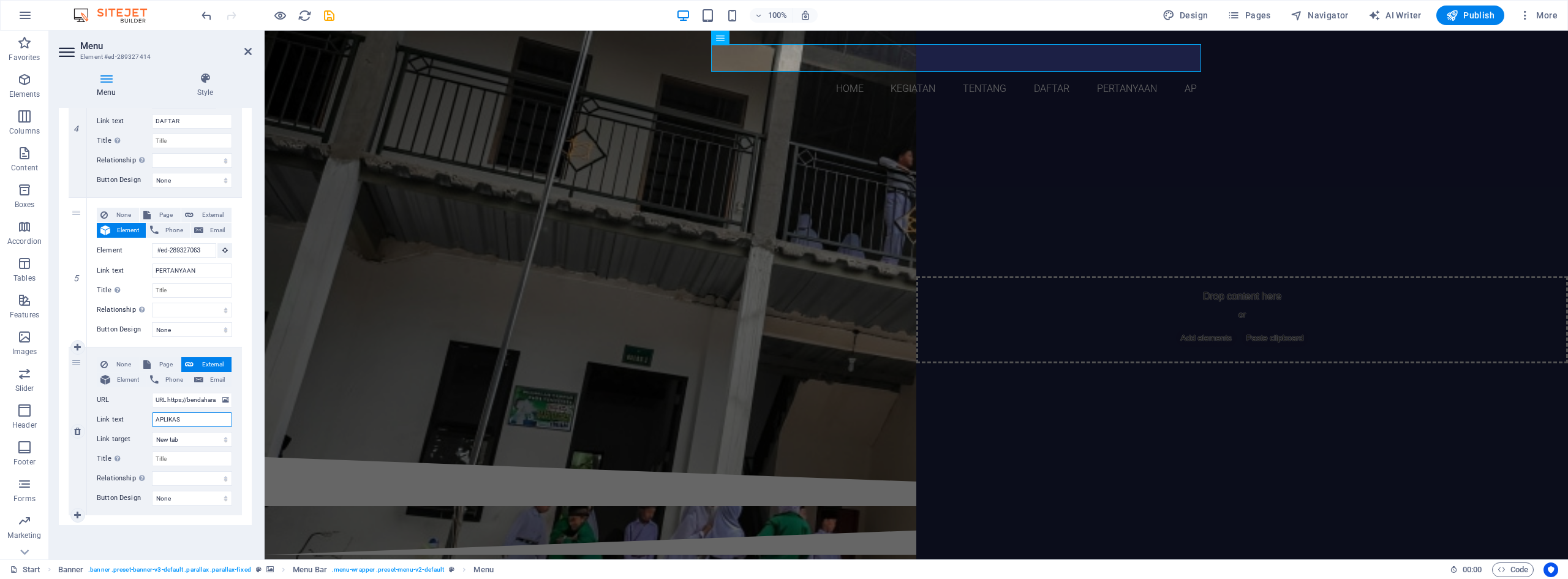 type on "APLIKASI" 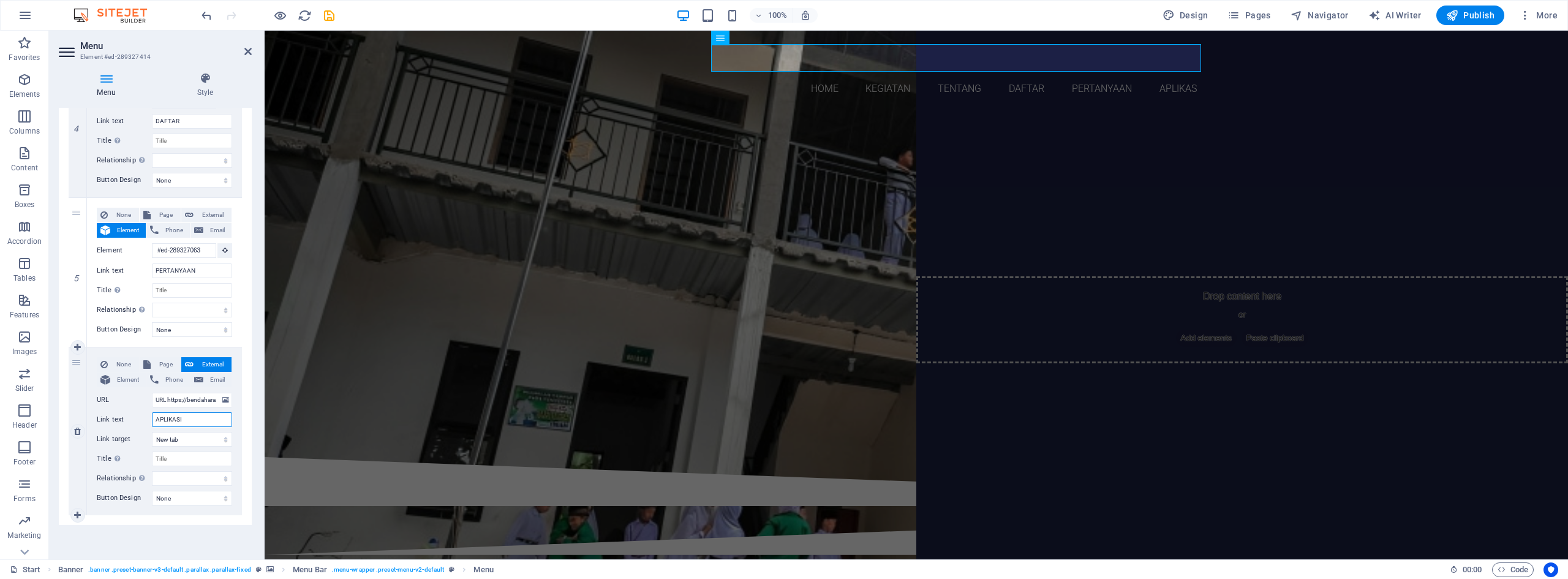 select 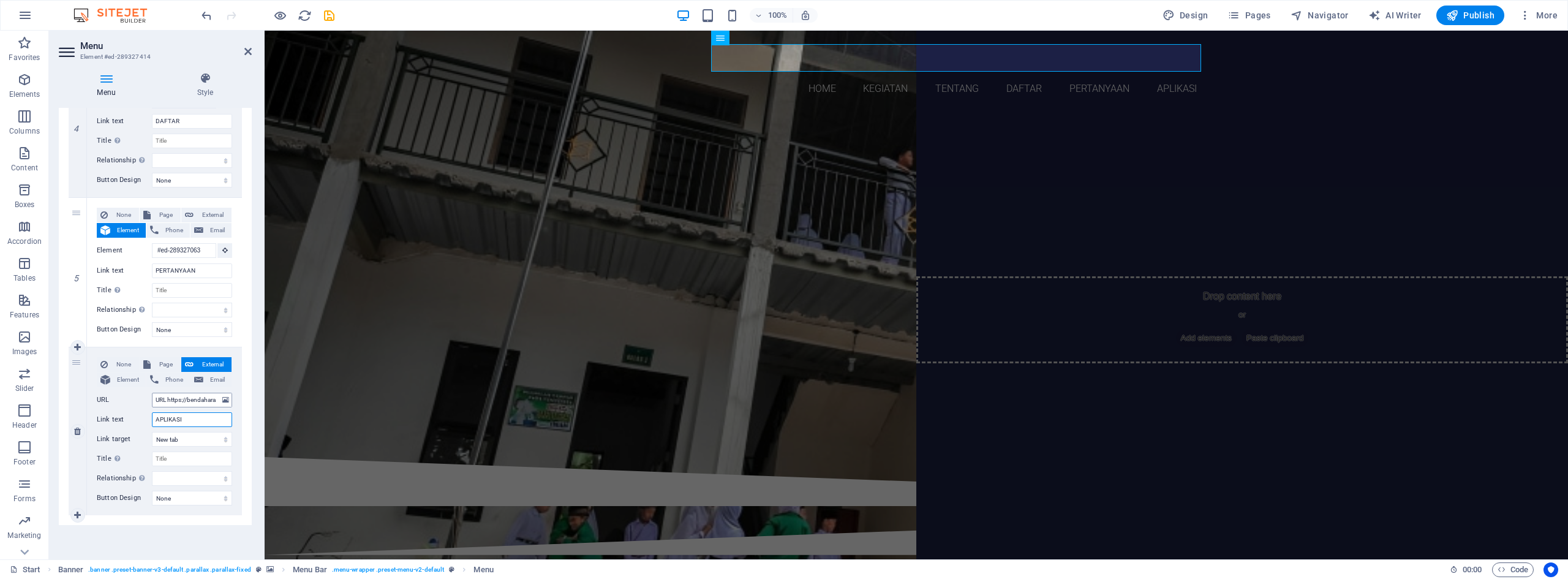 type on "APLIKASI" 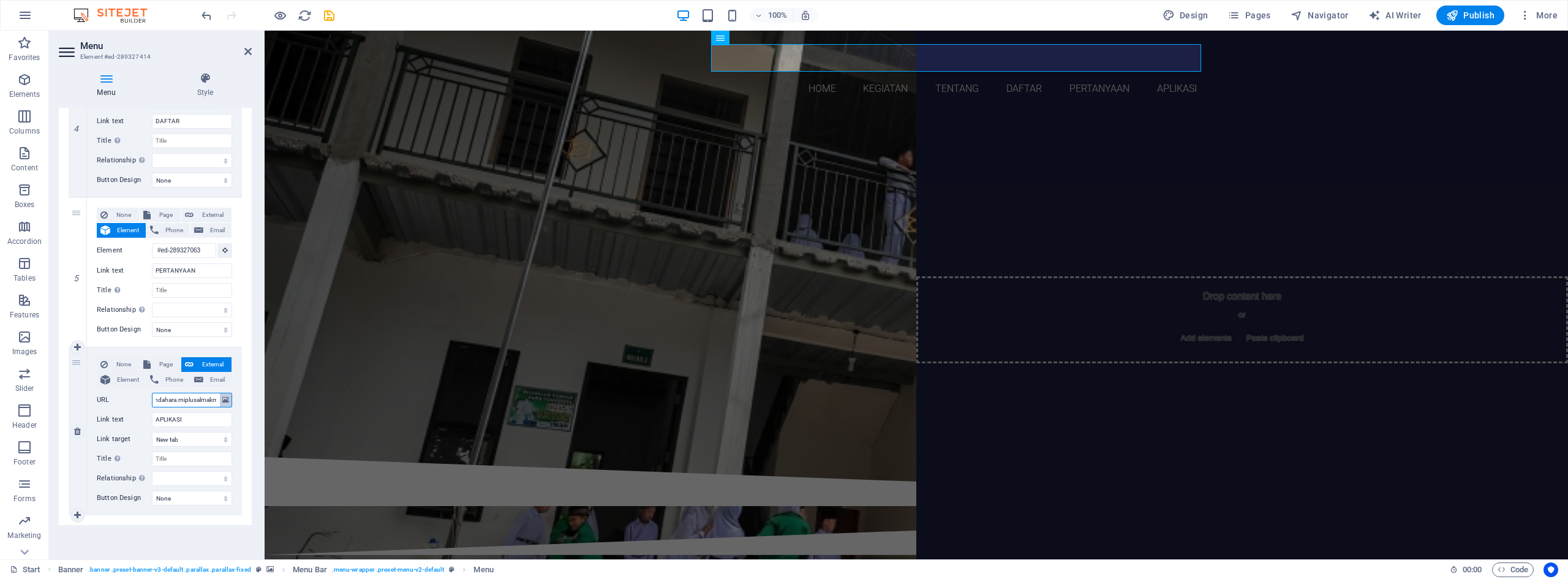 scroll, scrollTop: 0, scrollLeft: 57, axis: horizontal 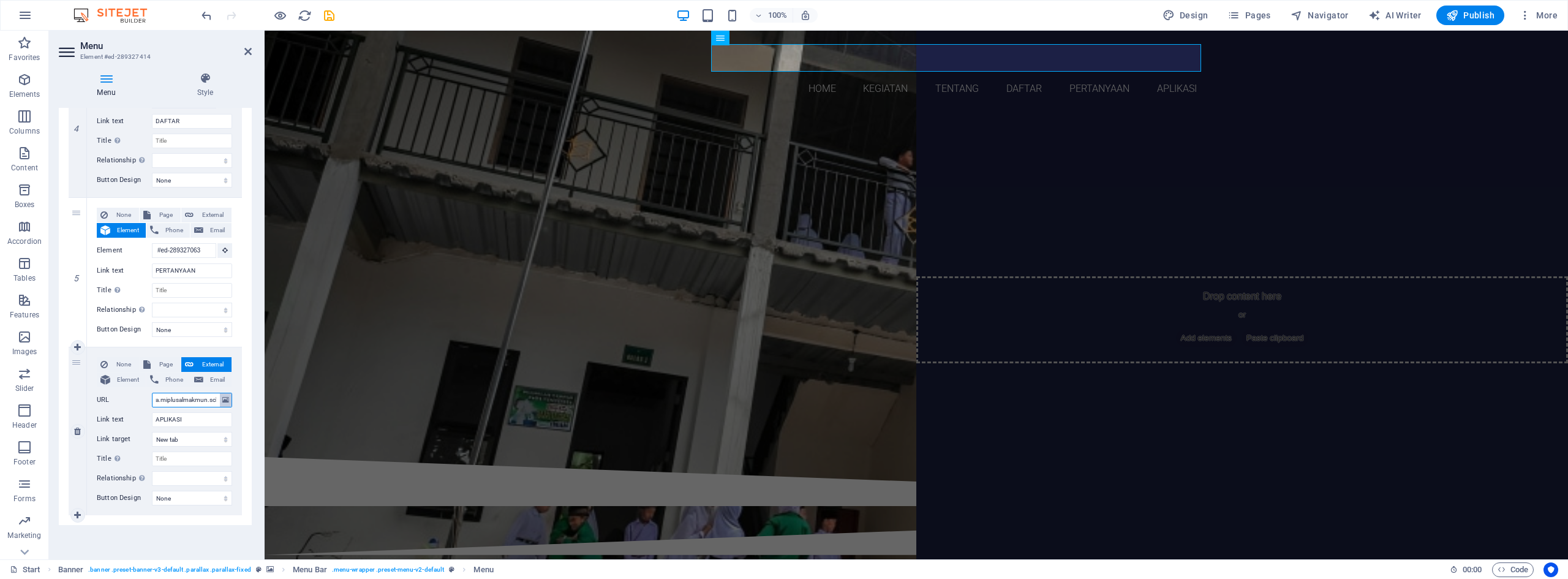 drag, startPoint x: 176, startPoint y: 396, endPoint x: 219, endPoint y: 395, distance: 43.01163 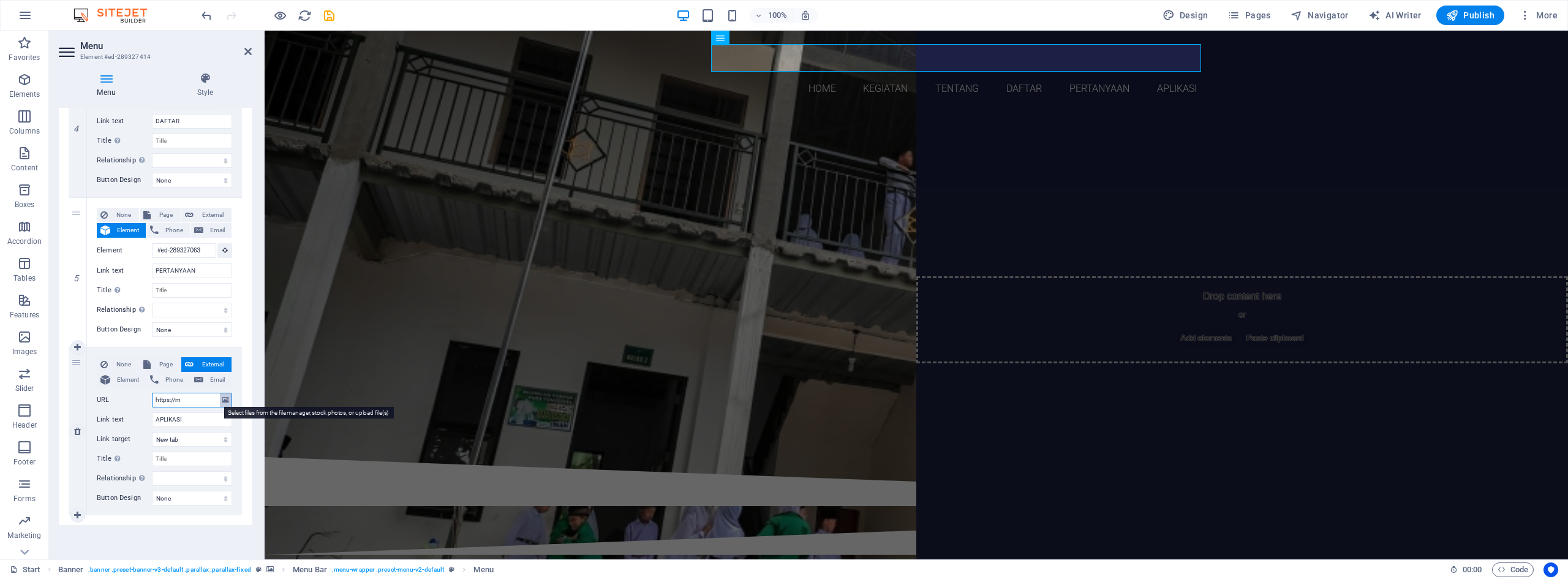 scroll, scrollTop: 0, scrollLeft: 0, axis: both 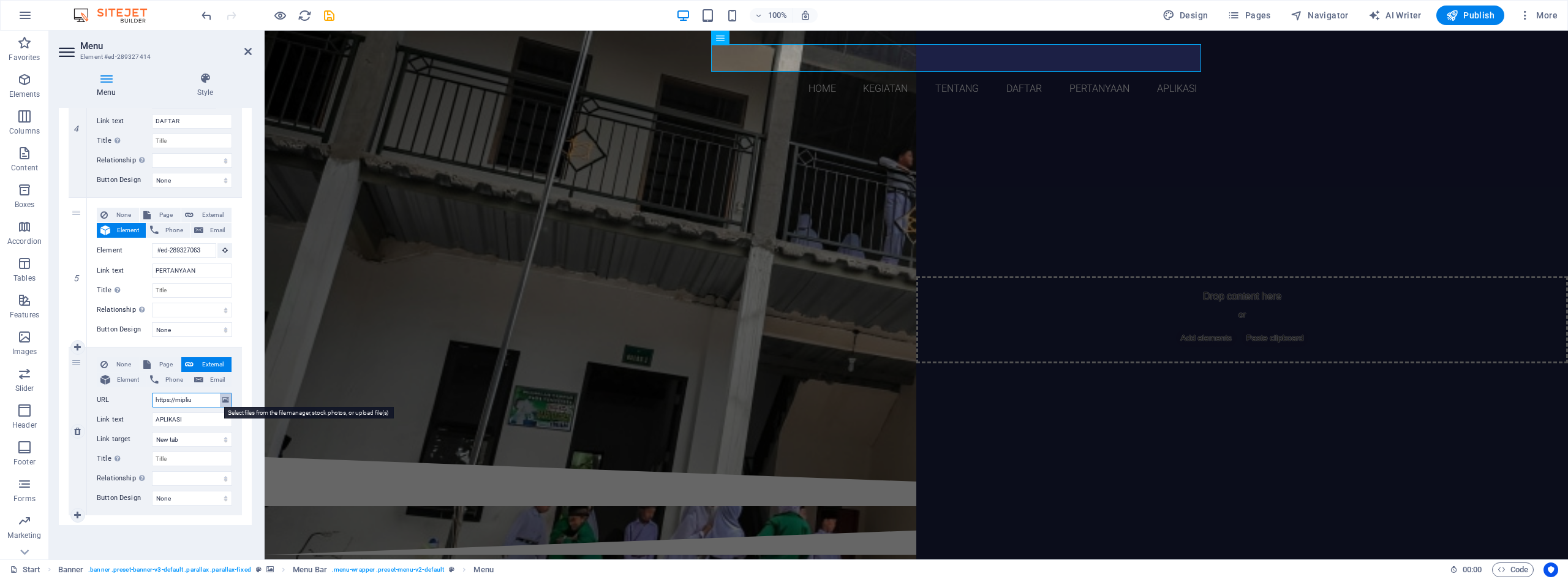 type on "https://mipli" 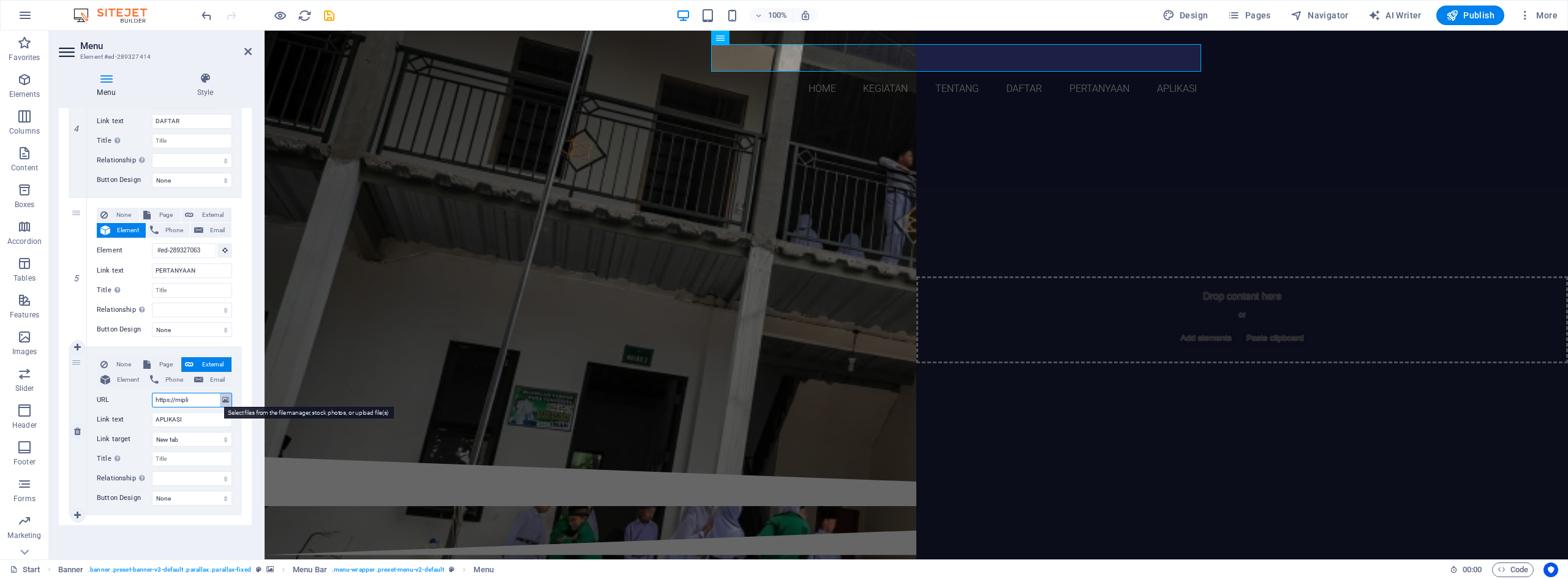 select 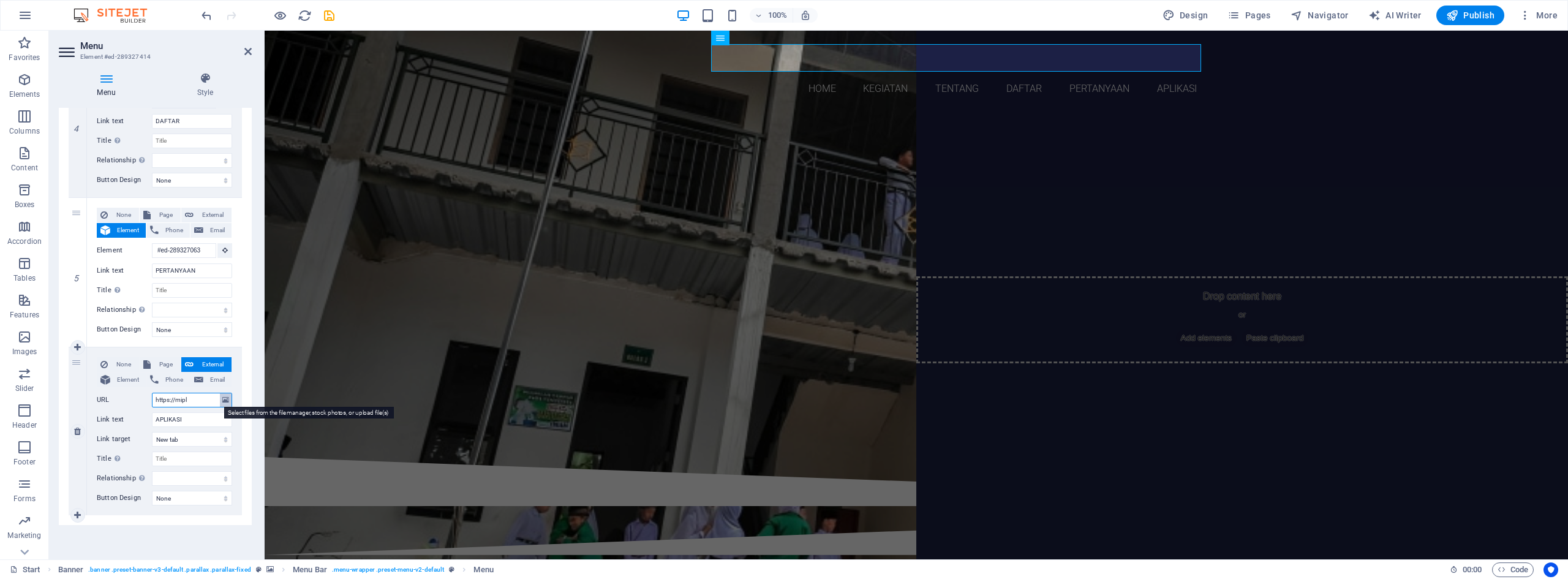 select 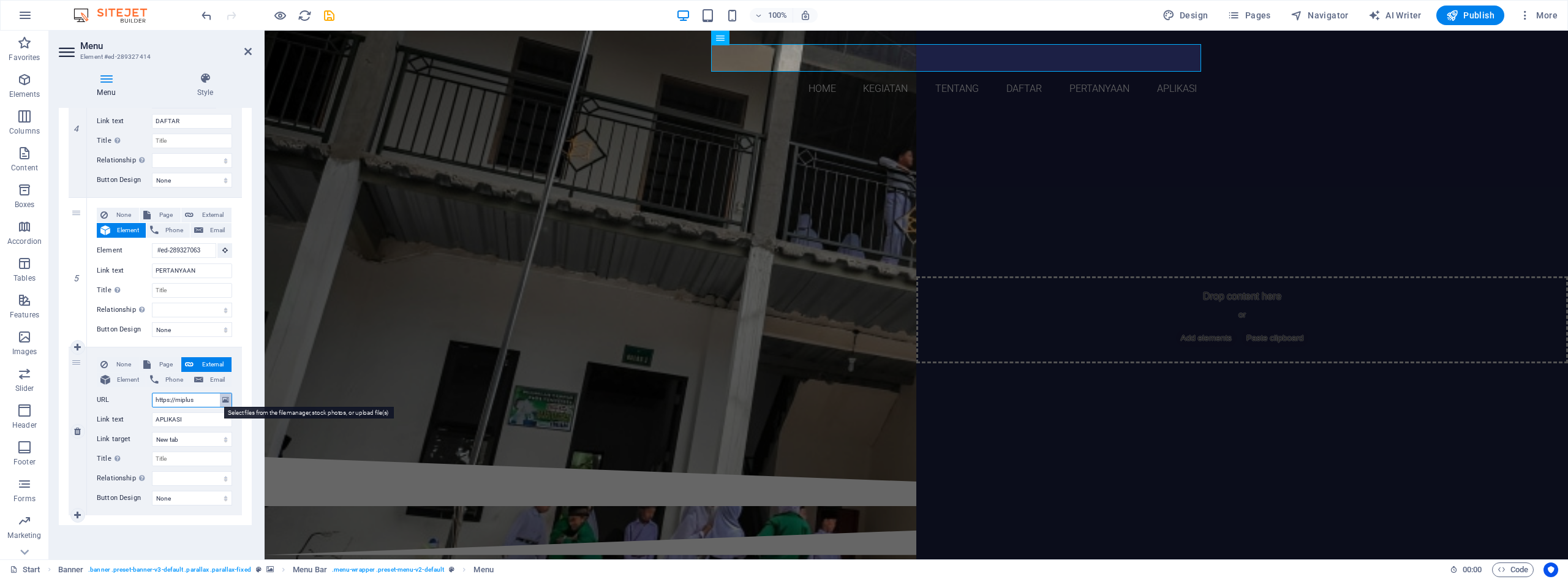 type on "https://miplusa" 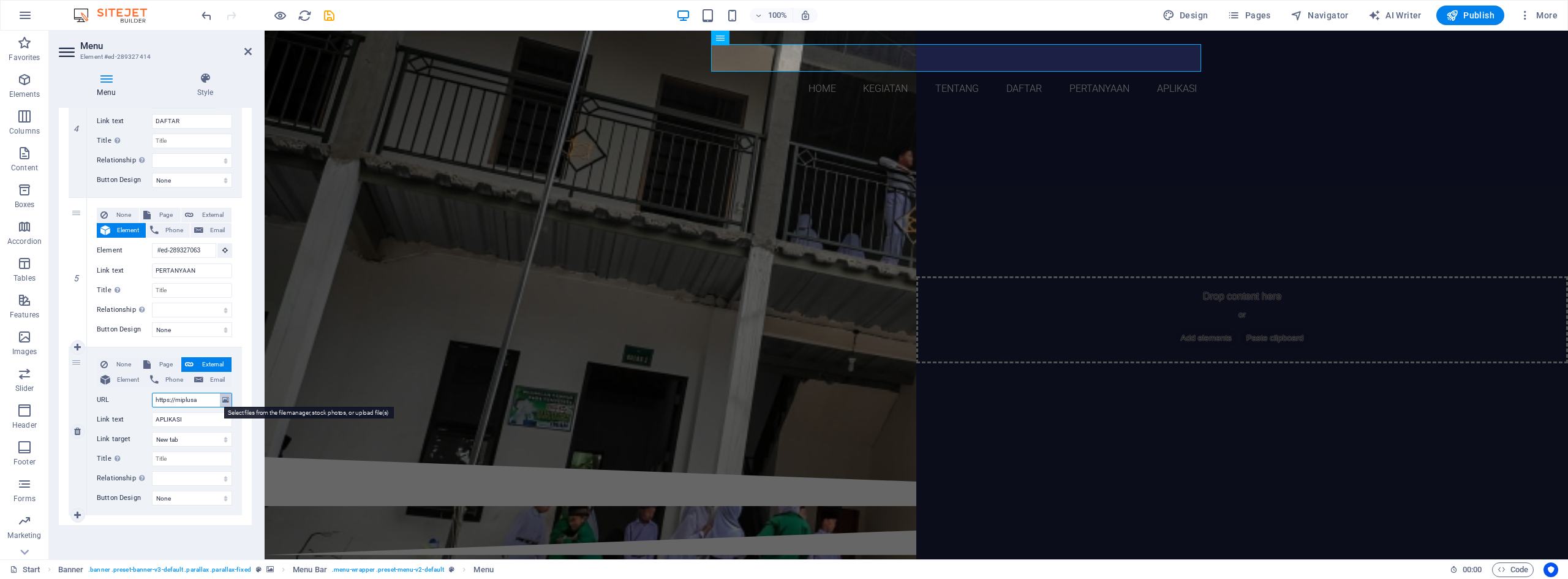 select 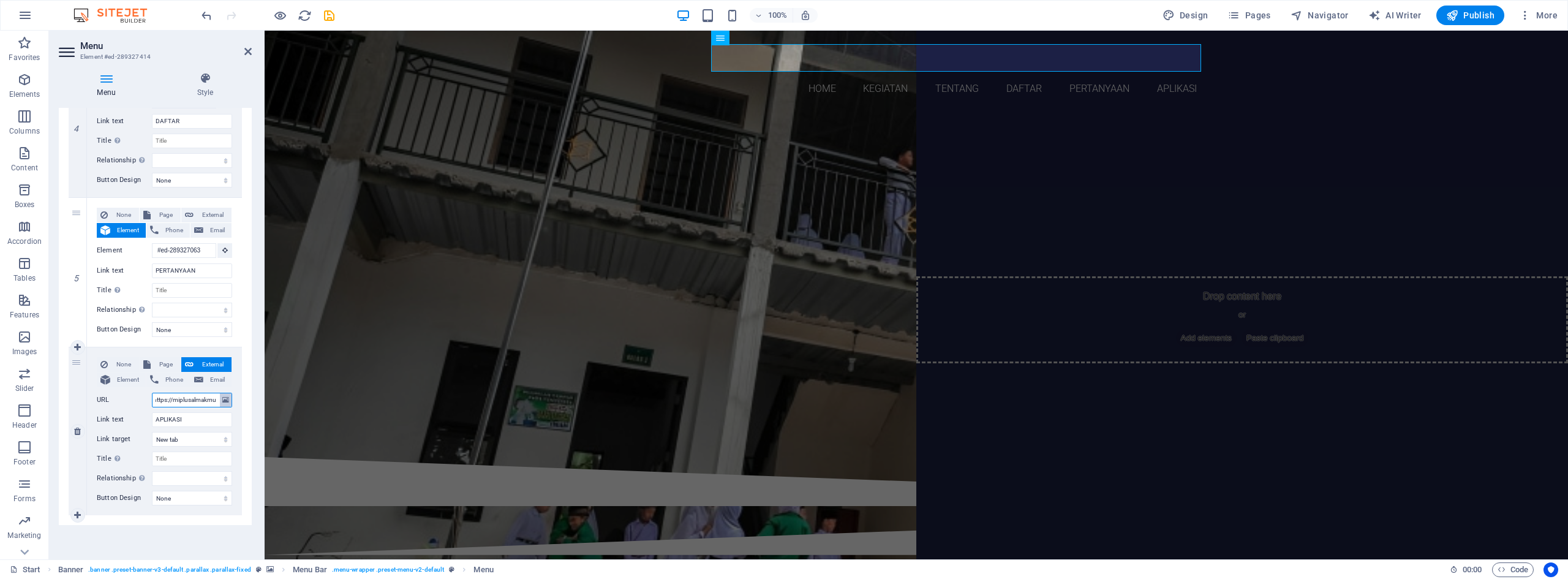 type on "https://miplusalmakmun" 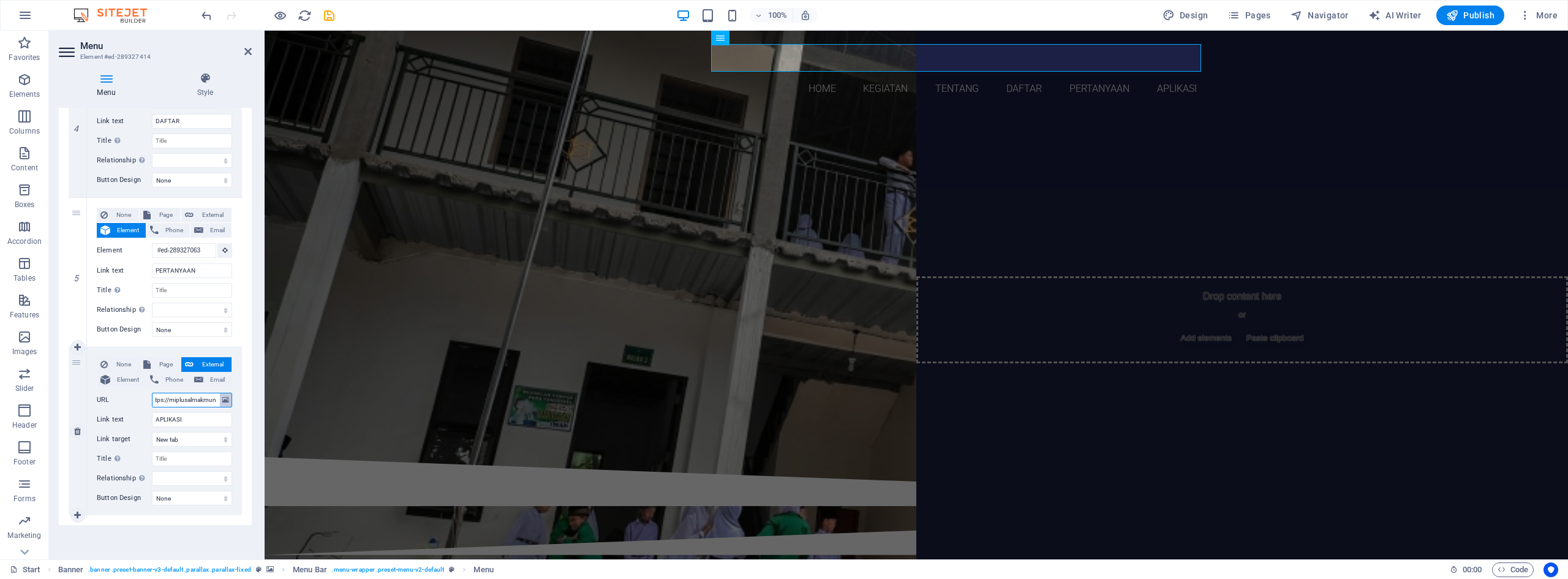 select 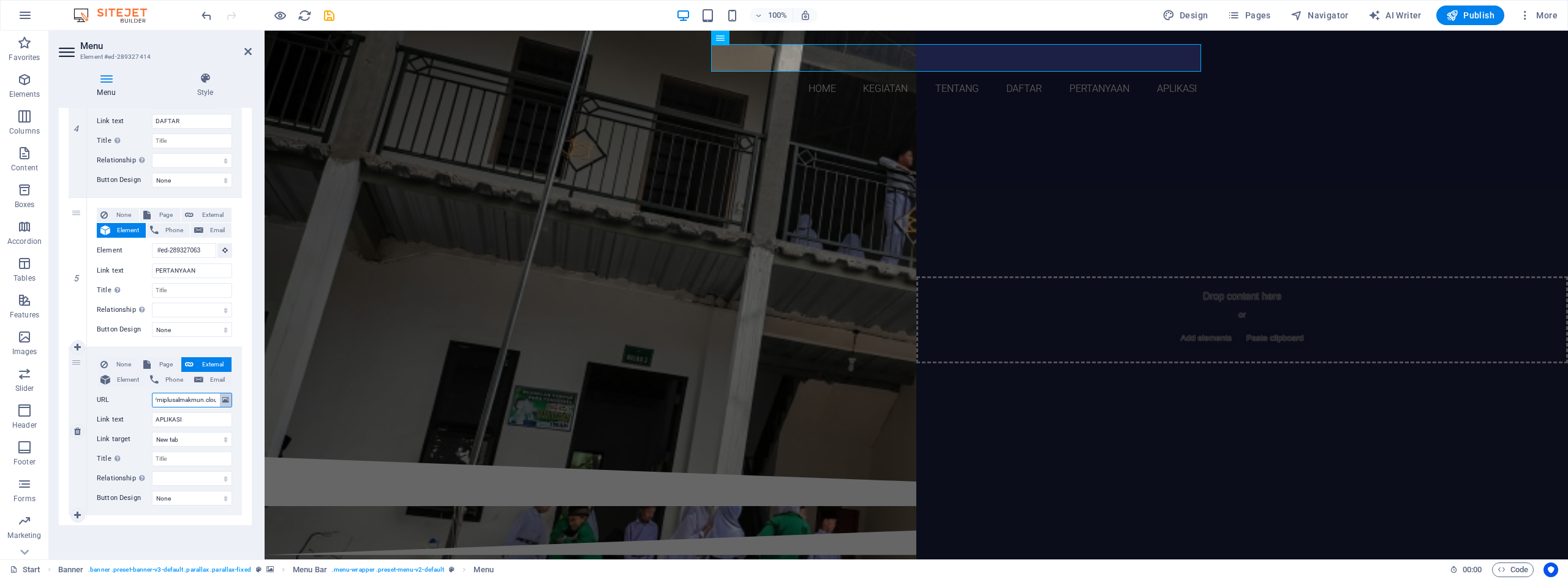 type on "https://miplusalmakmun.cloud" 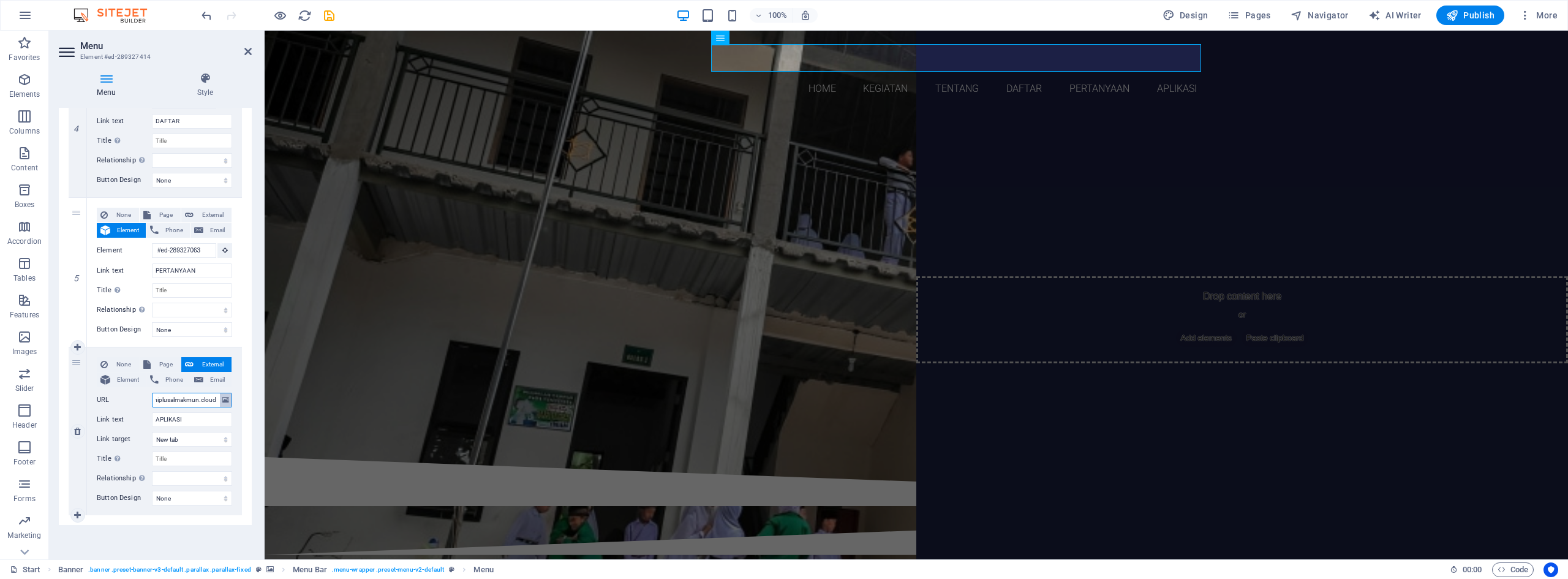 select 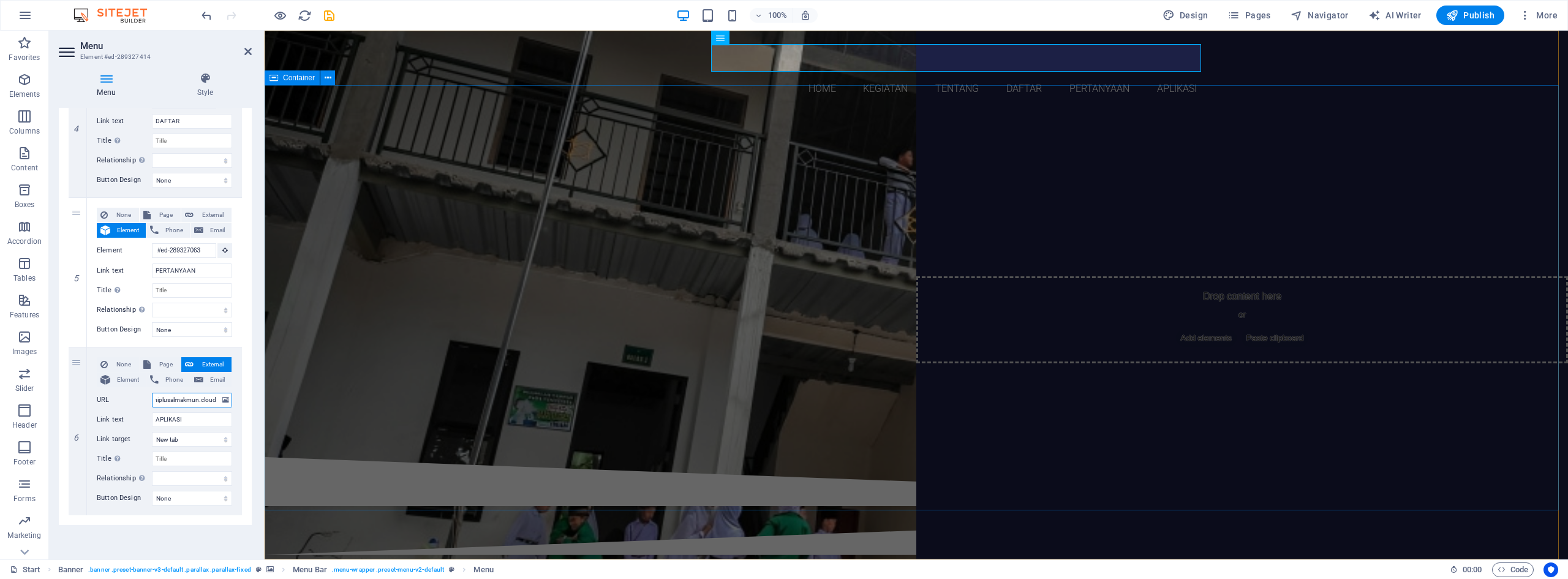 type on "https://miplusalmakmun.cloud" 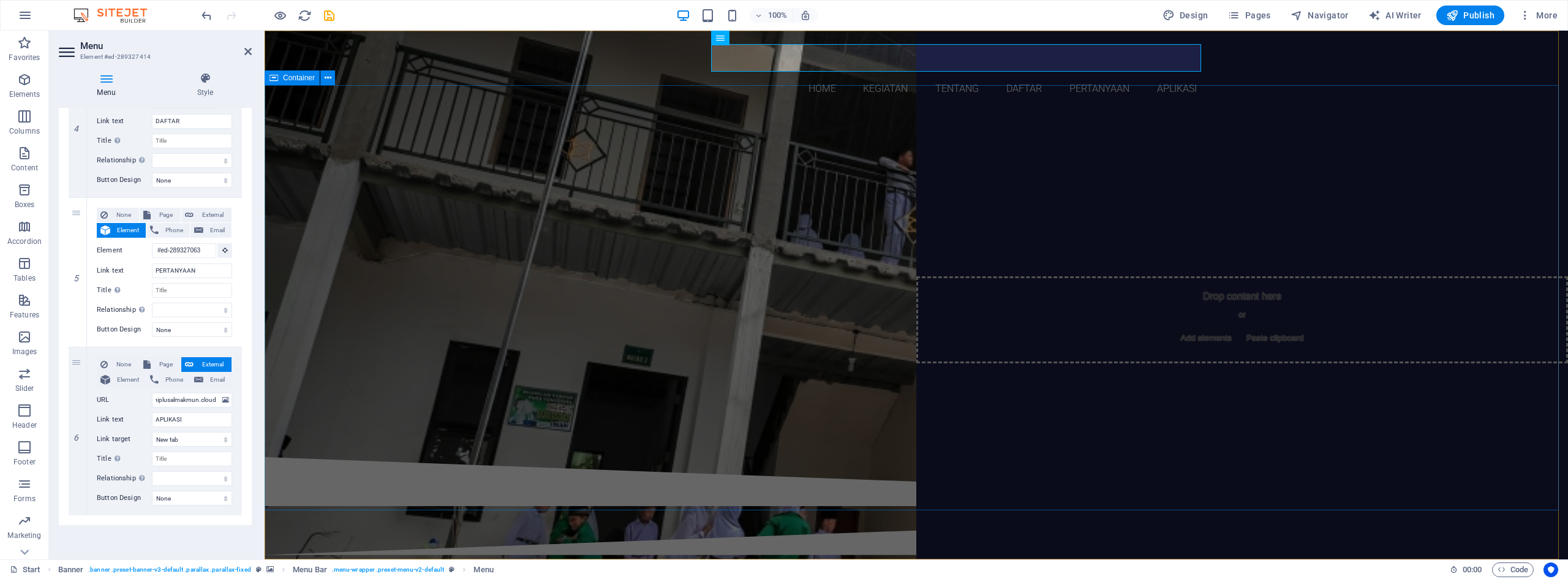 scroll, scrollTop: 0, scrollLeft: 0, axis: both 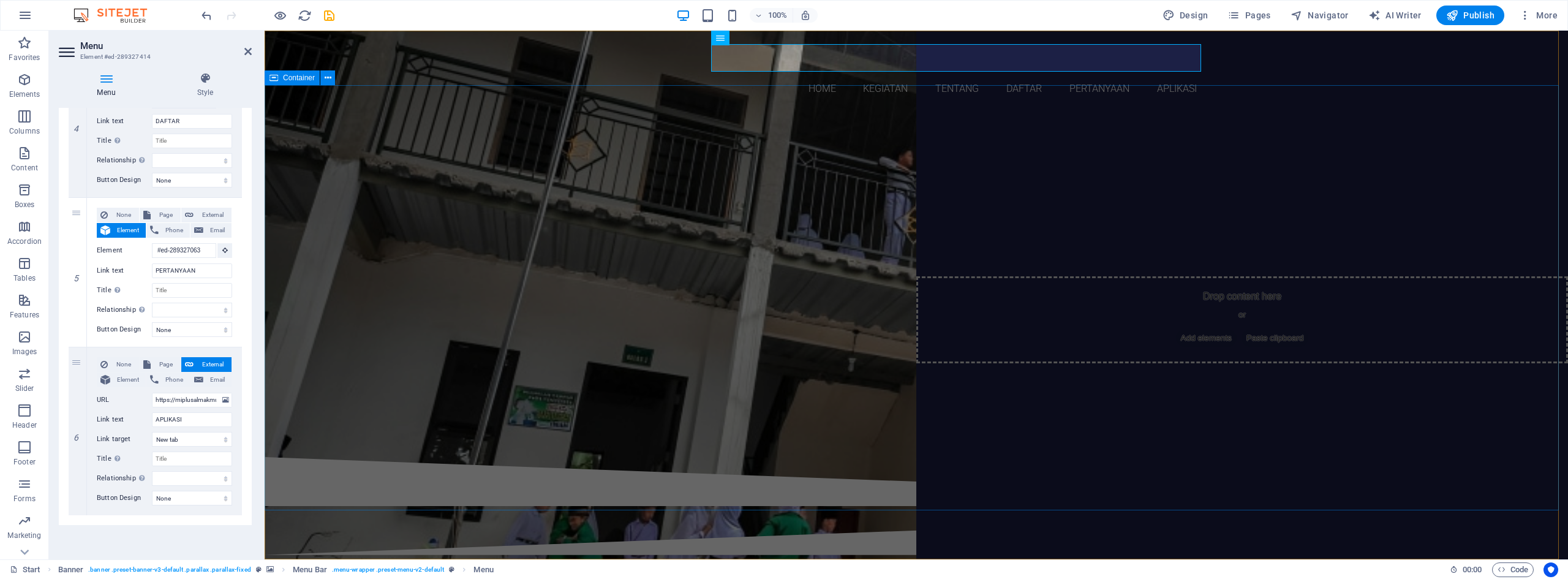 click on "SELAMAT DATANG MaDRASAH IBTIDAIYAH PLUS AL MAKMUN APLIKASI MADRASAH Pelajari Lebih Lanjut" at bounding box center (916, 285) 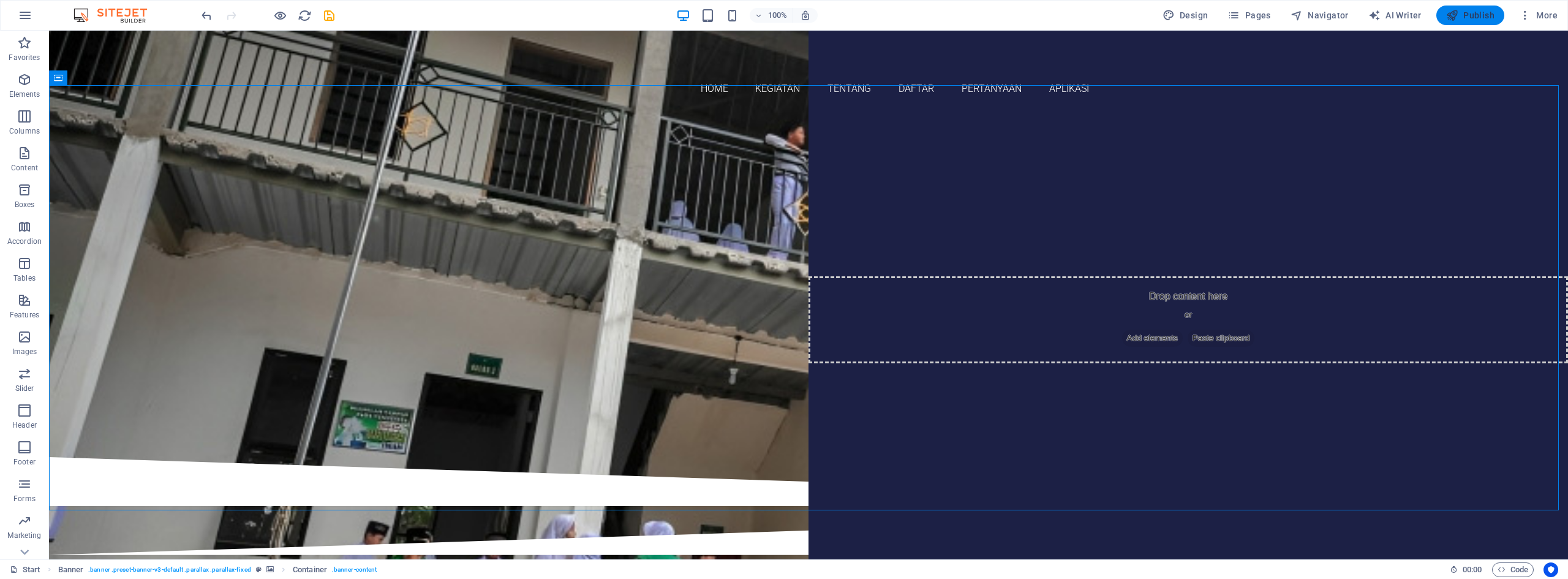 click on "Publish" at bounding box center (1470, 15) 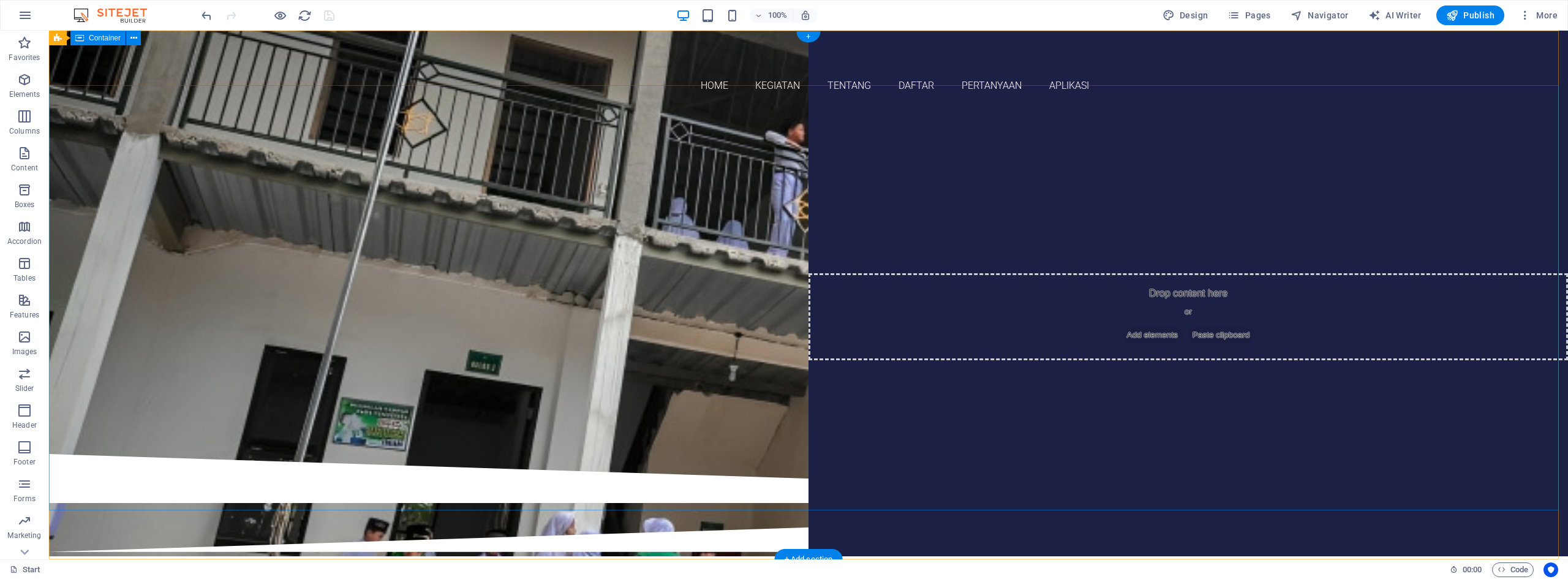 scroll, scrollTop: 0, scrollLeft: 0, axis: both 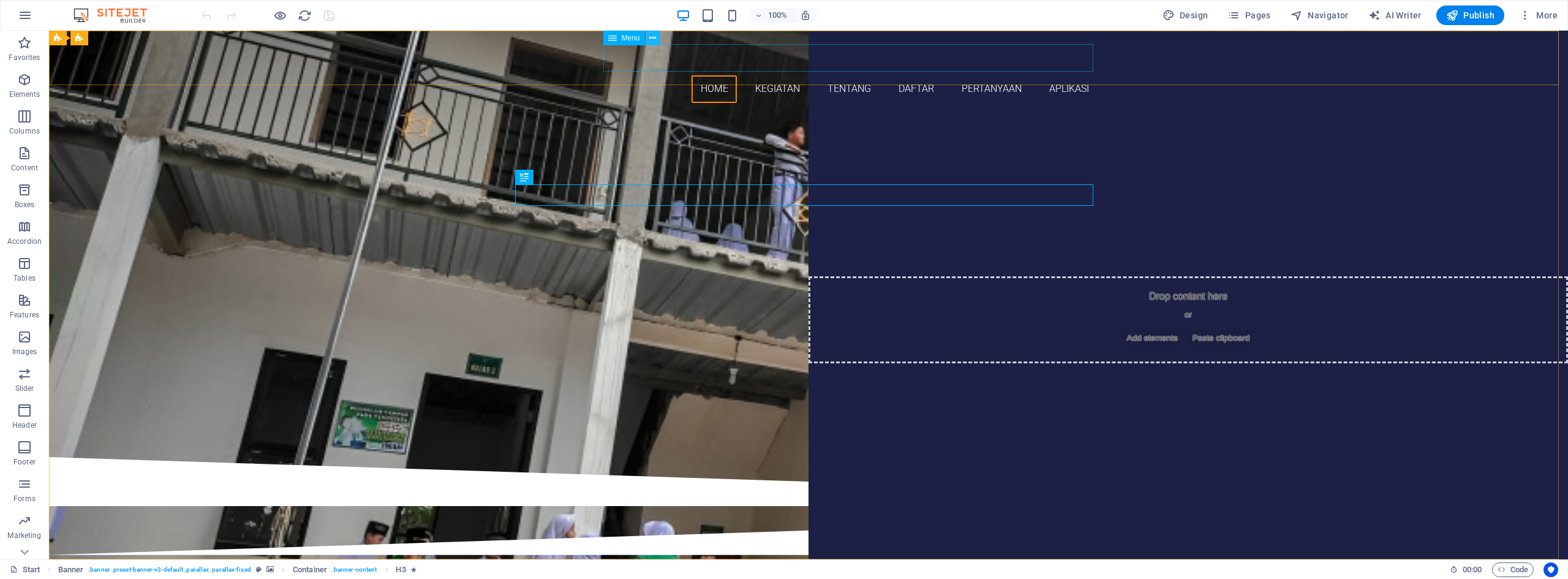 click at bounding box center (652, 38) 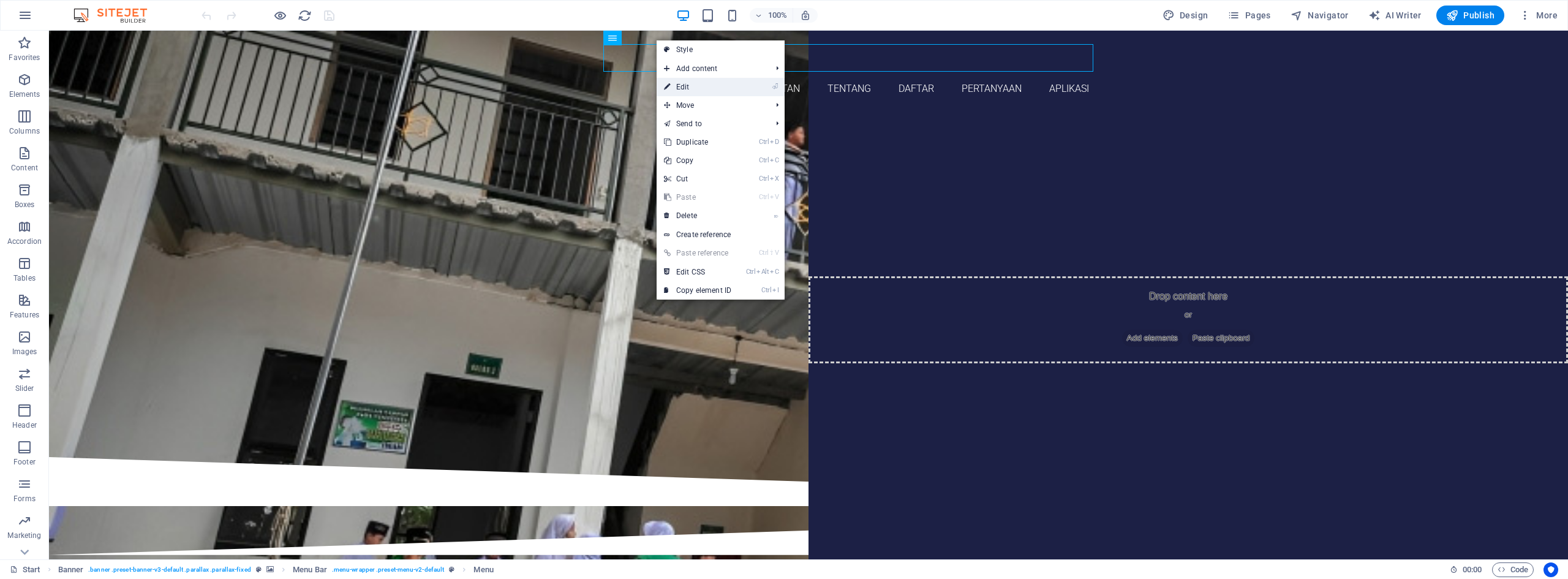 drag, startPoint x: 694, startPoint y: 87, endPoint x: 458, endPoint y: 47, distance: 239.36583 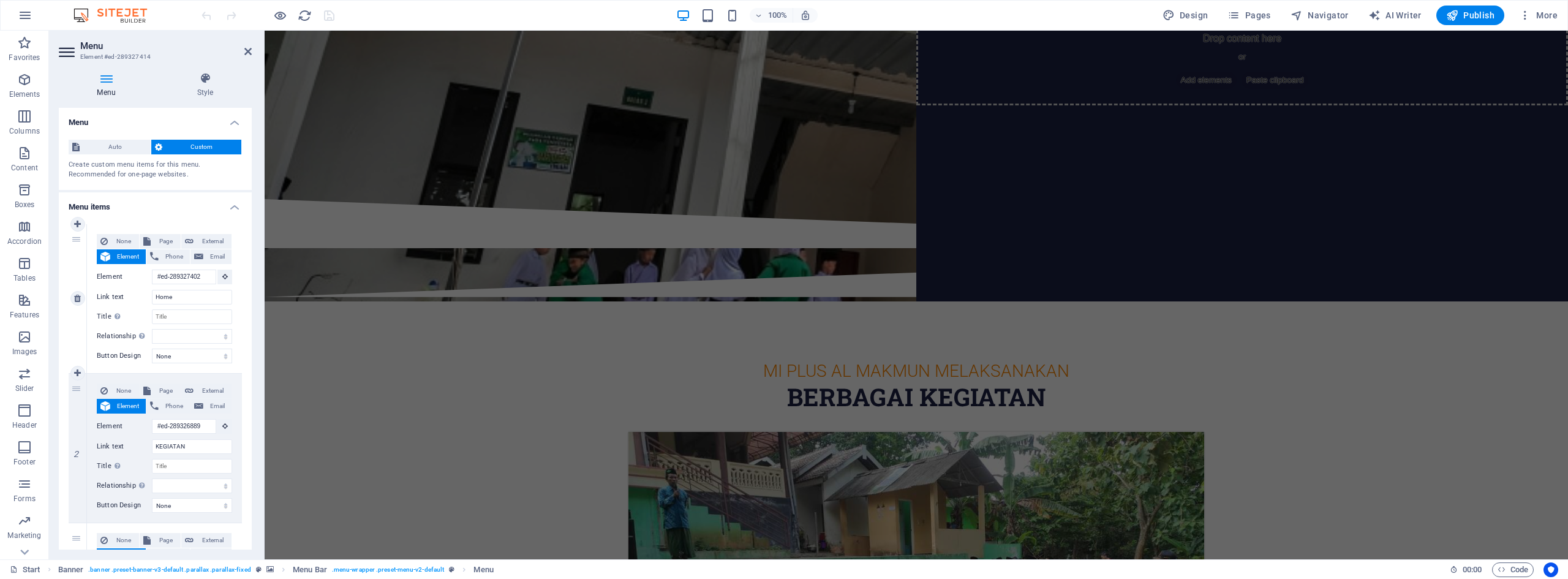 scroll, scrollTop: 0, scrollLeft: 0, axis: both 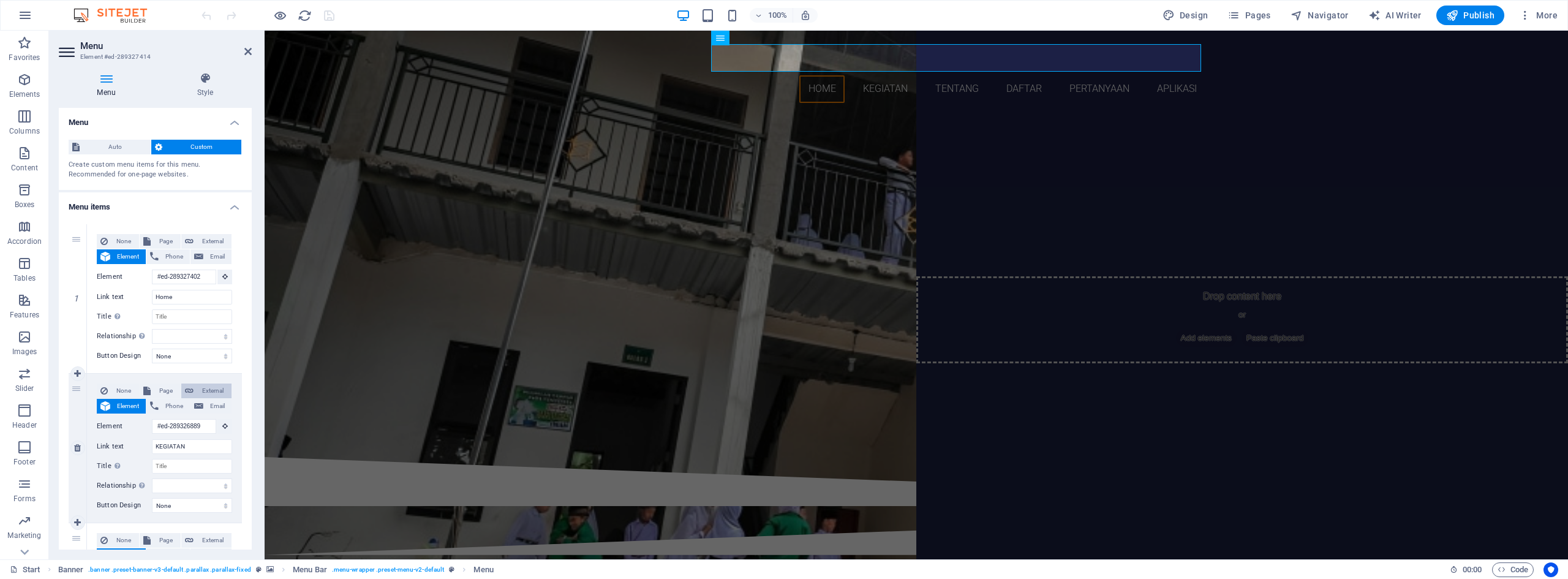 click on "External" at bounding box center [213, 391] 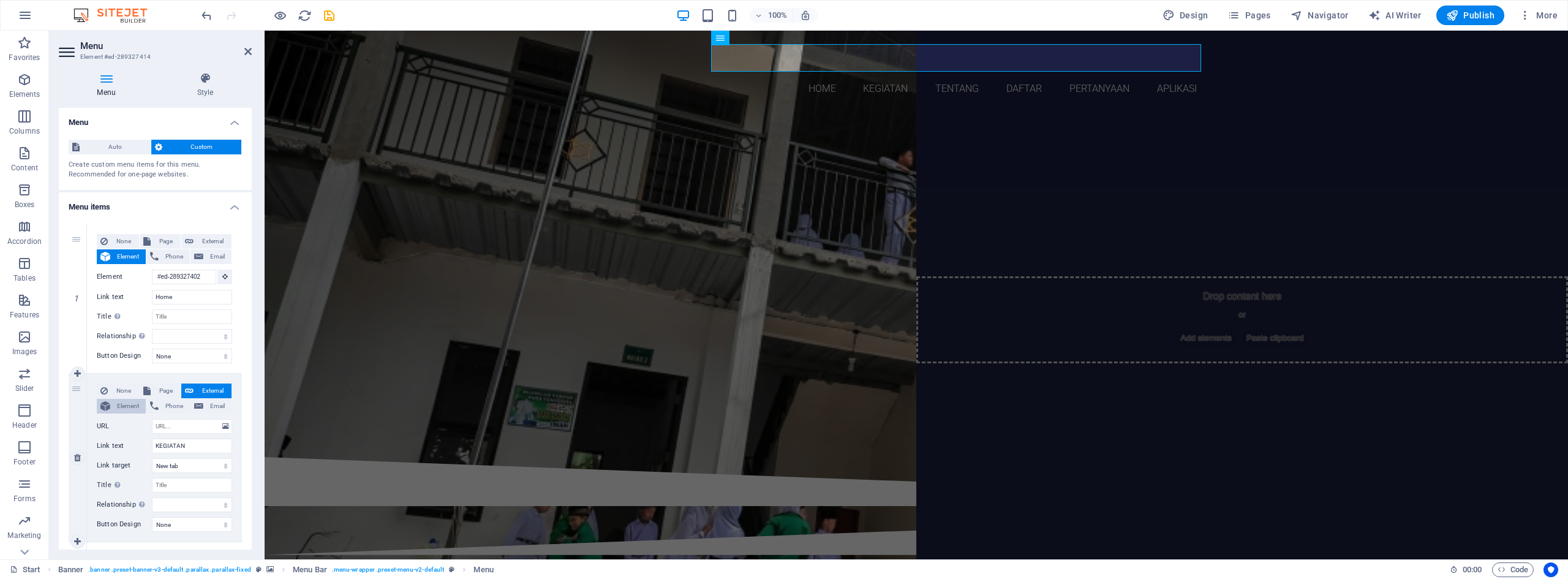 click on "Element" at bounding box center (128, 406) 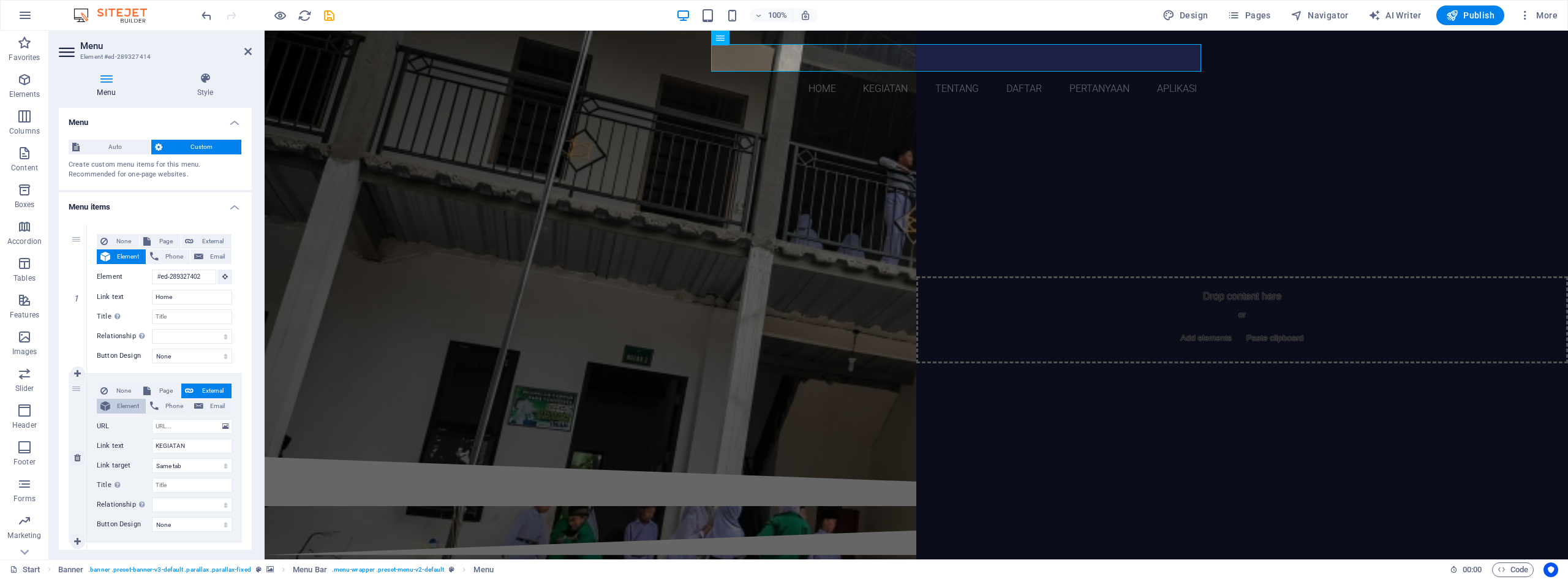 select 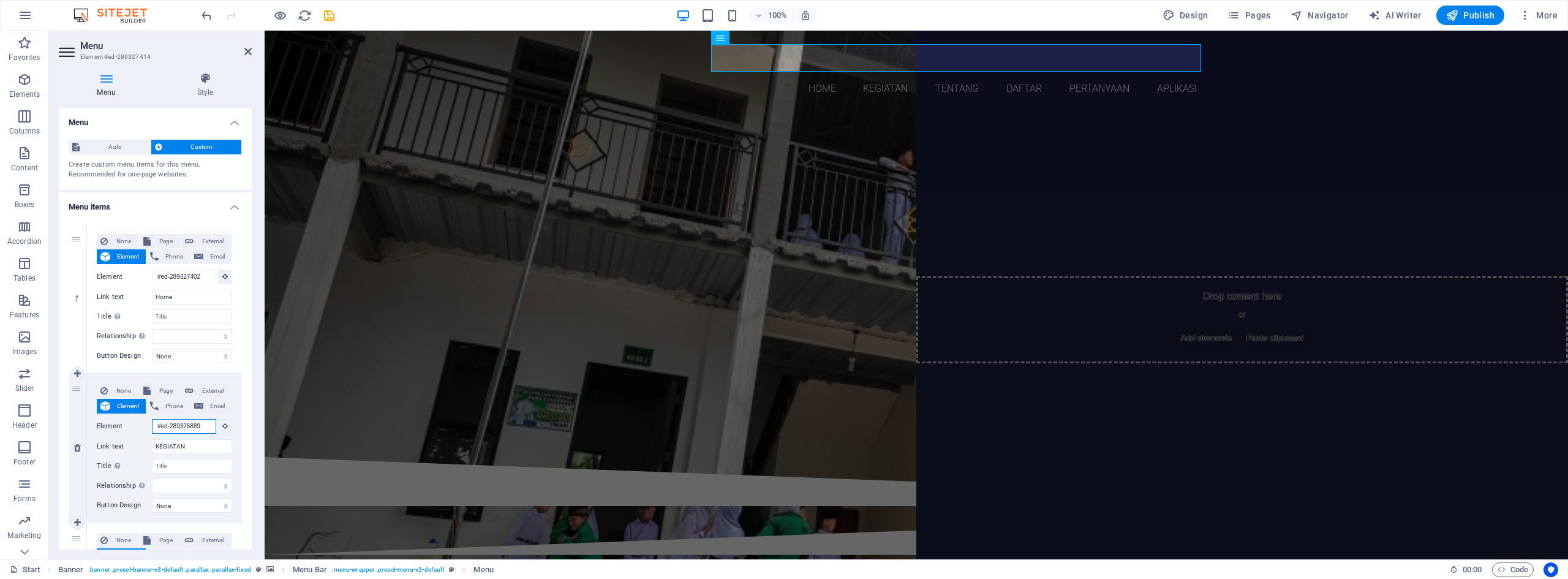scroll, scrollTop: 0, scrollLeft: 2, axis: horizontal 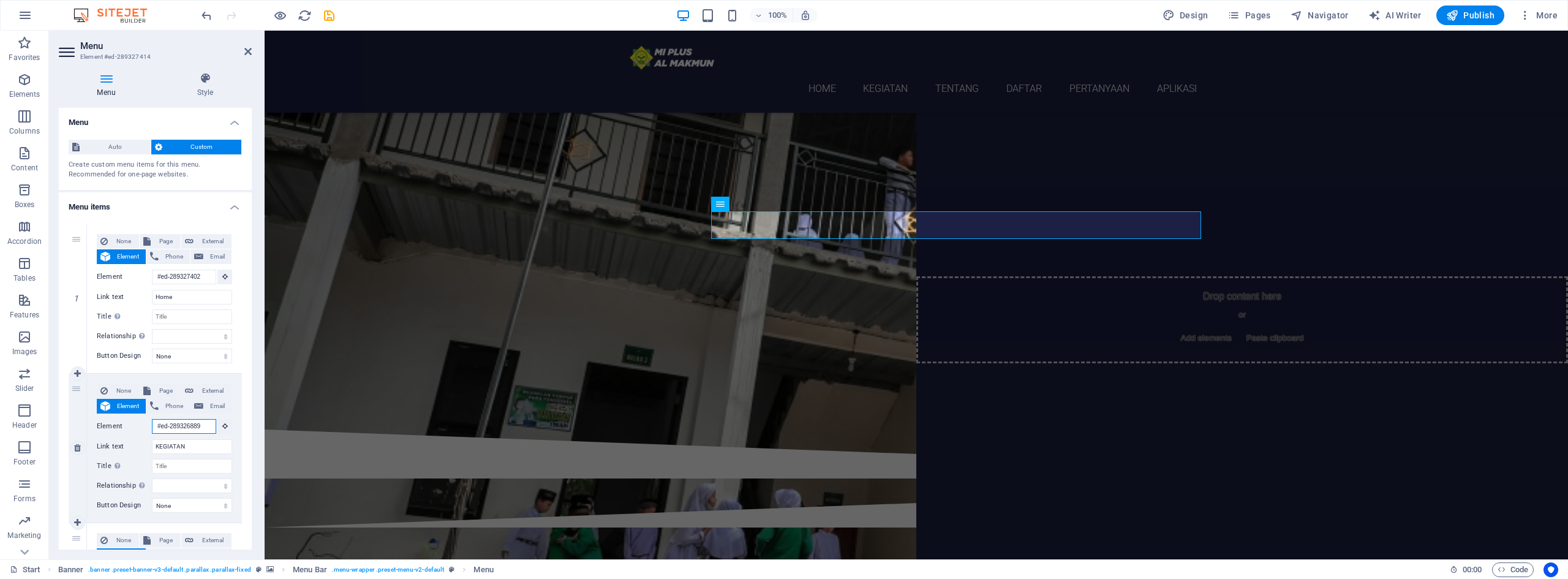 drag, startPoint x: 208, startPoint y: 426, endPoint x: 148, endPoint y: 427, distance: 60.008333 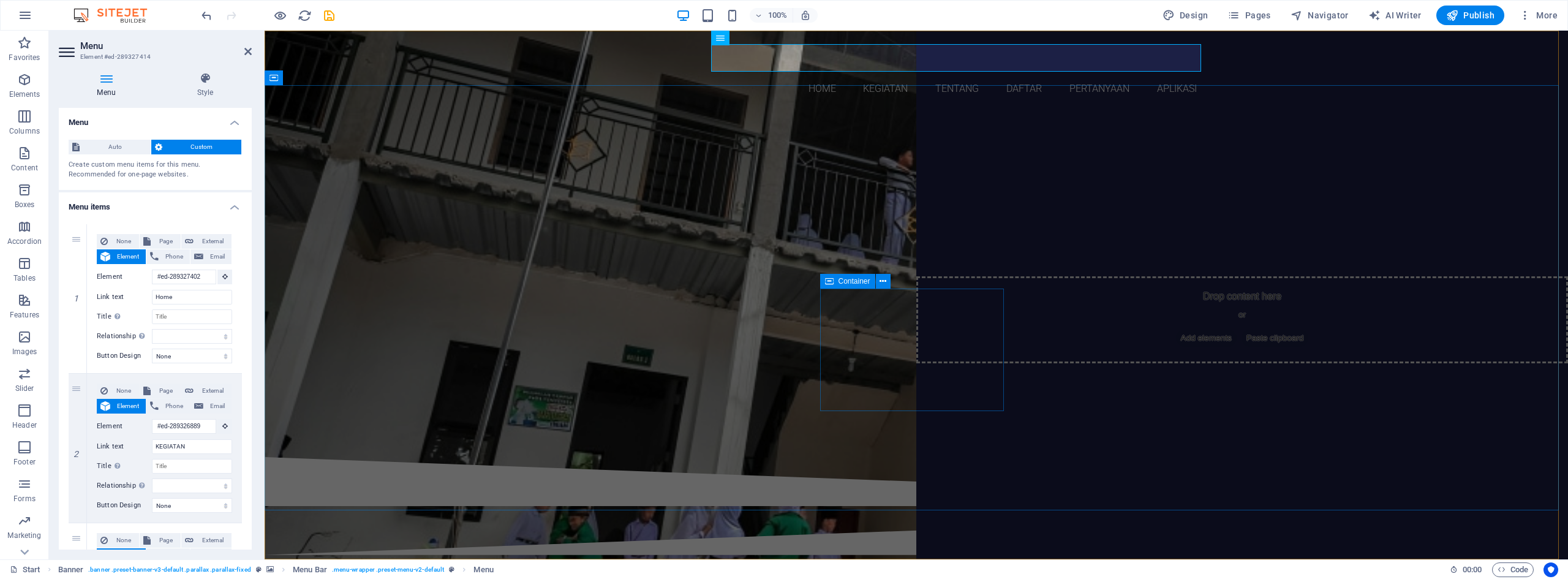 click on "APLIKASI MADRASAH Pelajari Lebih Lanjut" at bounding box center [719, 337] 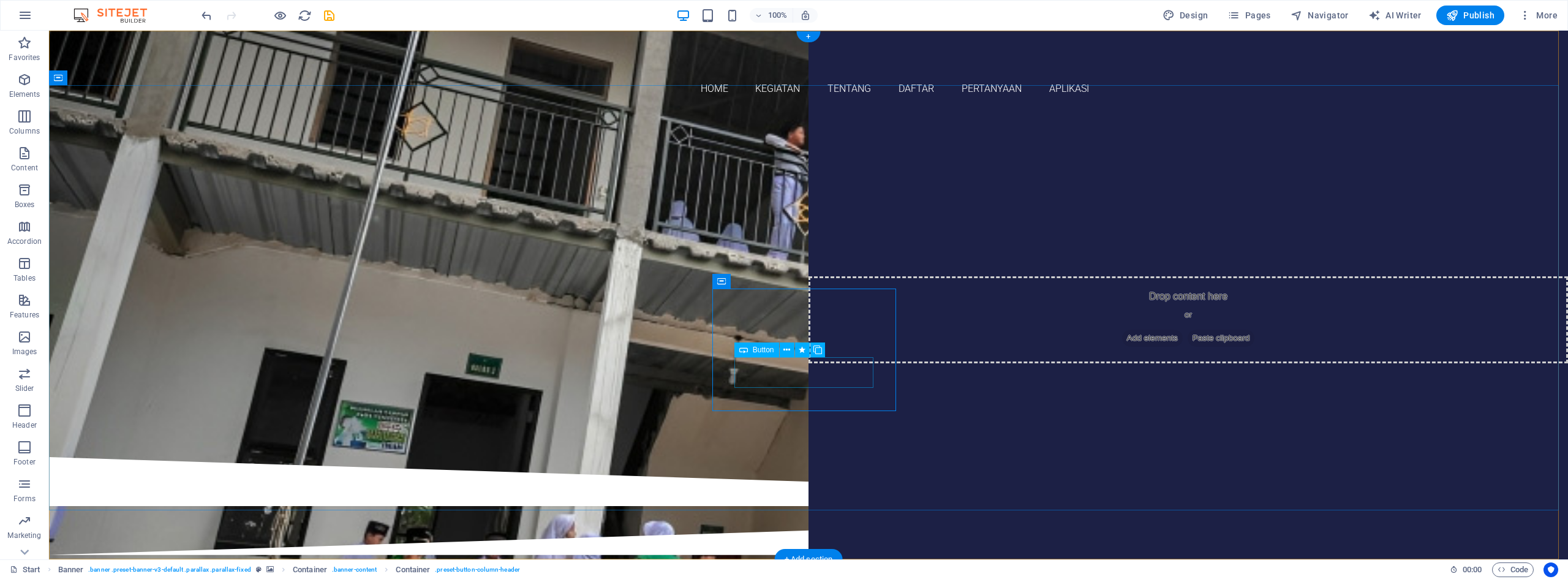 click on "Pelajari Lebih Lanjut" at bounding box center [611, 356] 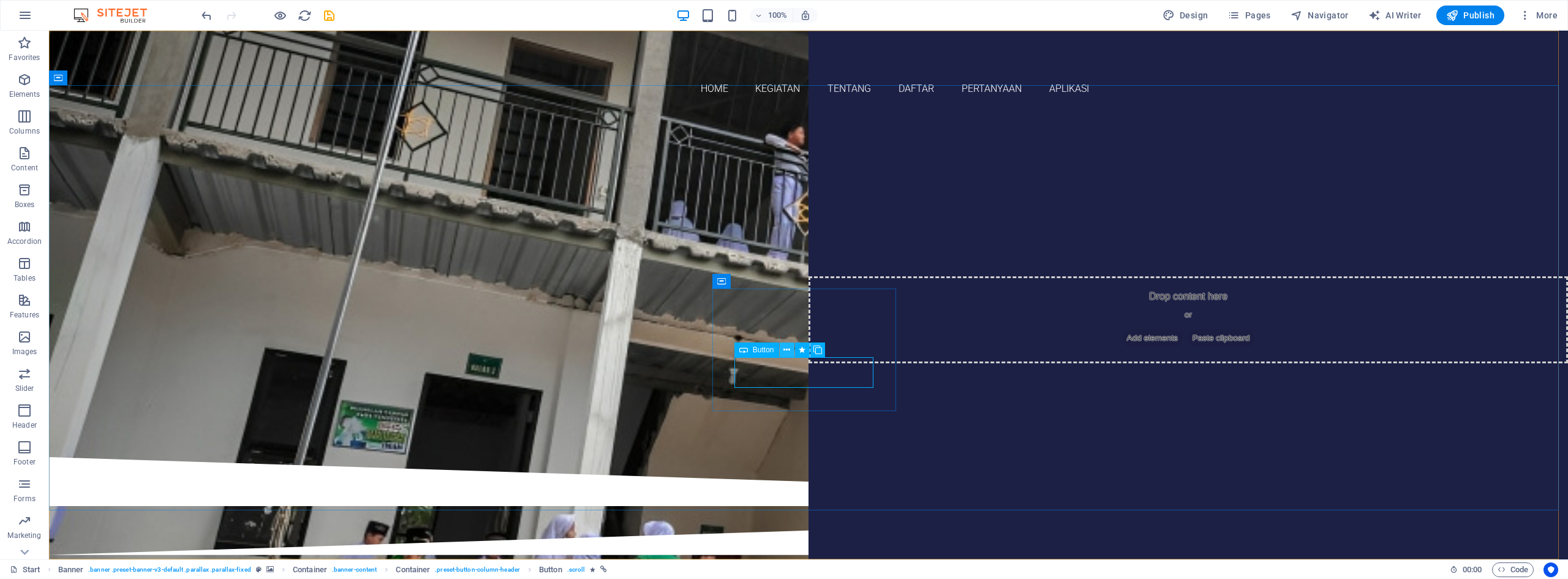 click at bounding box center [786, 350] 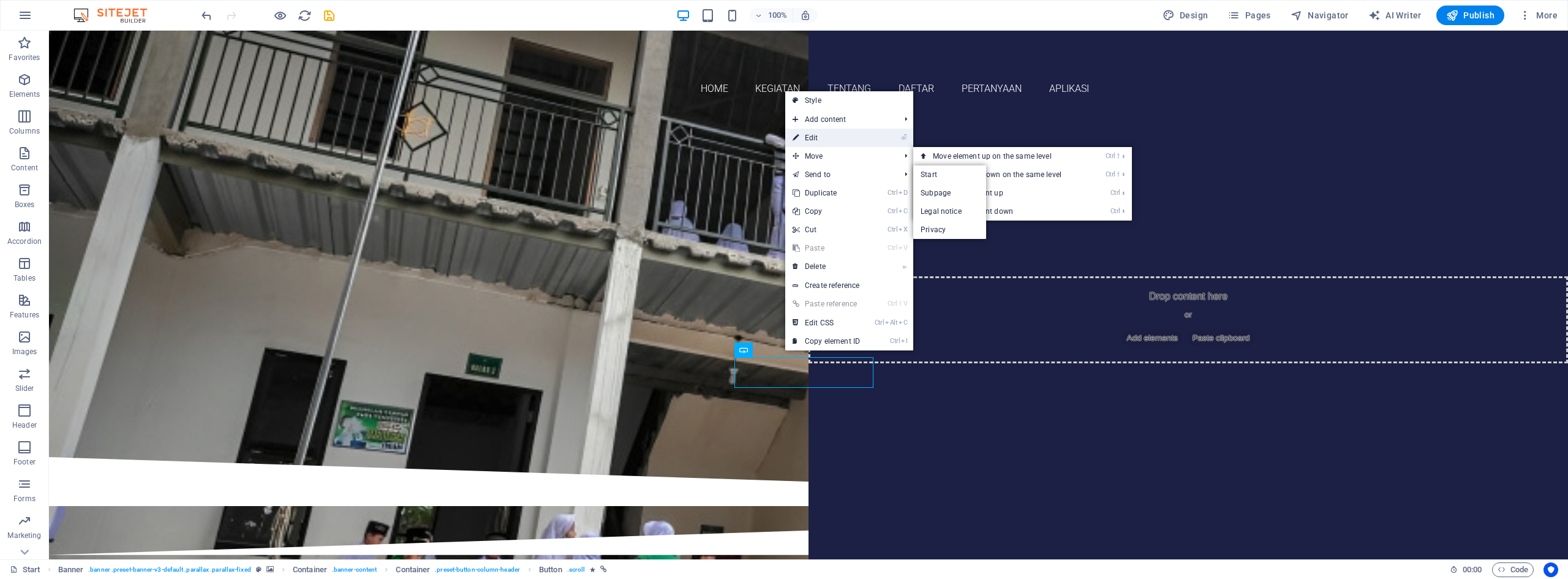 click on "⏎  Edit" at bounding box center [826, 138] 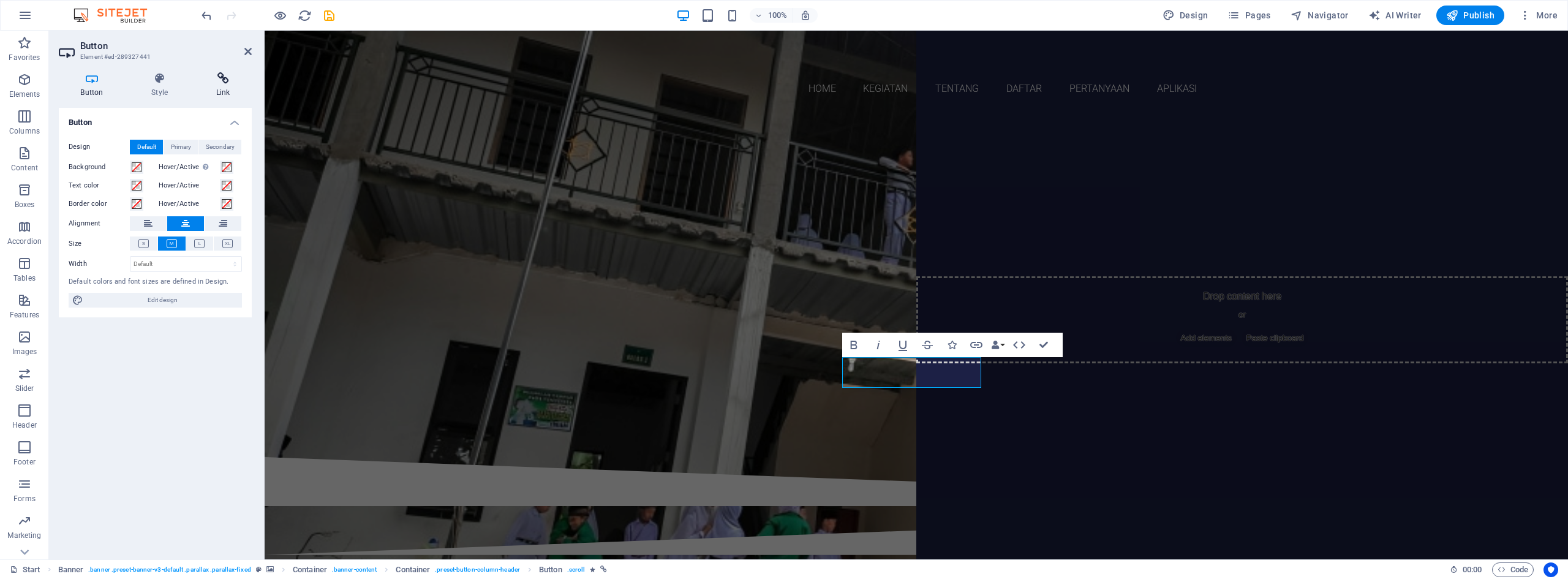 click on "Link" at bounding box center (223, 85) 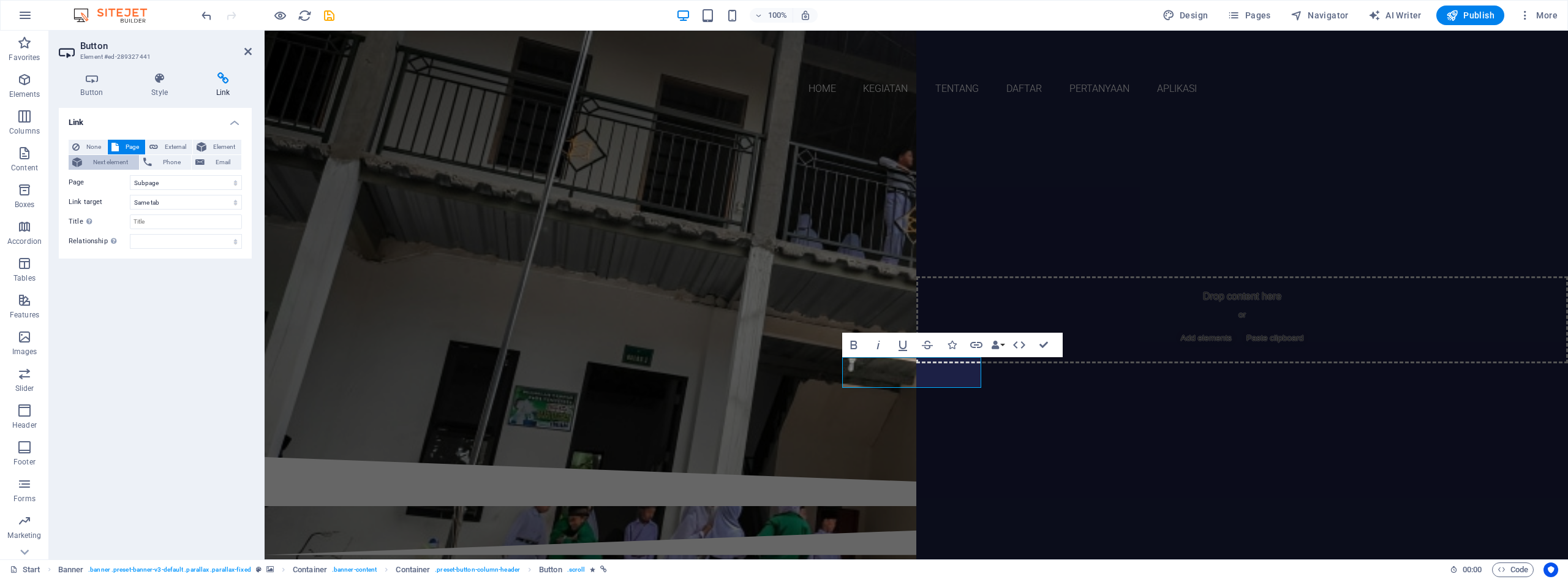 click on "Next element" at bounding box center (110, 162) 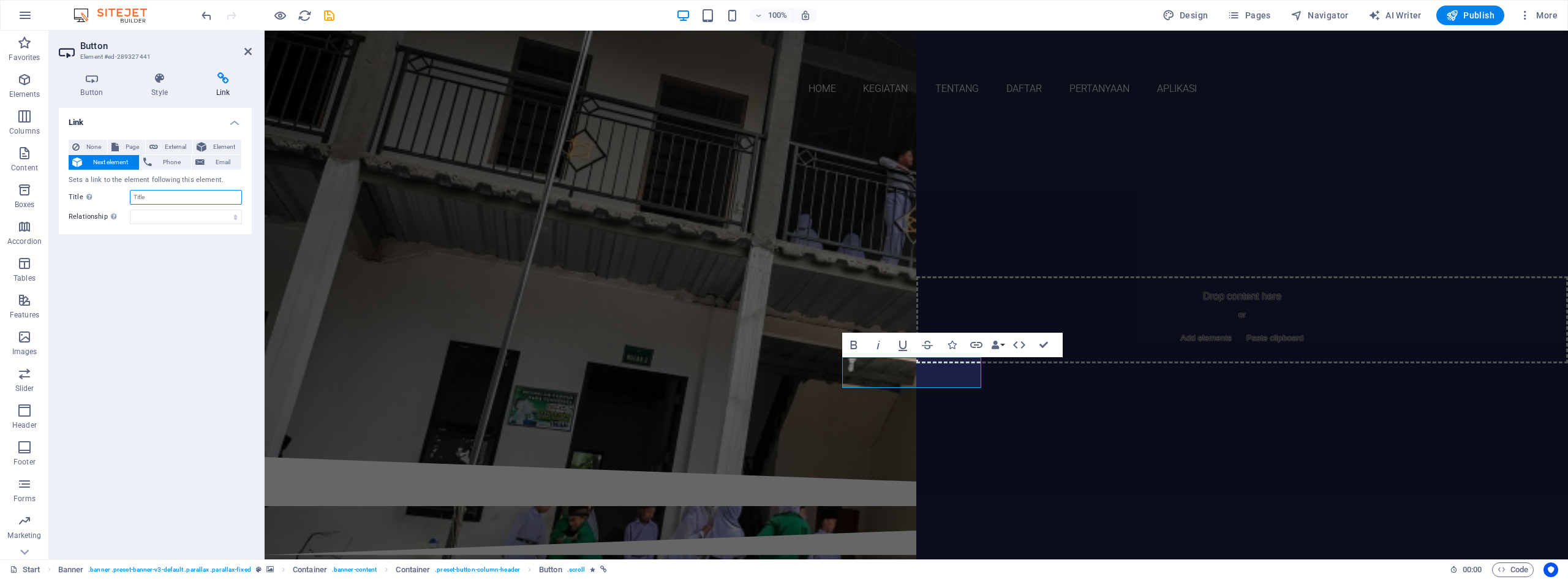 drag, startPoint x: 167, startPoint y: 193, endPoint x: 111, endPoint y: 194, distance: 56.008928 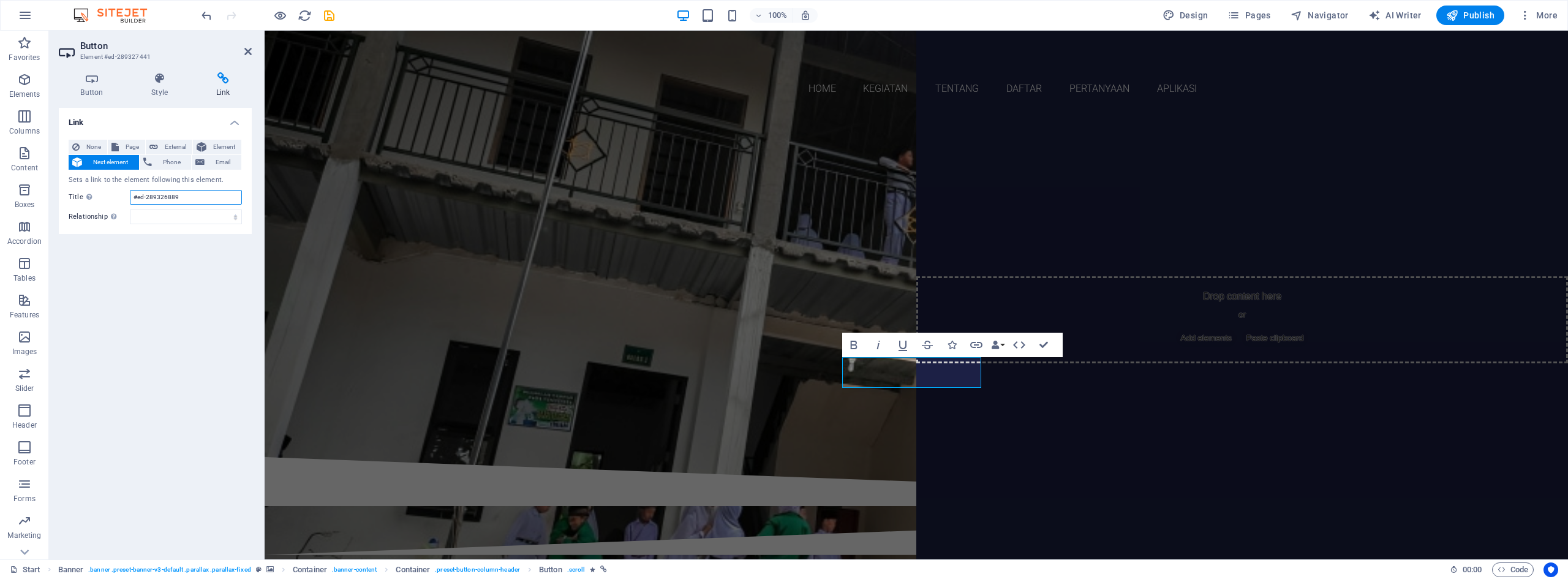 click on "#ed-289326889" at bounding box center [186, 197] 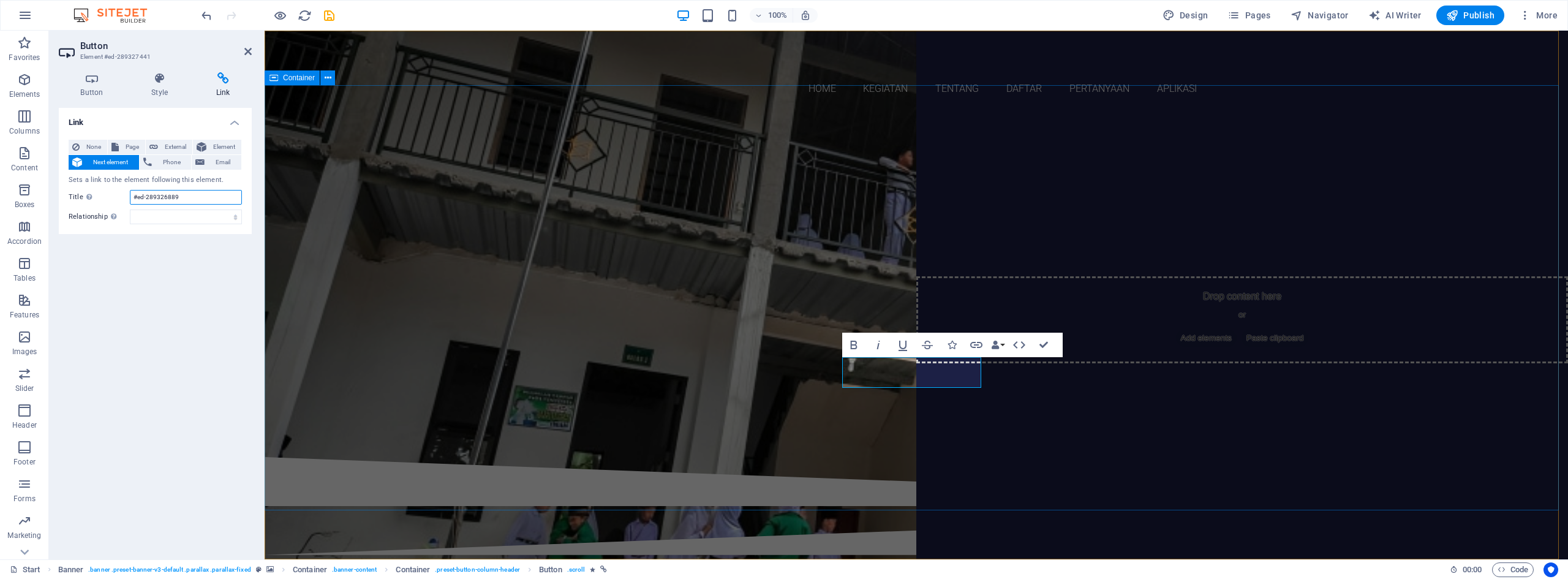 type on "#ed-289326889" 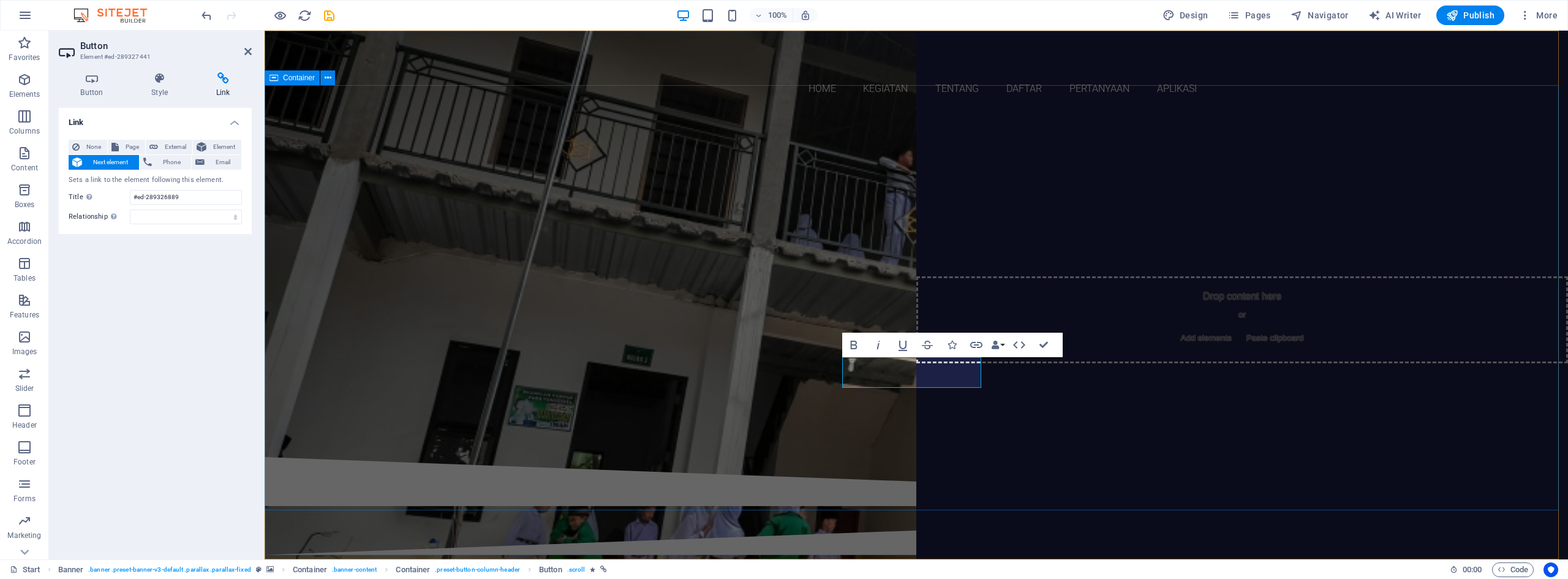 click on "SELAMAT DATANG MaDRASAH IBTIDAIYAH PLUS AL MAKMUN APLIKASI MADRASAH Pelajari Lebih Lanjut" at bounding box center [916, 285] 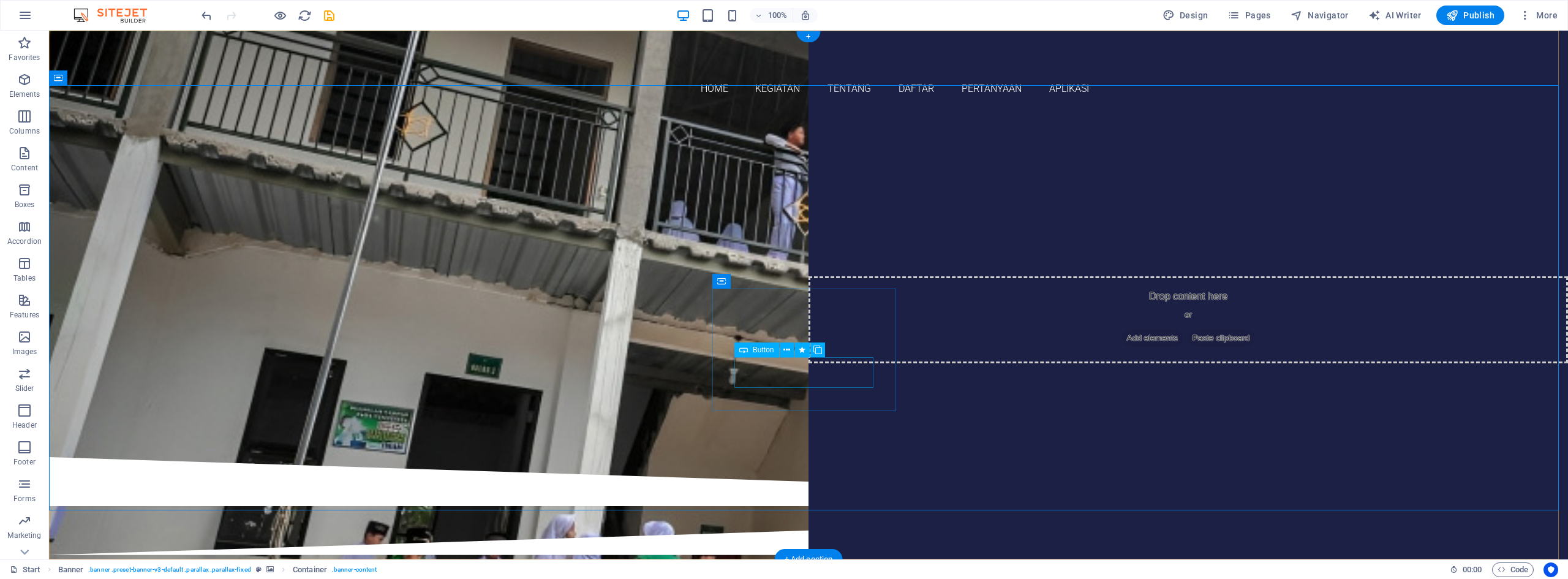 click on "Pelajari Lebih Lanjut" at bounding box center [611, 356] 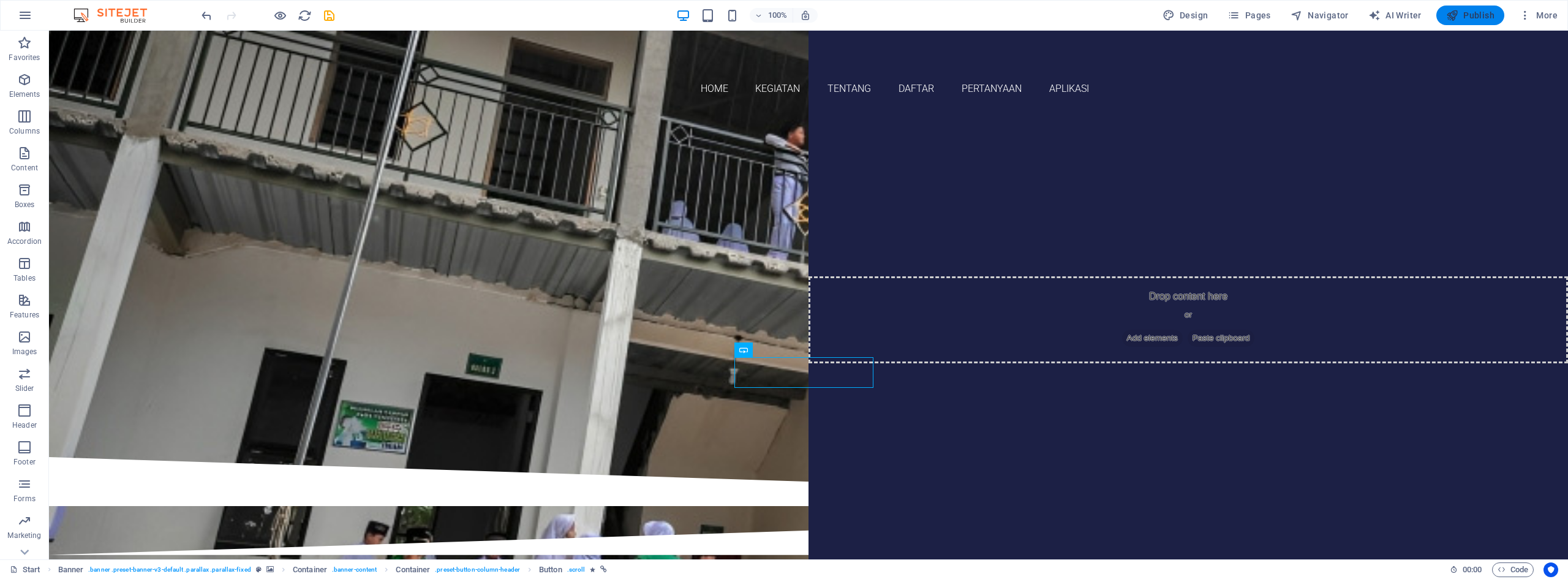 click on "Publish" at bounding box center [1470, 15] 